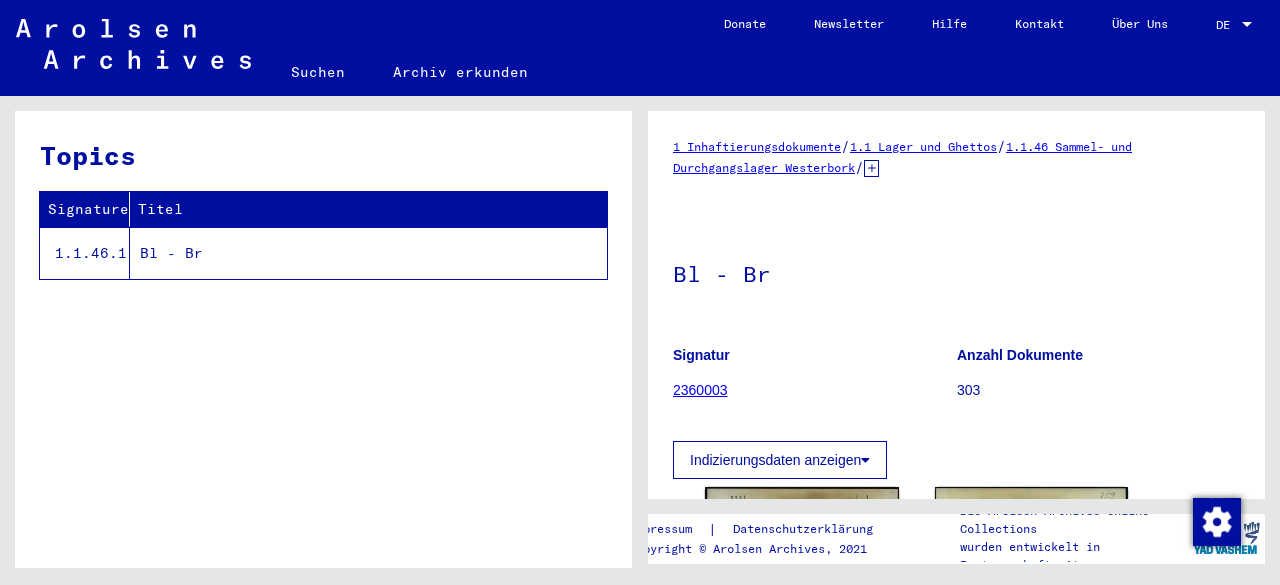 scroll, scrollTop: 0, scrollLeft: 0, axis: both 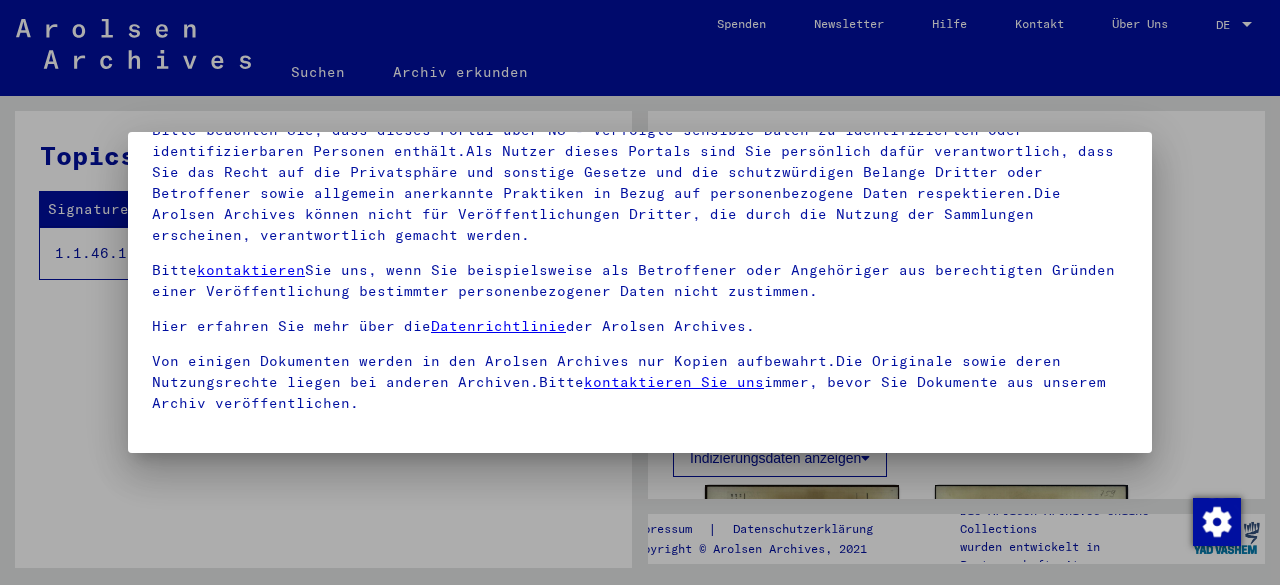 click on "Unsere  Nutzungsbedingungen  wurden durch den Internationalen Ausschuss als oberstes Leitungsgremium der Arolsen Archives festgelegt und entsprechen nicht deutschem oder anderem nationalen Archivrecht. Bitte beachten Sie, dass dieses Portal über NS - Verfolgte sensible Daten zu identifizierten oder identifizierbaren Personen enthält.Als Nutzer dieses Portals sind Sie persönlich dafür verantwortlich, dass Sie das Recht auf die Privatsphäre und sonstige Gesetze und die schutzwürdigen Belange Dritter oder Betroffener sowie allgemein anerkannte Praktiken in Bezug auf personenbezogene Daten respektieren.Die Arolsen Archives können nicht für Veröffentlichungen Dritter, die durch die Nutzung der Sammlungen erscheinen, verantwortlich gemacht werden. Bitte  kontaktieren  Sie uns, wenn Sie beispielsweise als Betroffener oder Angehöriger aus berechtigten Gründen einer Veröffentlichung bestimmter personenbezogener Daten nicht zustimmen. Hier erfahren Sie mehr über die  Datenrichtlinie  der Arolsen Archives." at bounding box center (640, 240) 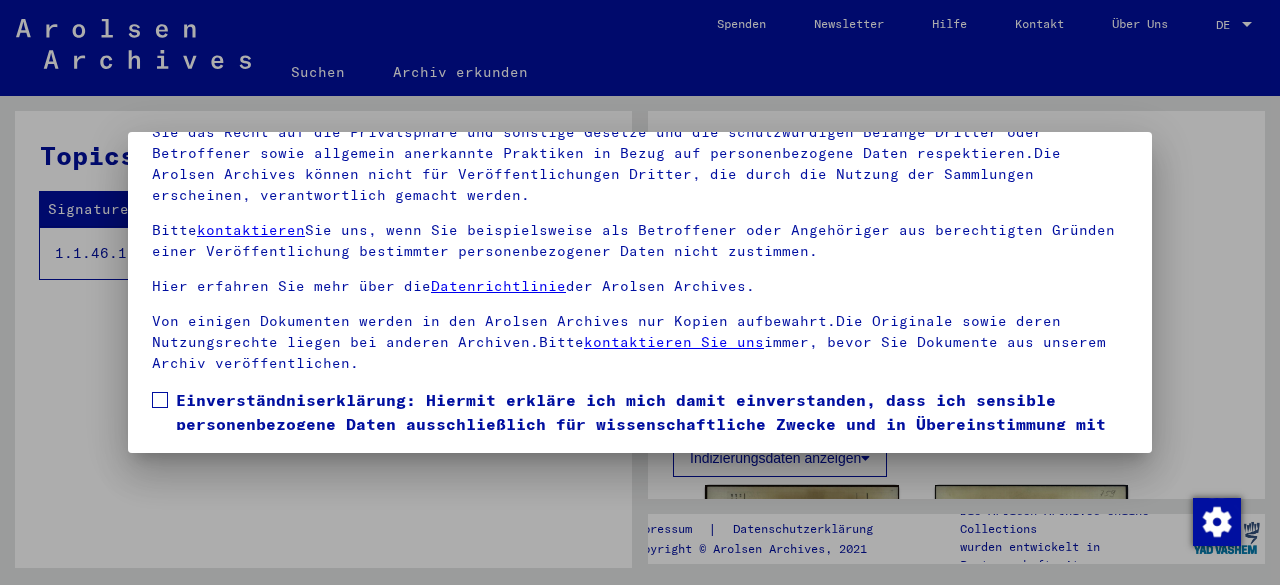 scroll, scrollTop: 164, scrollLeft: 0, axis: vertical 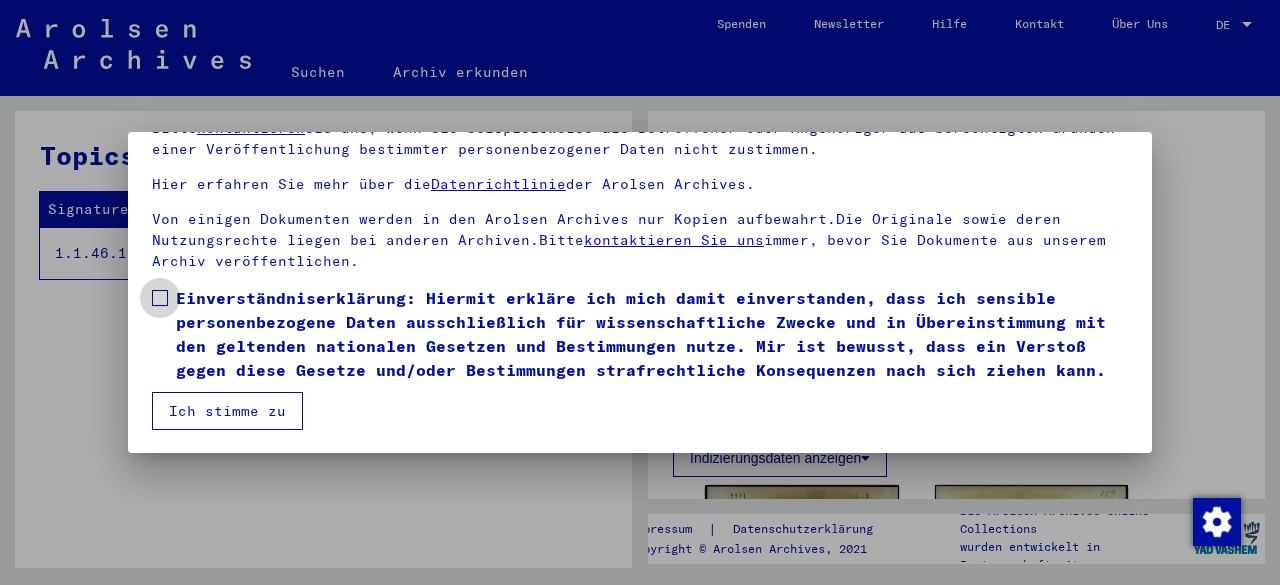 click at bounding box center (160, 298) 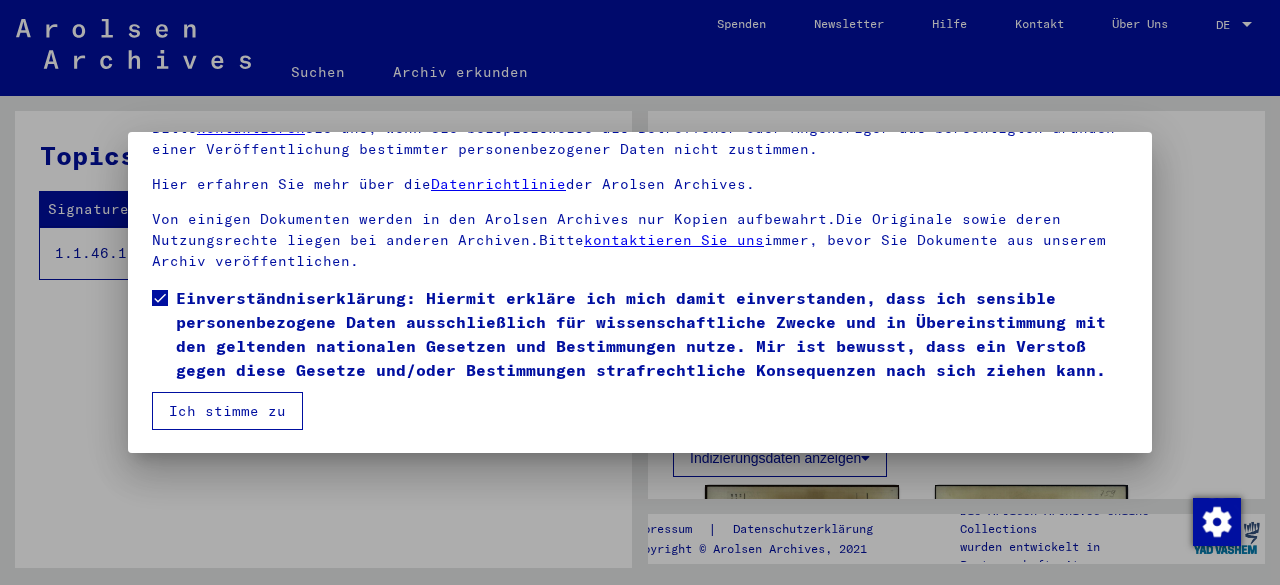 drag, startPoint x: 221, startPoint y: 409, endPoint x: 232, endPoint y: 405, distance: 11.7046995 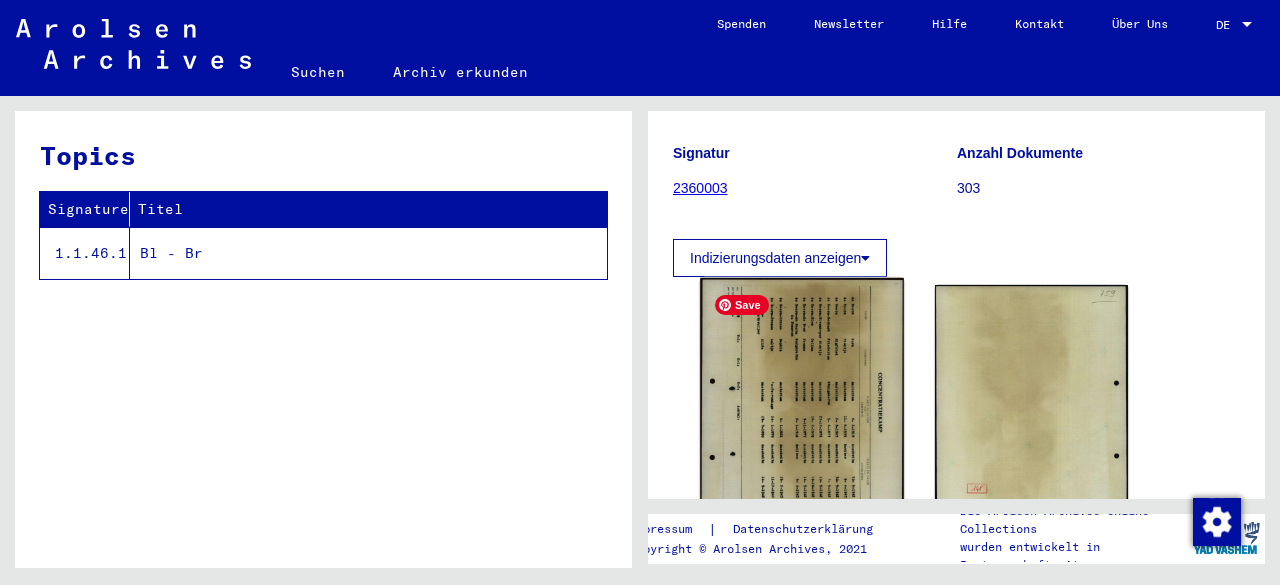 scroll, scrollTop: 400, scrollLeft: 0, axis: vertical 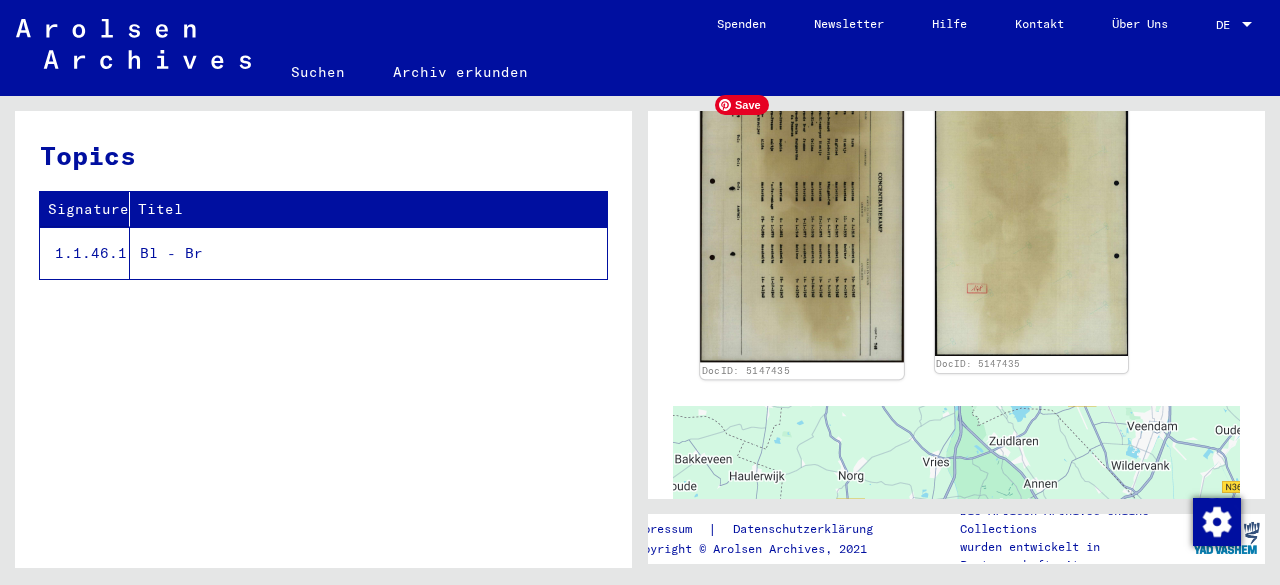 click 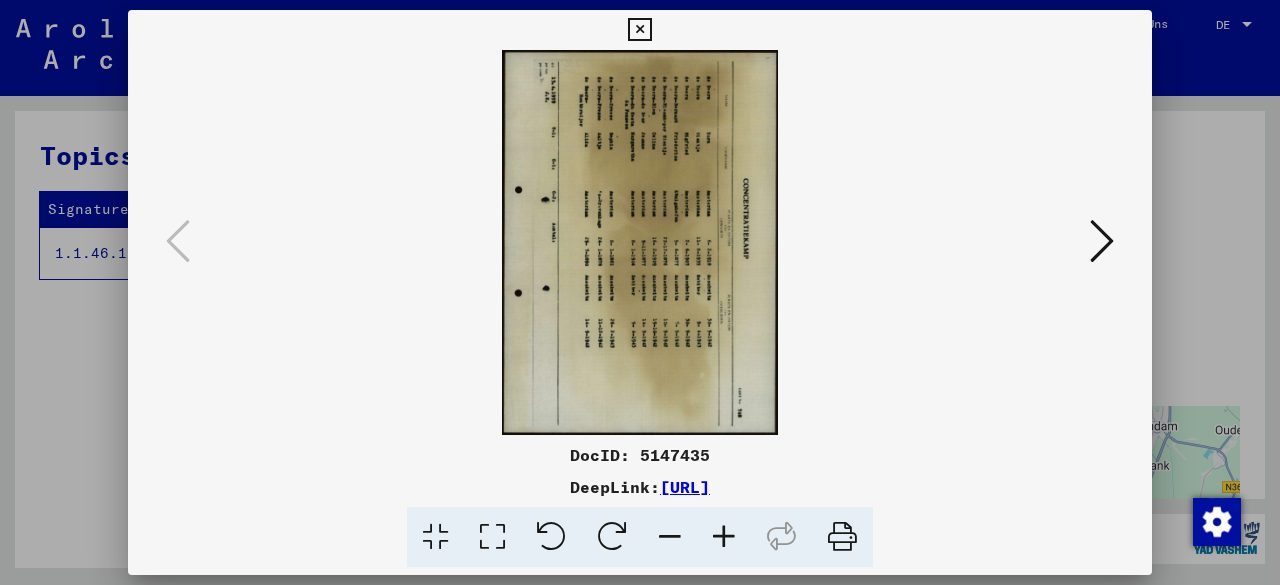 click at bounding box center [724, 537] 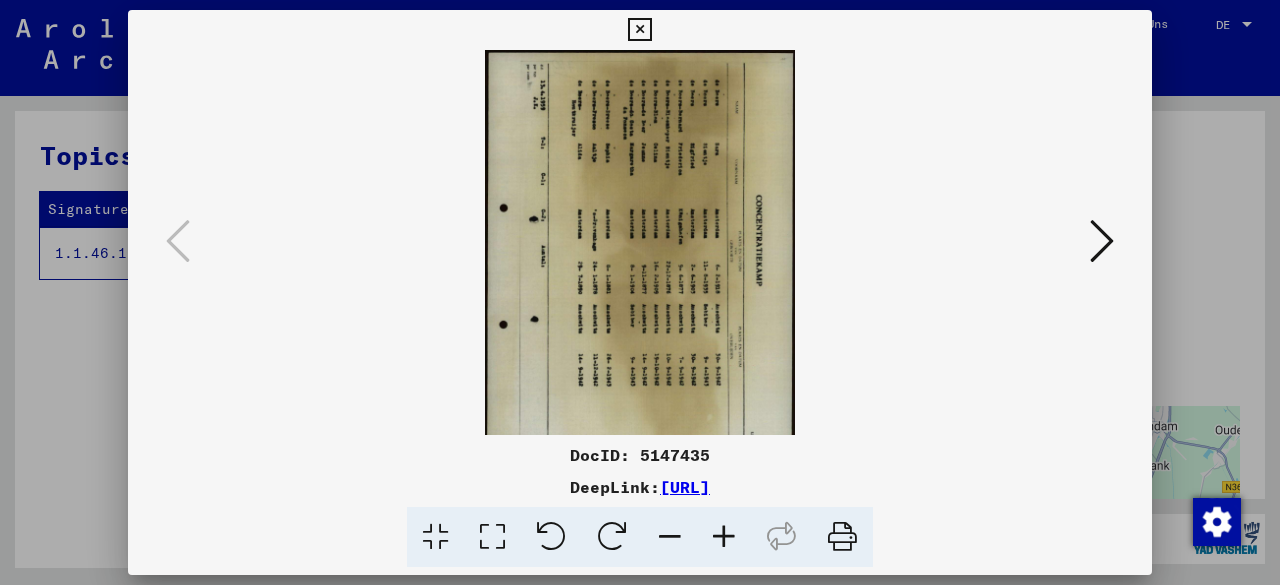 click at bounding box center [724, 537] 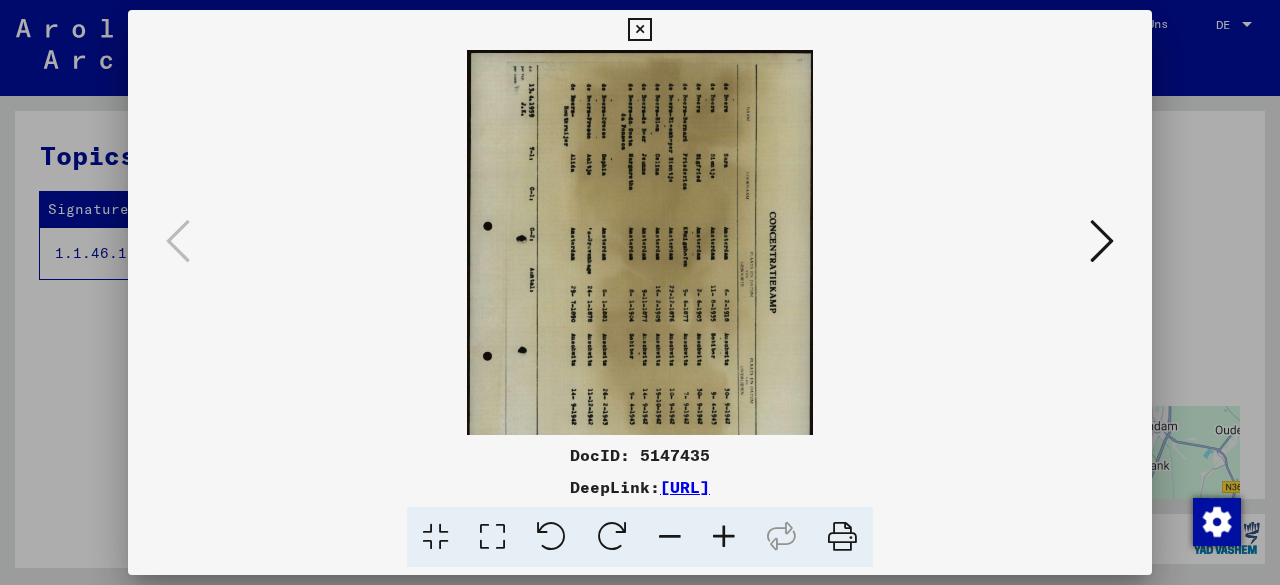 click at bounding box center [724, 537] 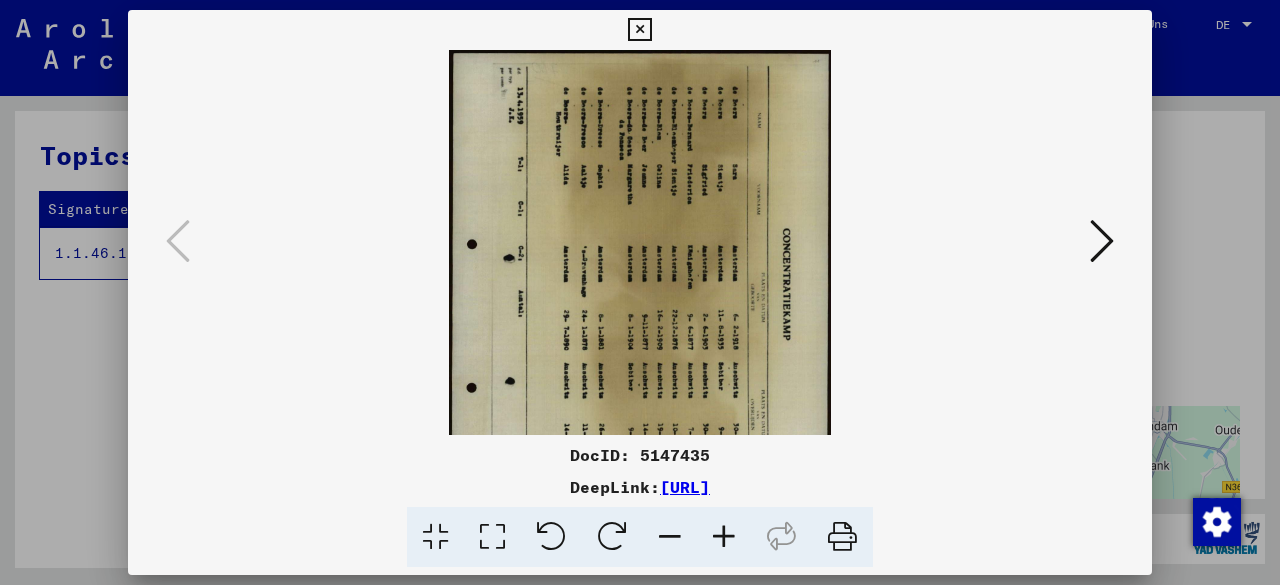 click at bounding box center (724, 537) 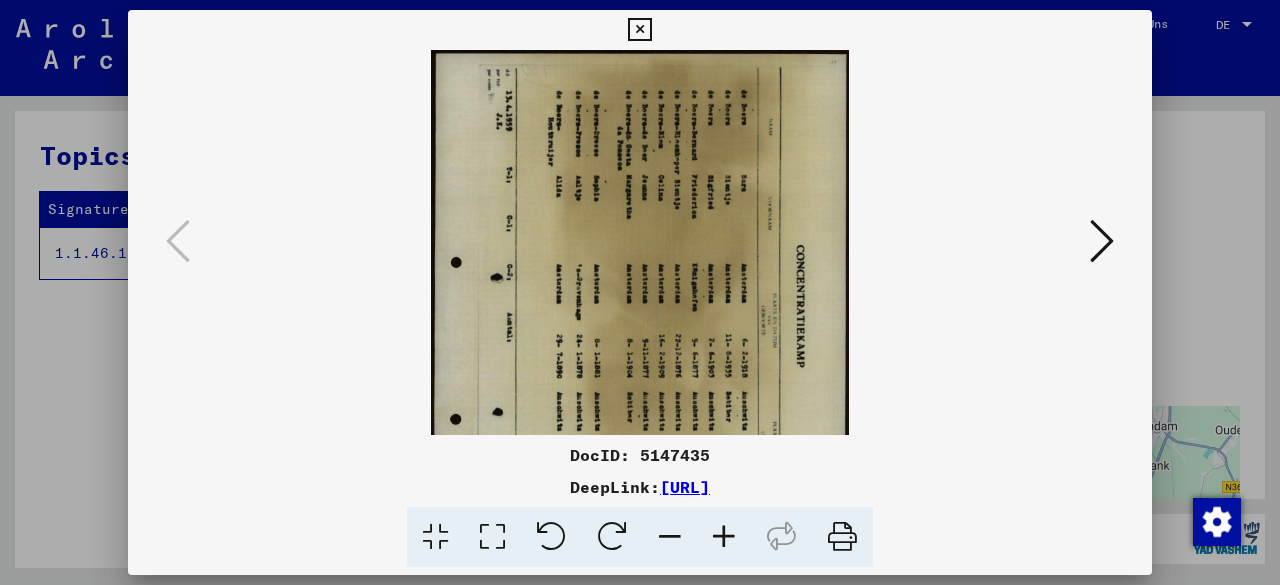click at bounding box center (724, 537) 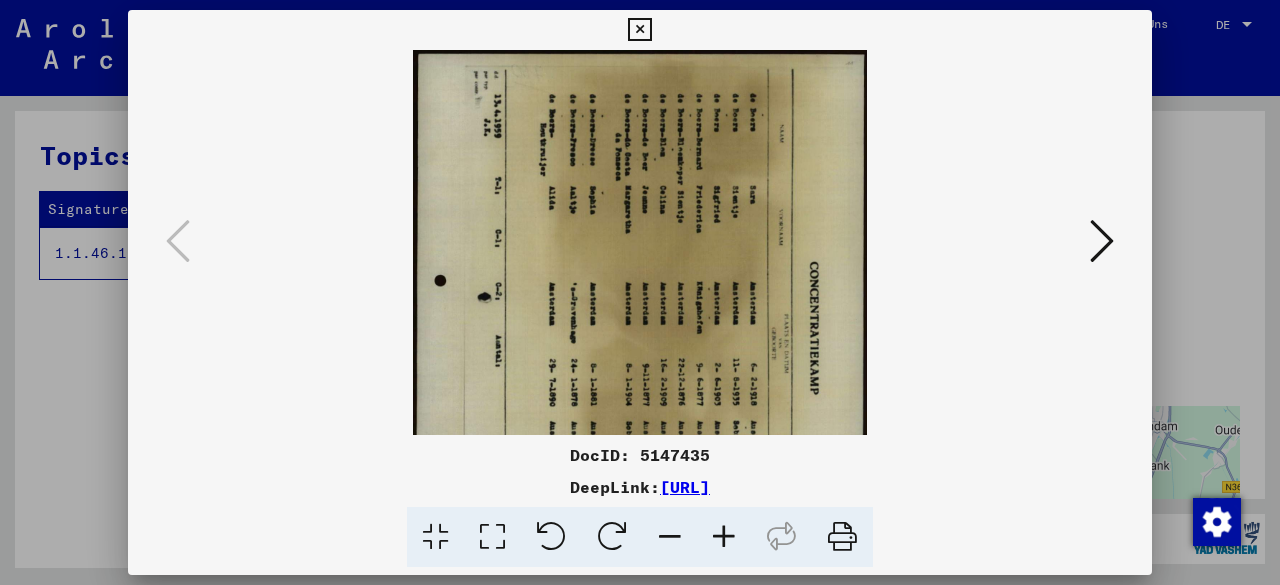 click at bounding box center (724, 537) 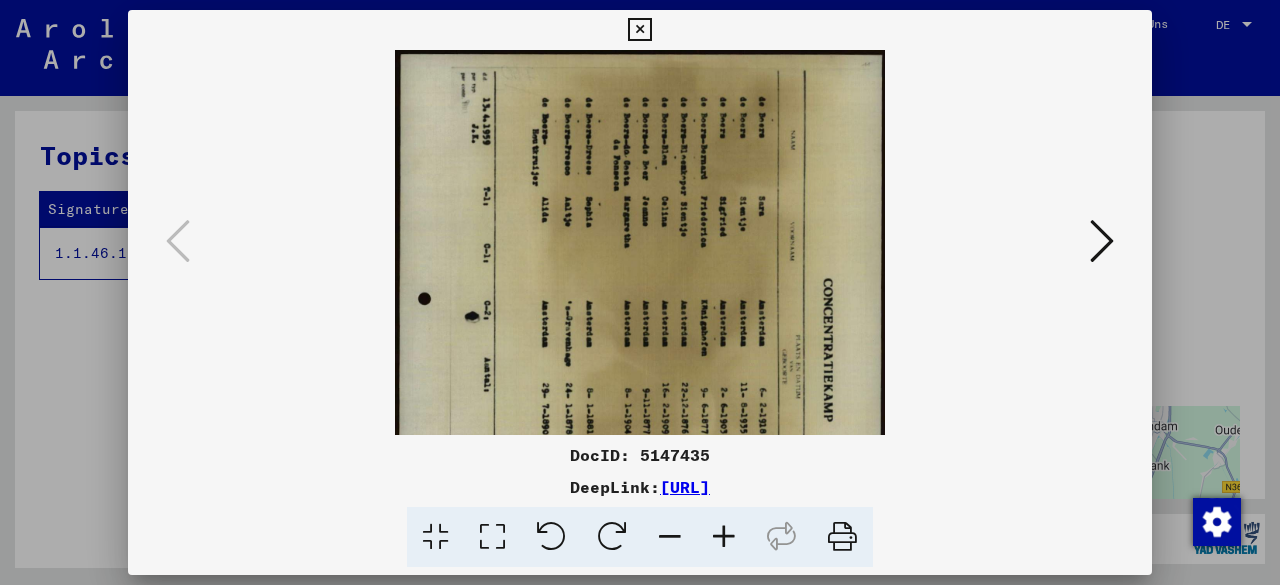 click at bounding box center [724, 537] 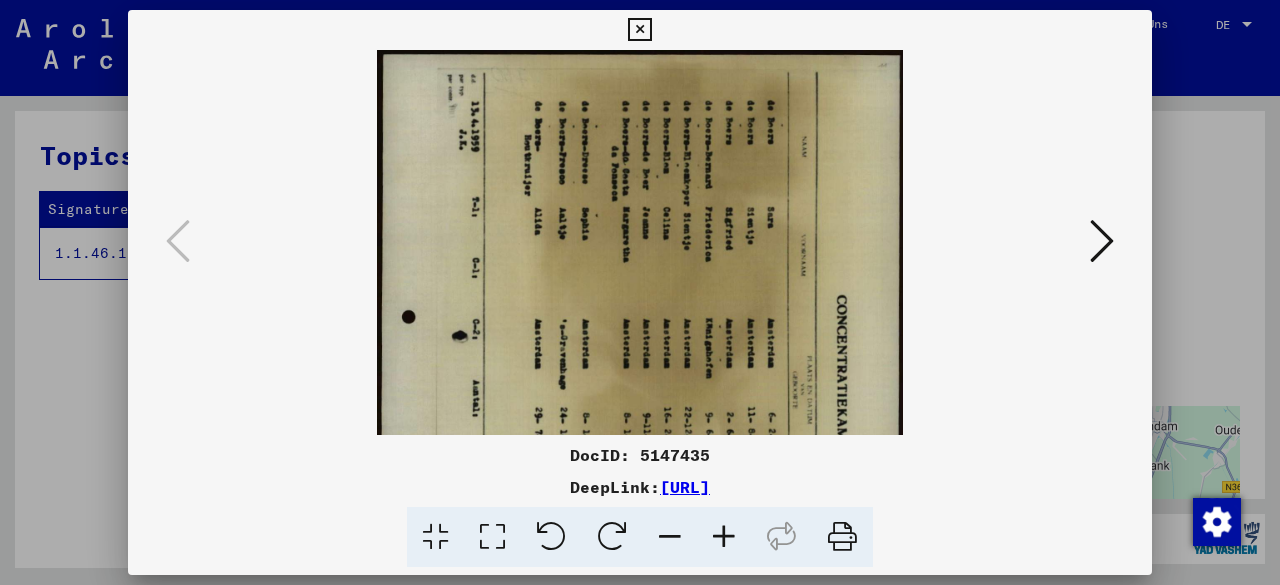 click at bounding box center (724, 537) 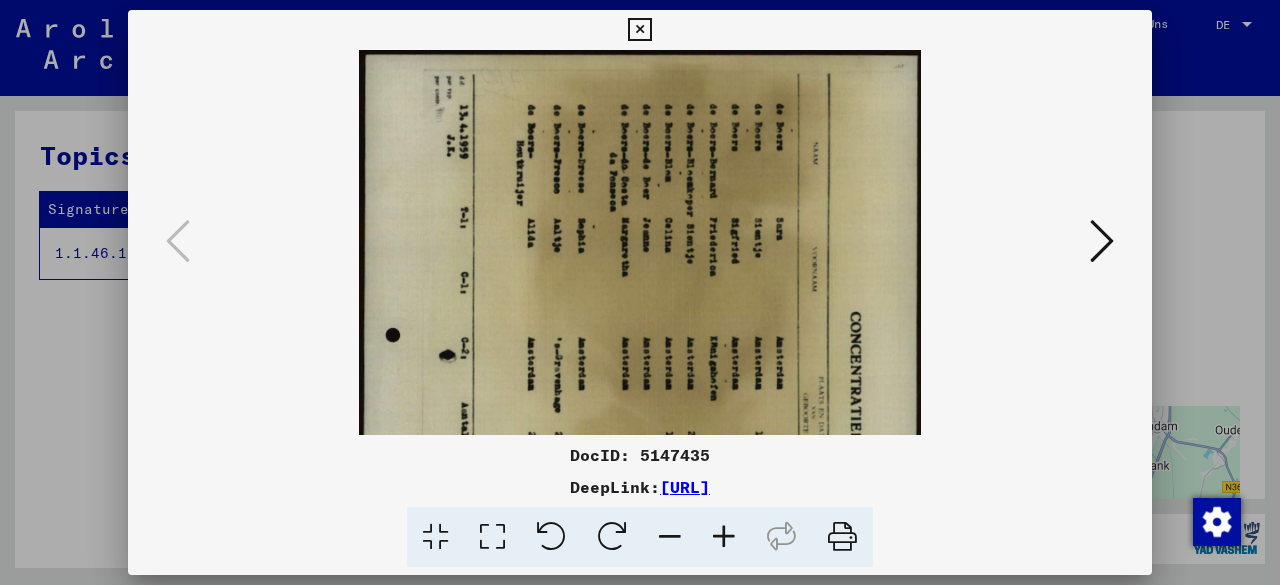 click at bounding box center [724, 537] 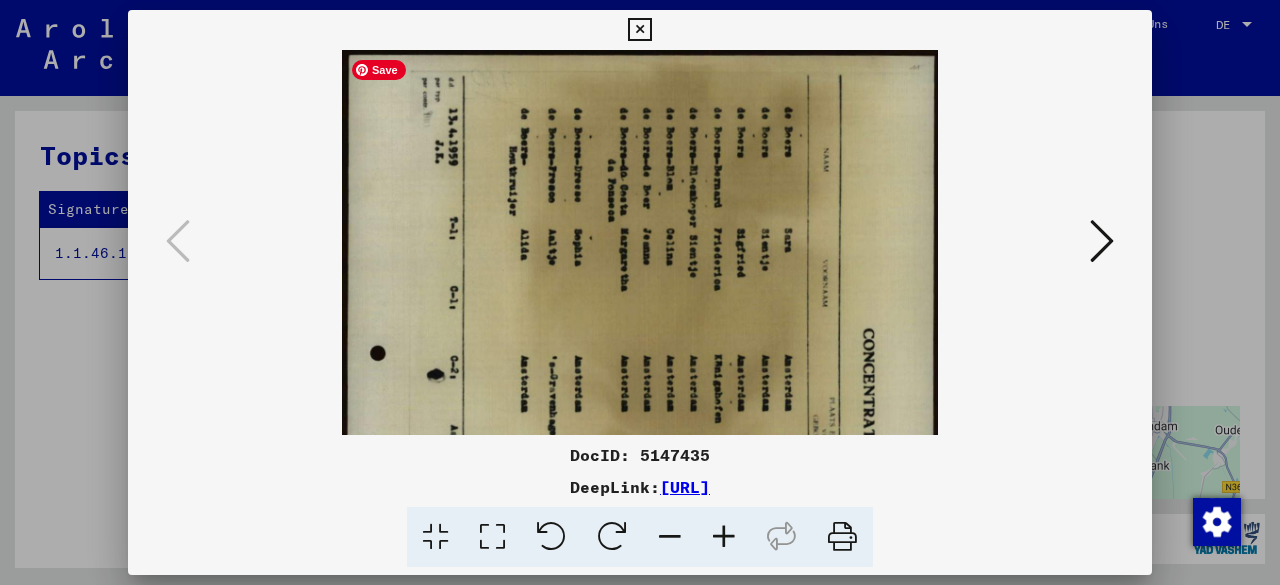 click at bounding box center (640, 467) 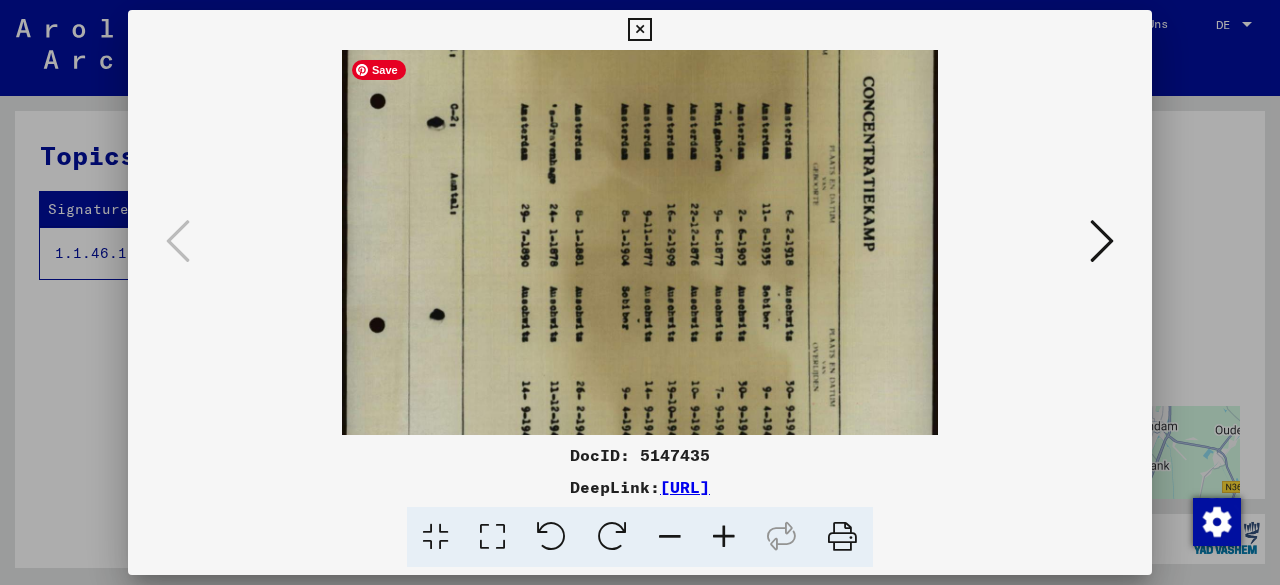 scroll, scrollTop: 256, scrollLeft: 0, axis: vertical 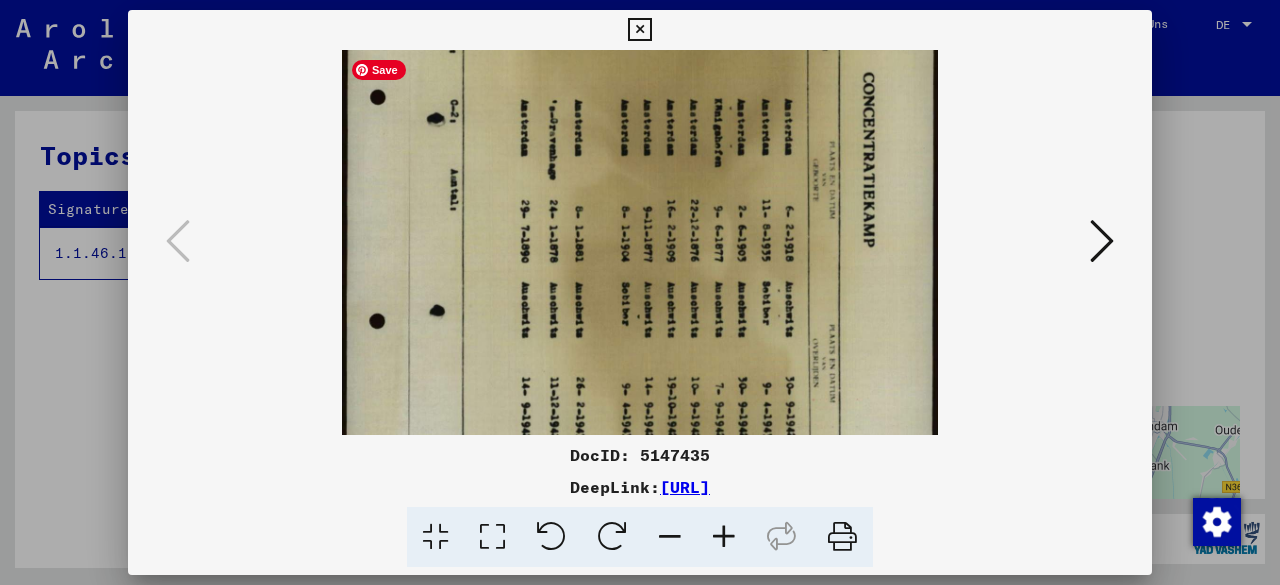 drag, startPoint x: 680, startPoint y: 368, endPoint x: 704, endPoint y: 145, distance: 224.28777 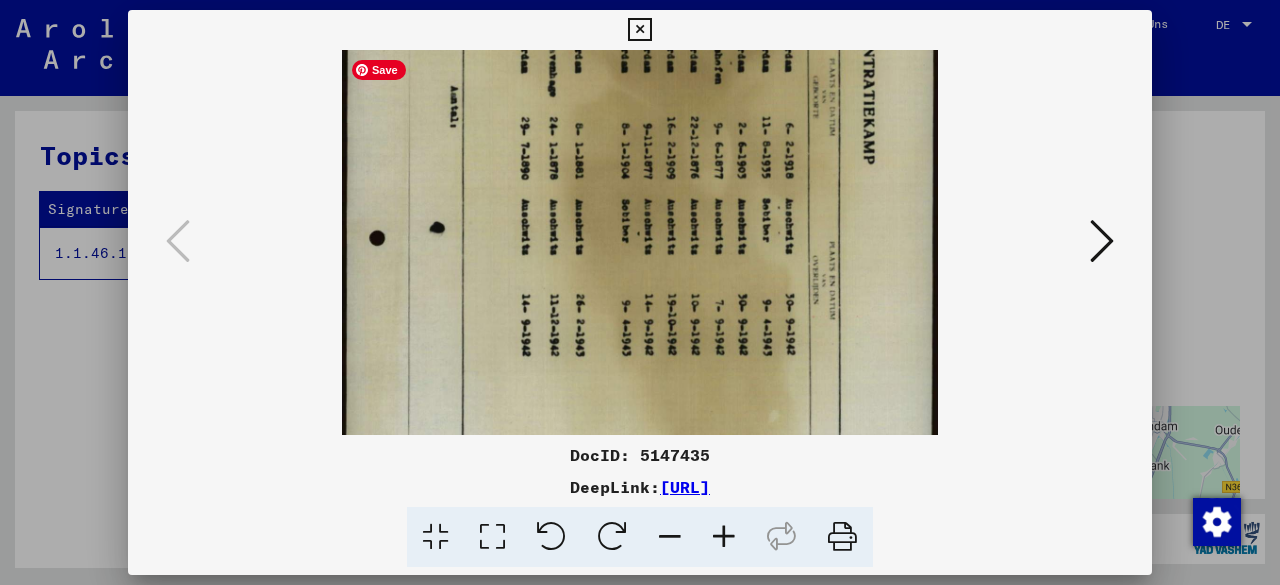 scroll, scrollTop: 346, scrollLeft: 0, axis: vertical 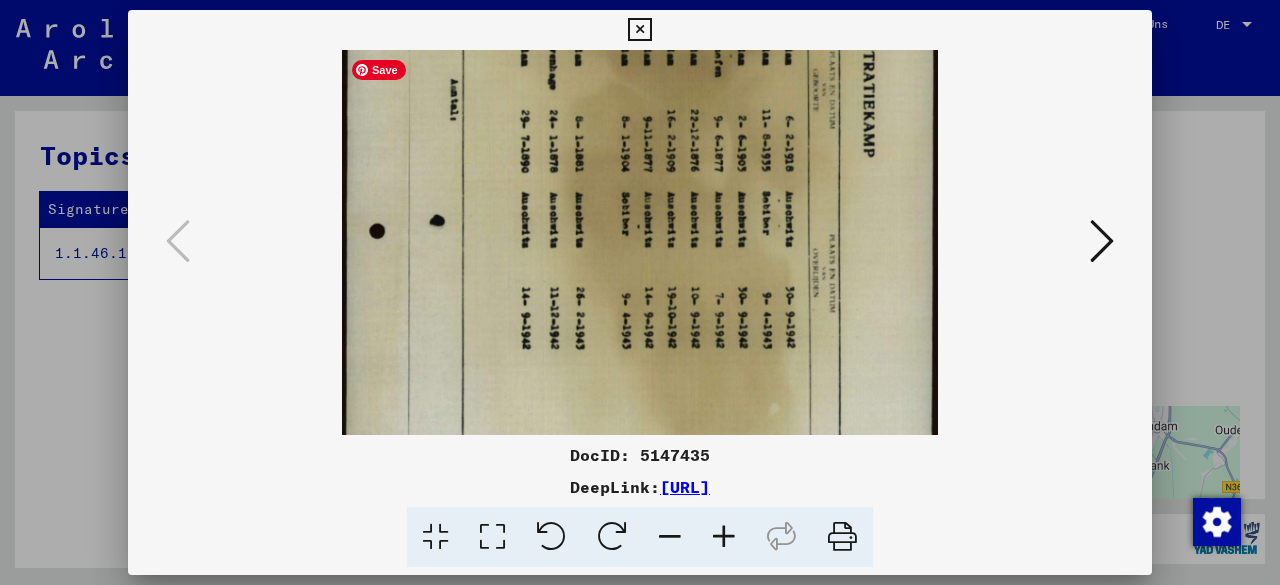 drag, startPoint x: 551, startPoint y: 337, endPoint x: 546, endPoint y: 253, distance: 84.14868 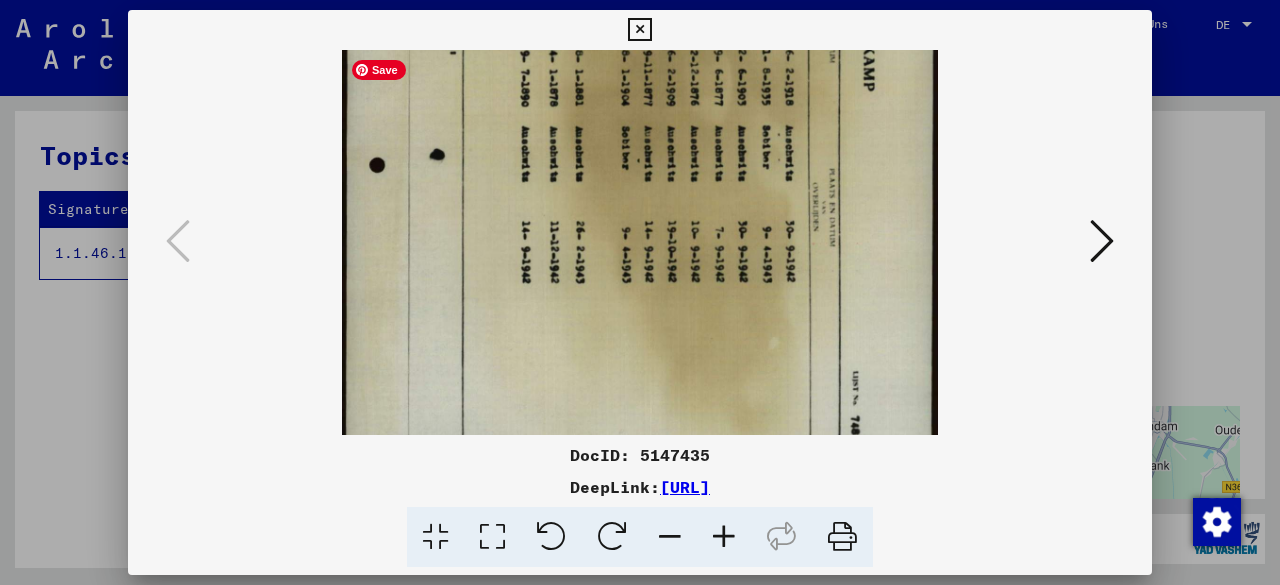 scroll, scrollTop: 450, scrollLeft: 0, axis: vertical 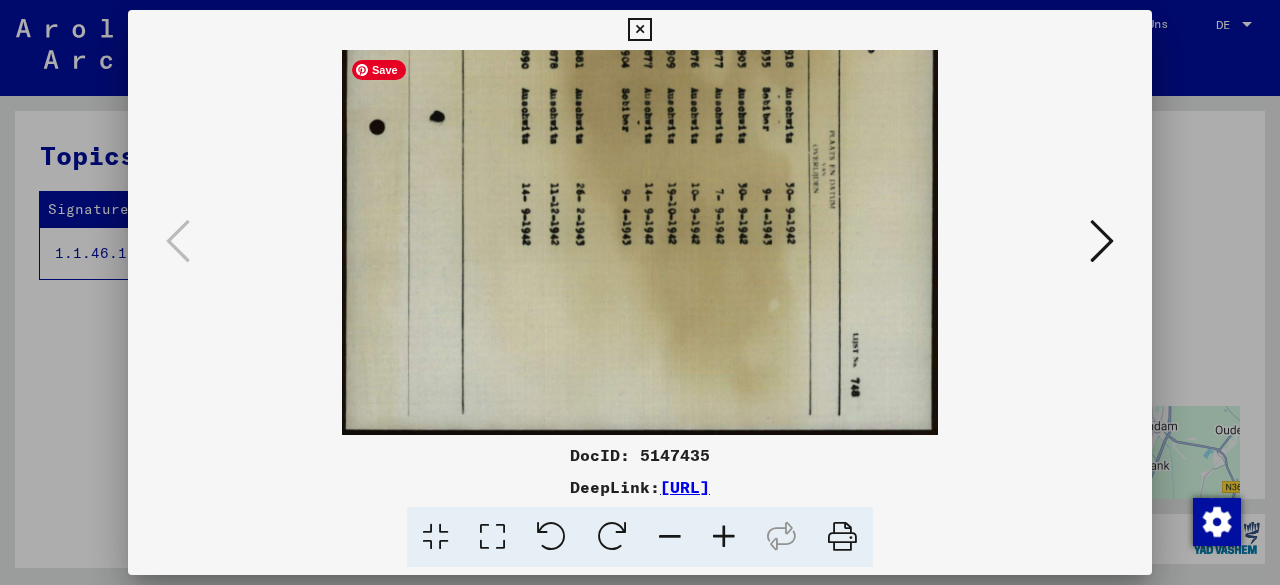 drag, startPoint x: 556, startPoint y: 341, endPoint x: 565, endPoint y: 181, distance: 160.25293 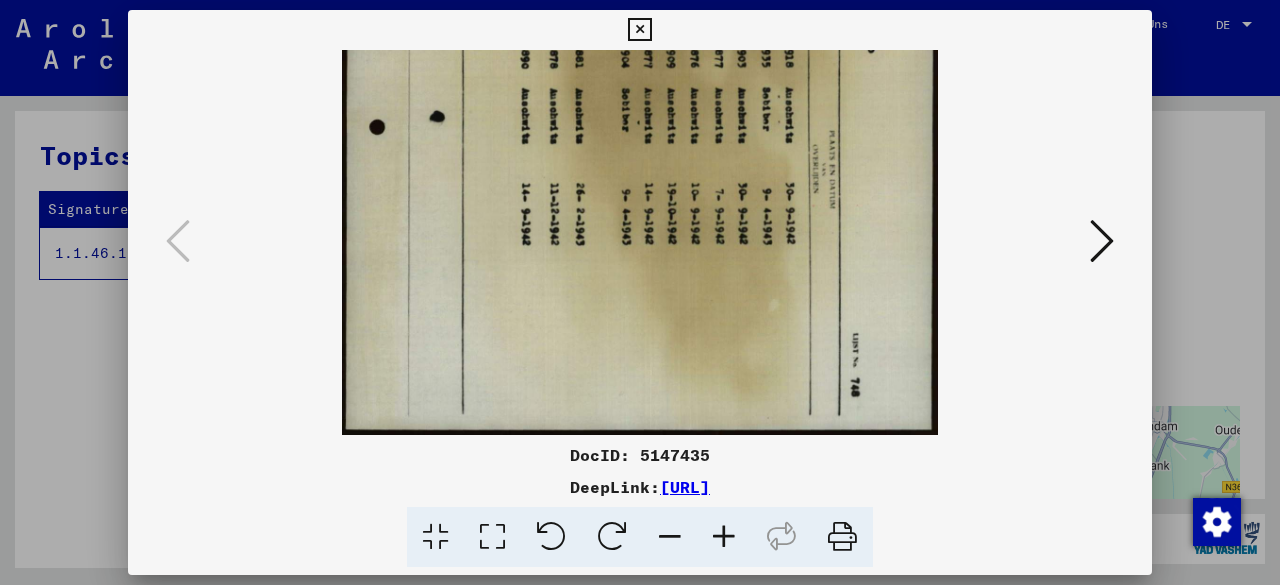 click at bounding box center (1102, 241) 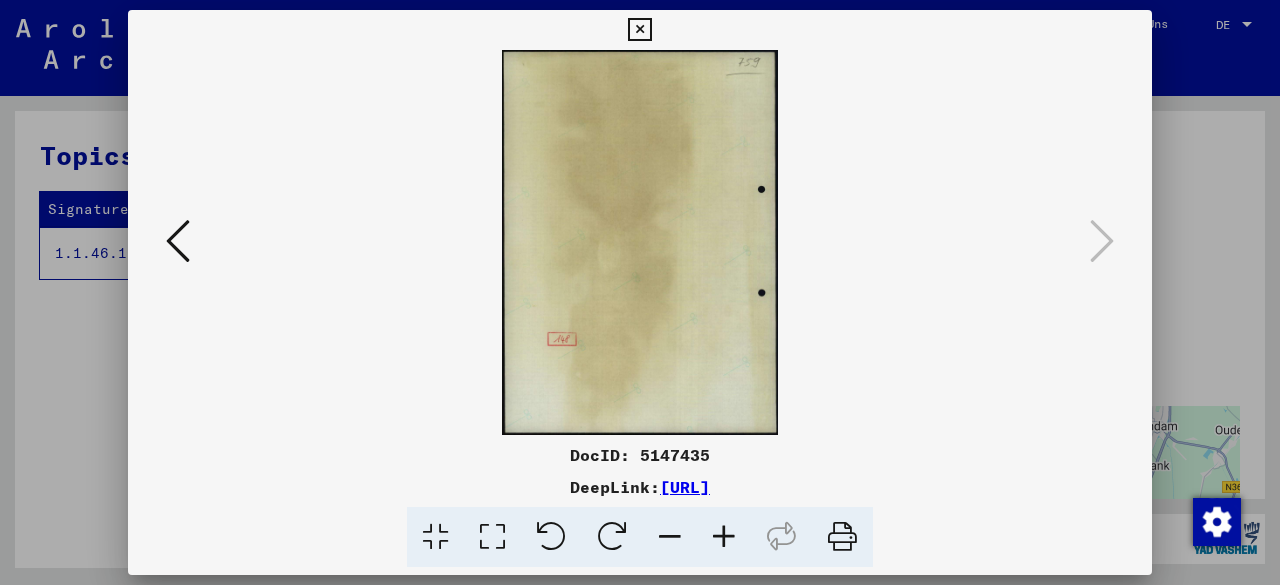 click at bounding box center [639, 30] 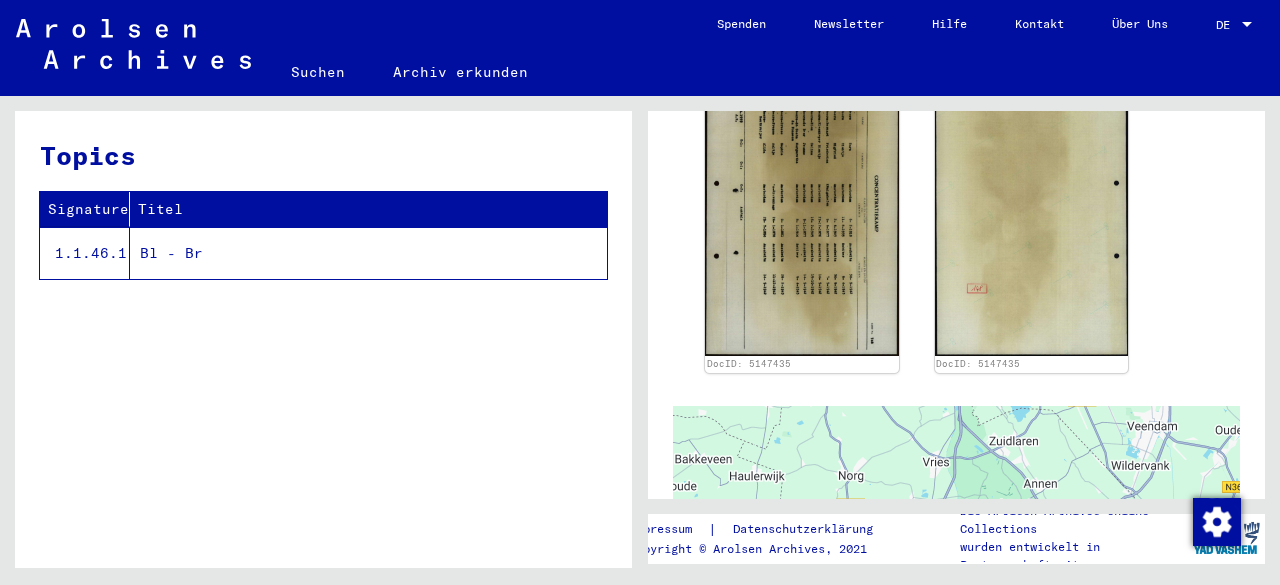 click on "1.1.46.1" 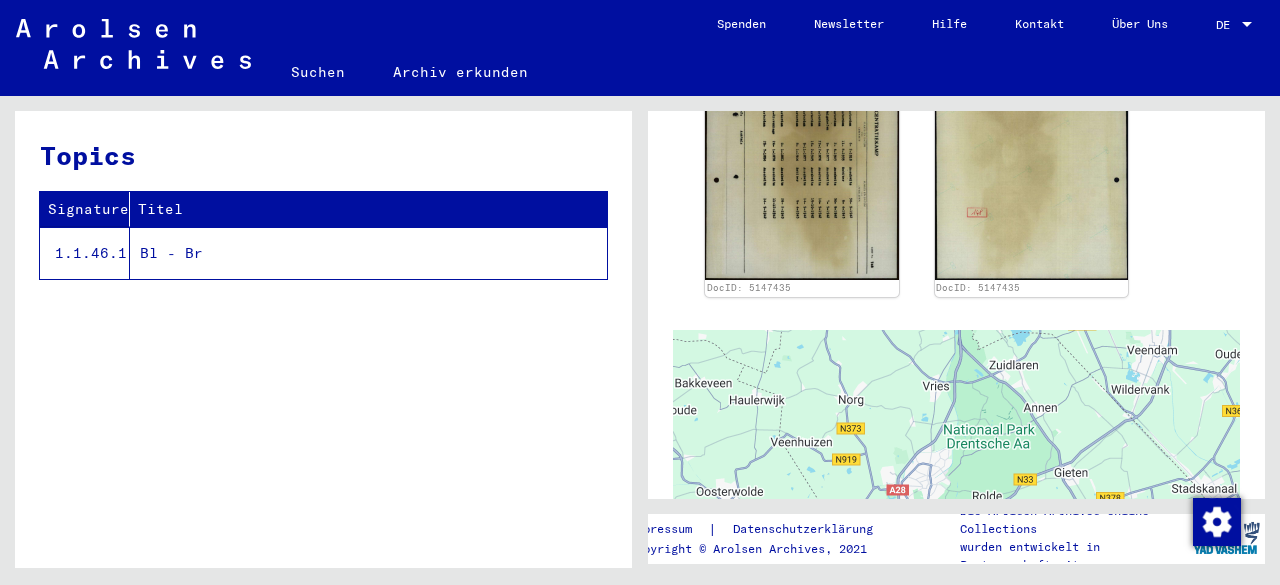 scroll, scrollTop: 600, scrollLeft: 0, axis: vertical 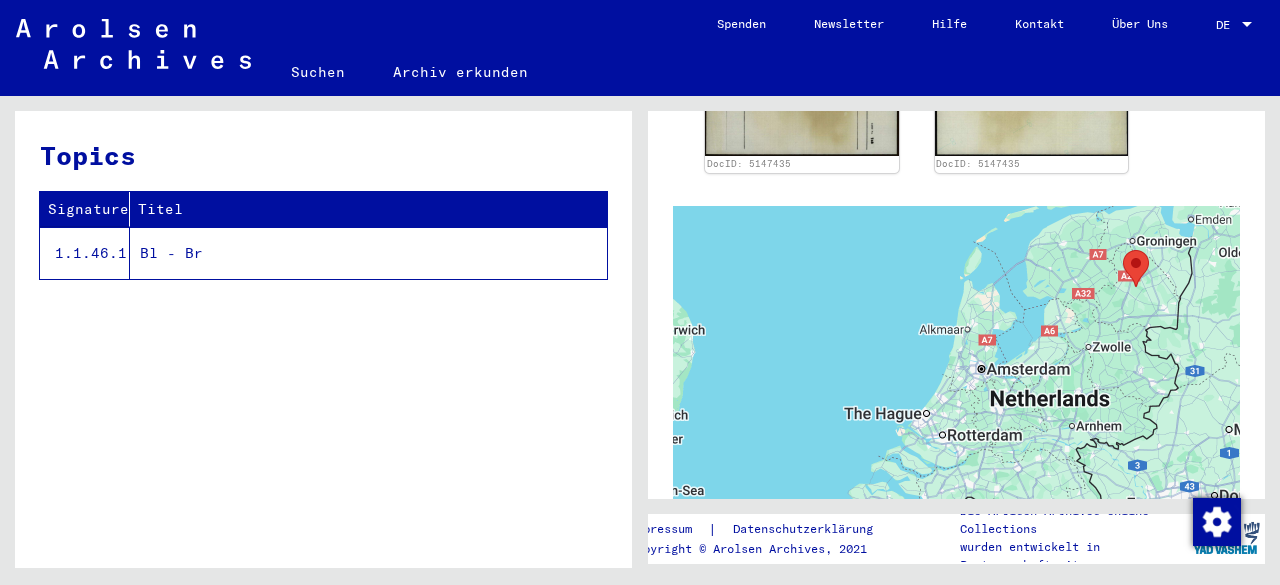drag, startPoint x: 1158, startPoint y: 149, endPoint x: 1145, endPoint y: 154, distance: 13.928389 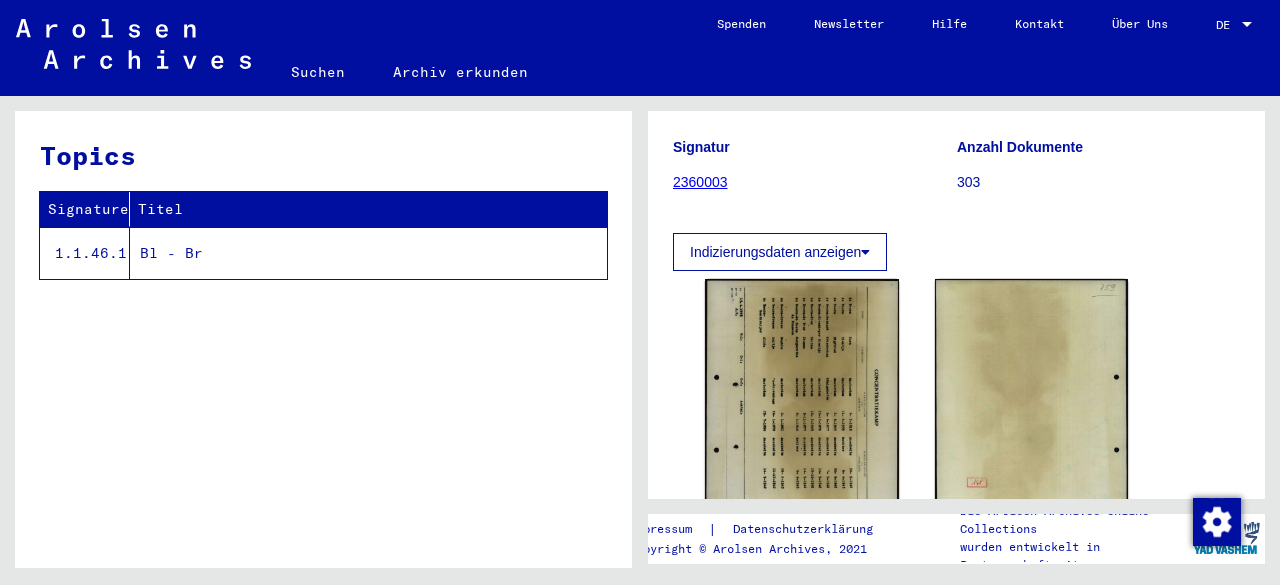 scroll, scrollTop: 200, scrollLeft: 0, axis: vertical 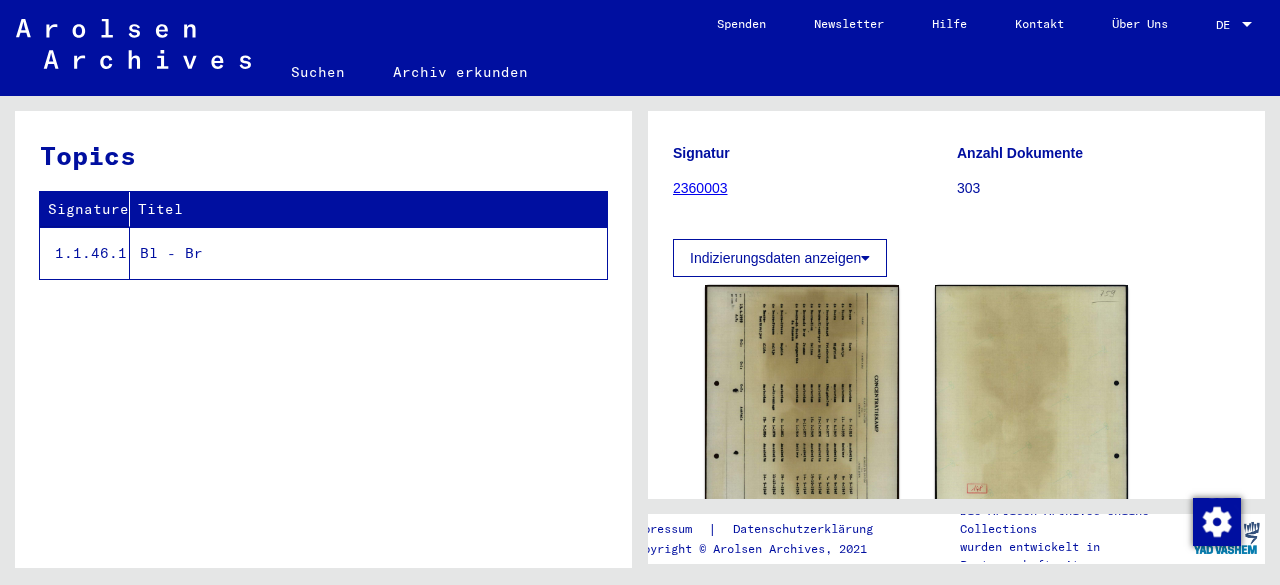 click on "Indizierungsdaten anzeigen" 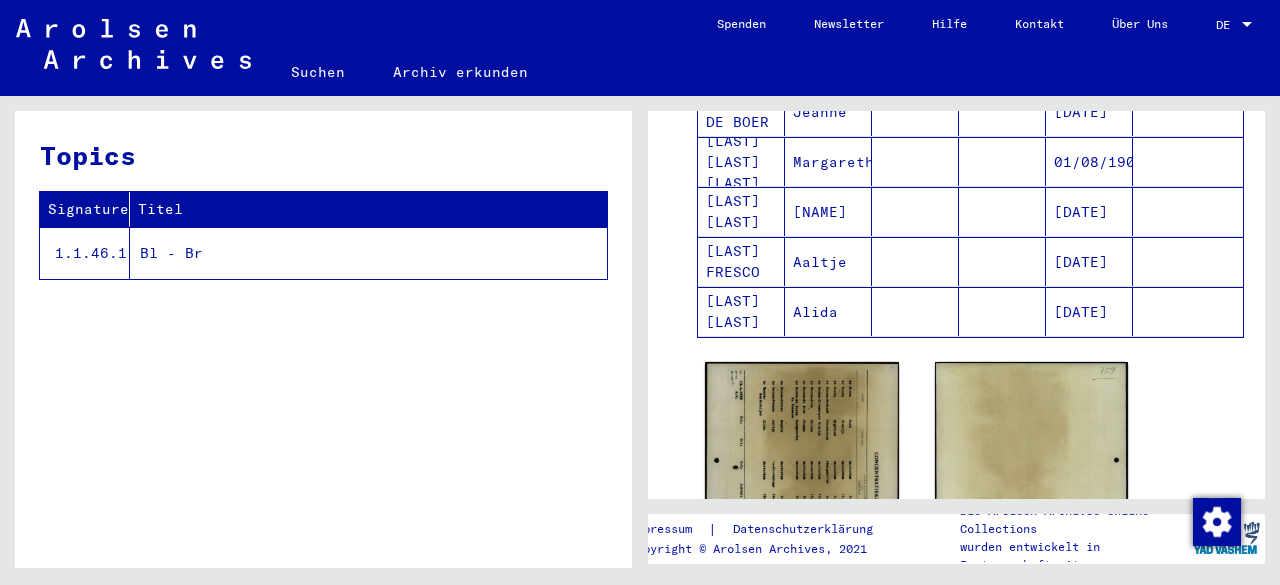 scroll, scrollTop: 600, scrollLeft: 0, axis: vertical 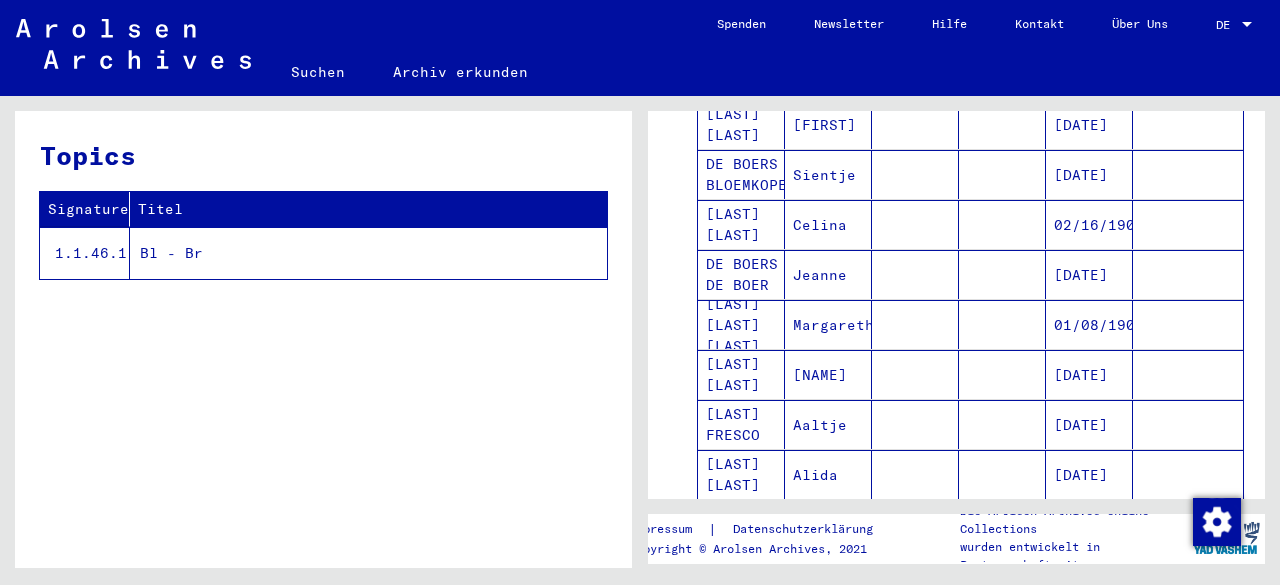 click on "[DATE]" at bounding box center (1089, 424) 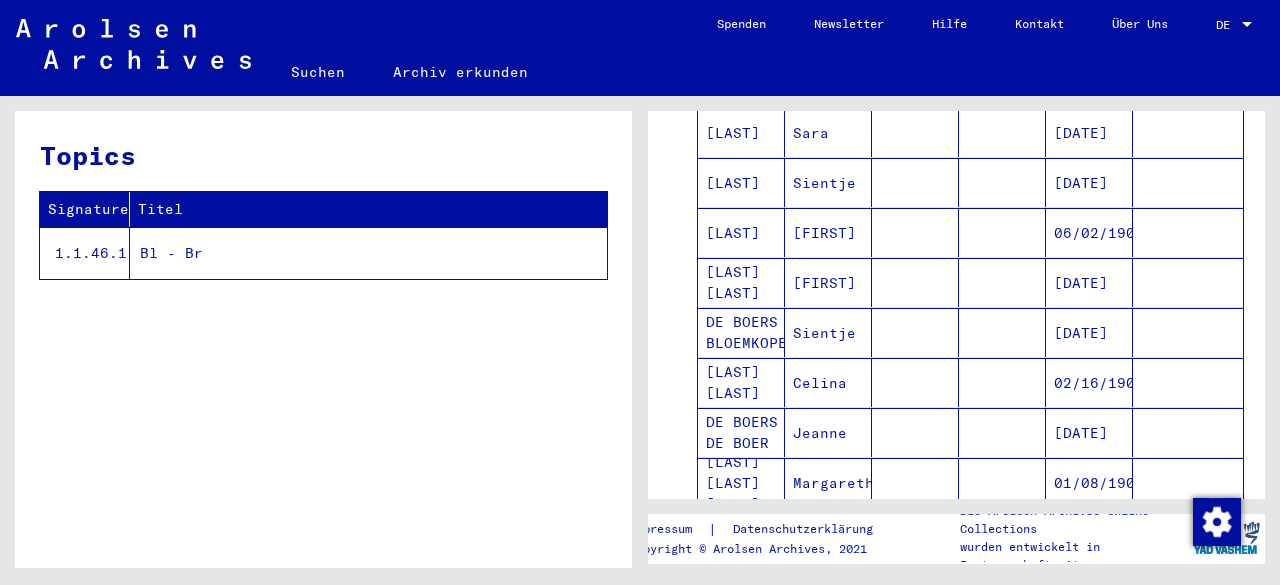 scroll, scrollTop: 300, scrollLeft: 0, axis: vertical 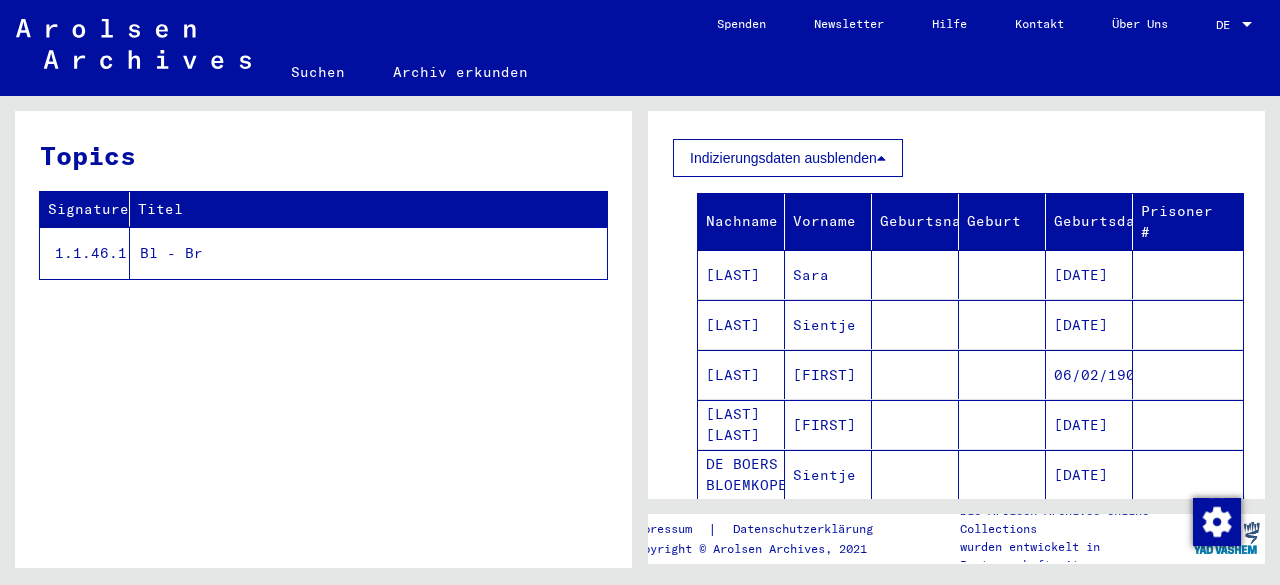 click at bounding box center [1247, 24] 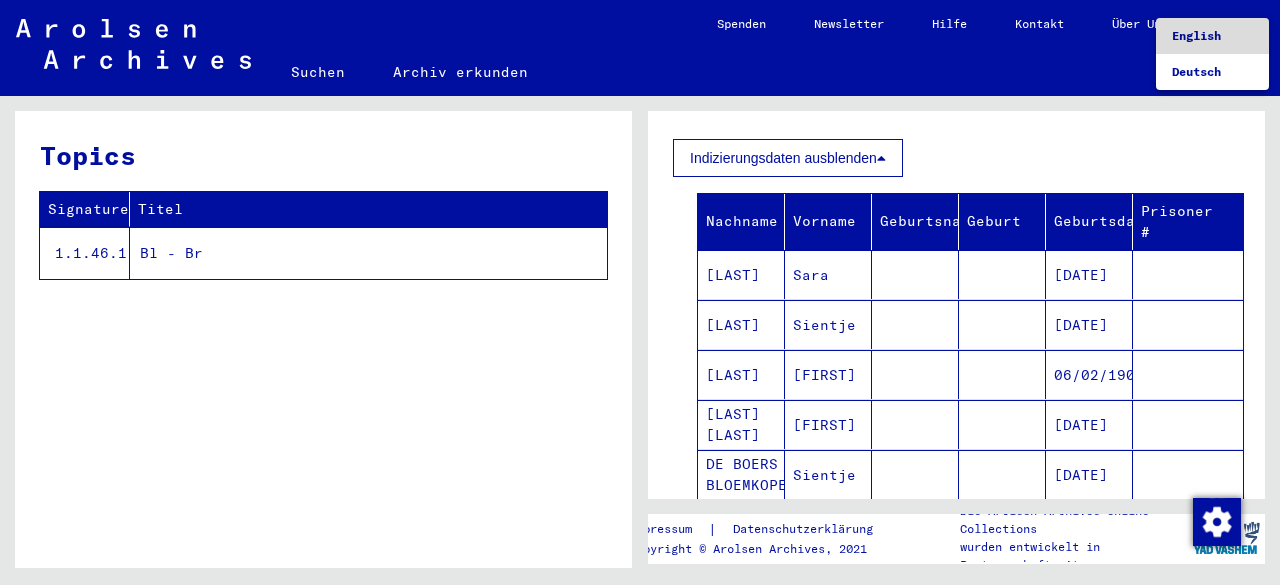 click on "English" at bounding box center [1196, 35] 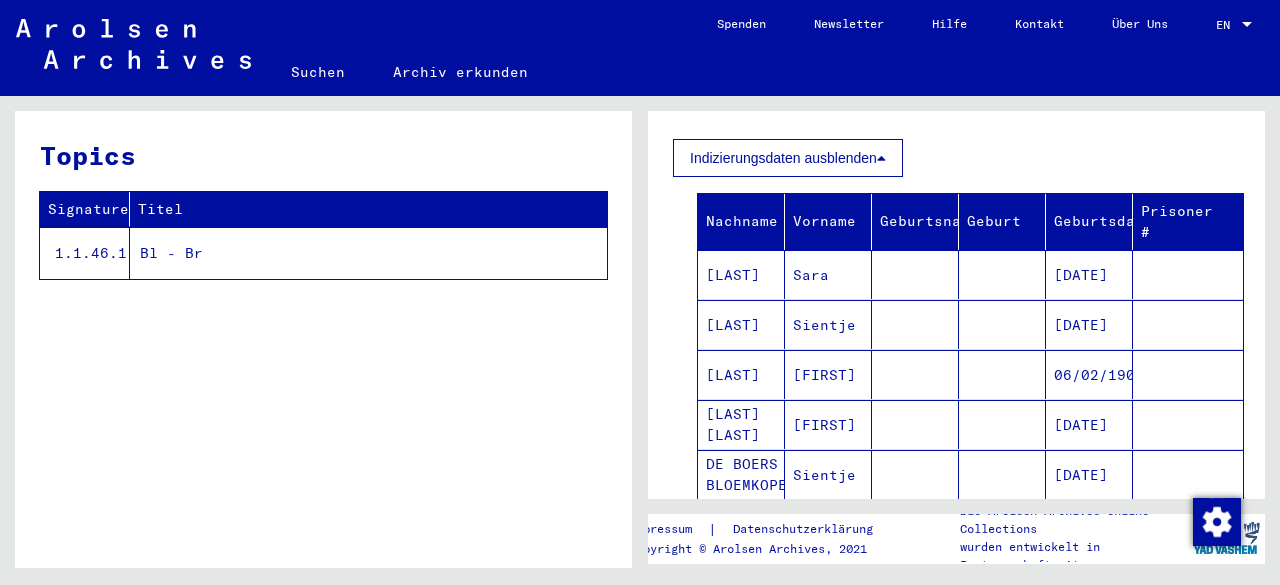 scroll, scrollTop: 0, scrollLeft: 0, axis: both 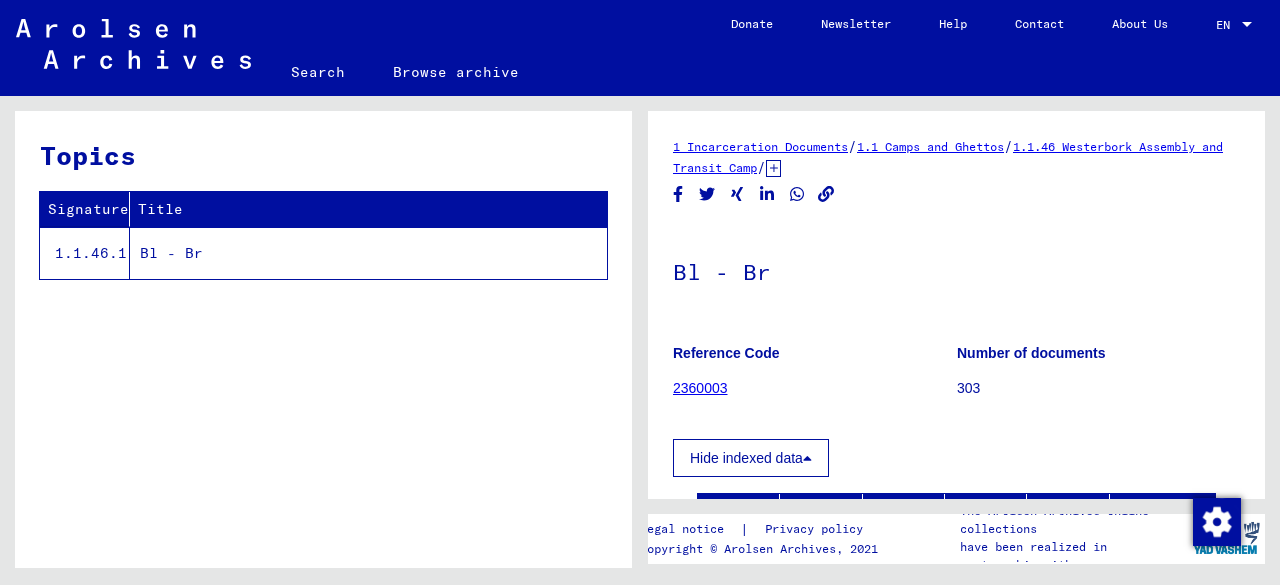 click on "1.1 Camps and Ghettos" 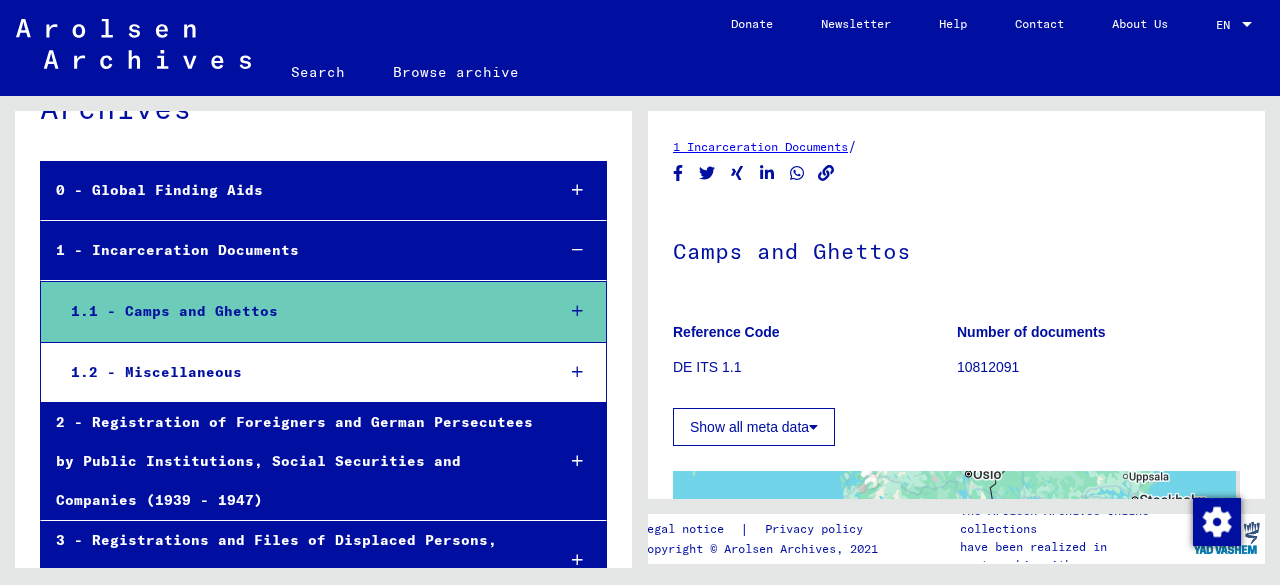 scroll, scrollTop: 200, scrollLeft: 0, axis: vertical 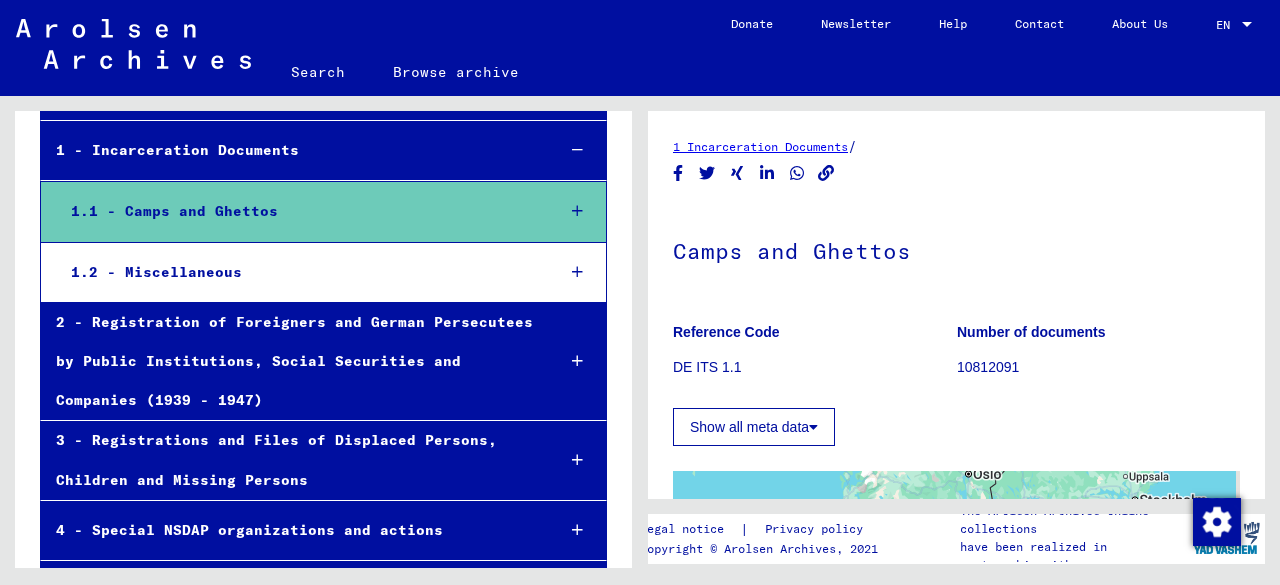 click on "1.1 - Camps and Ghettos" at bounding box center (297, 211) 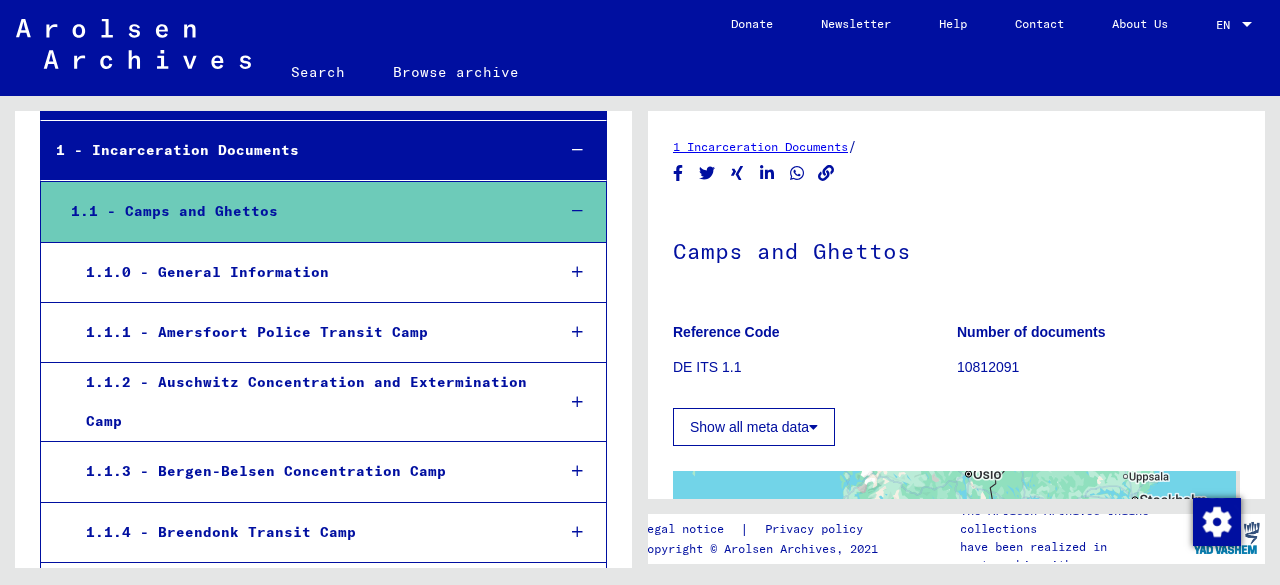 click on "1.1.2 - Auschwitz Concentration and Extermination Camp" at bounding box center (305, 402) 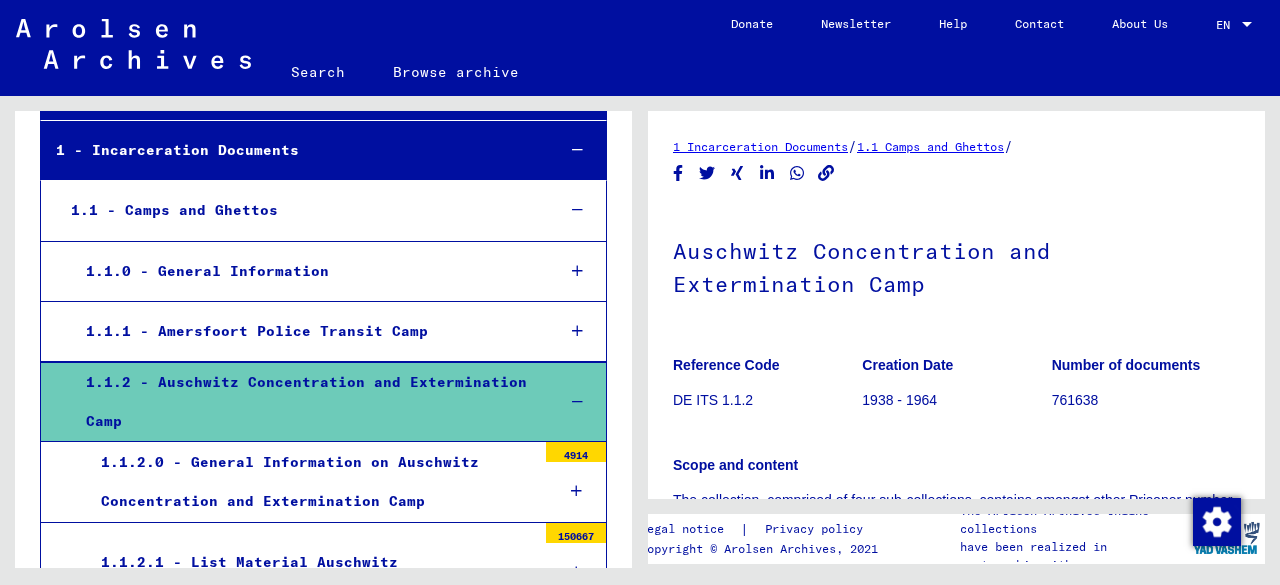 scroll, scrollTop: 300, scrollLeft: 0, axis: vertical 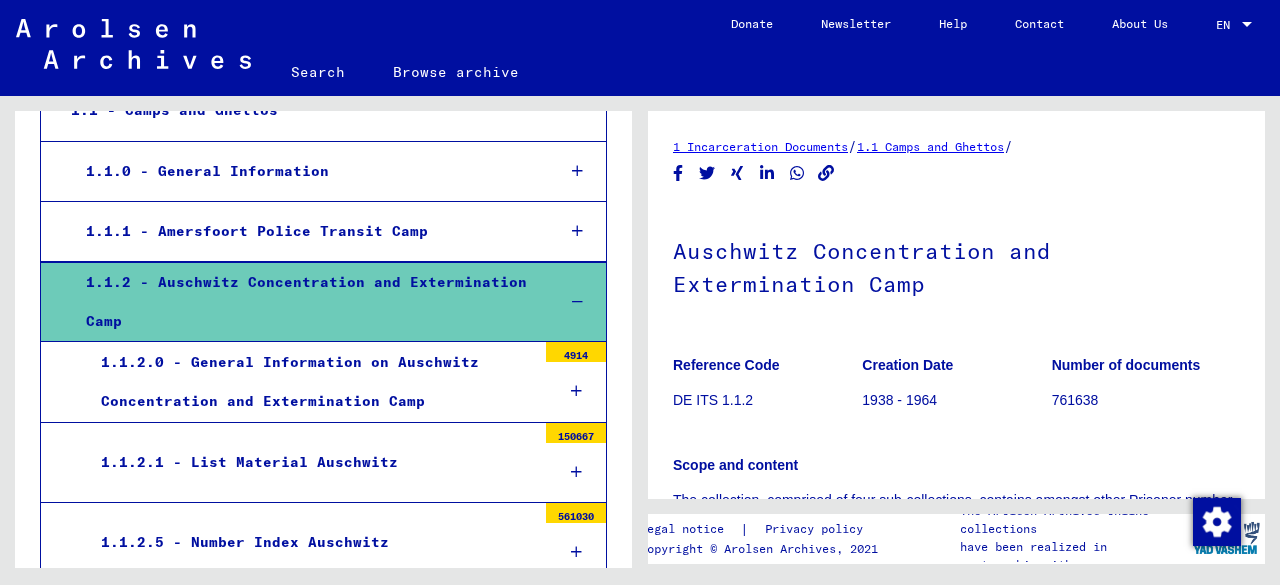 click on "561030" at bounding box center (576, 513) 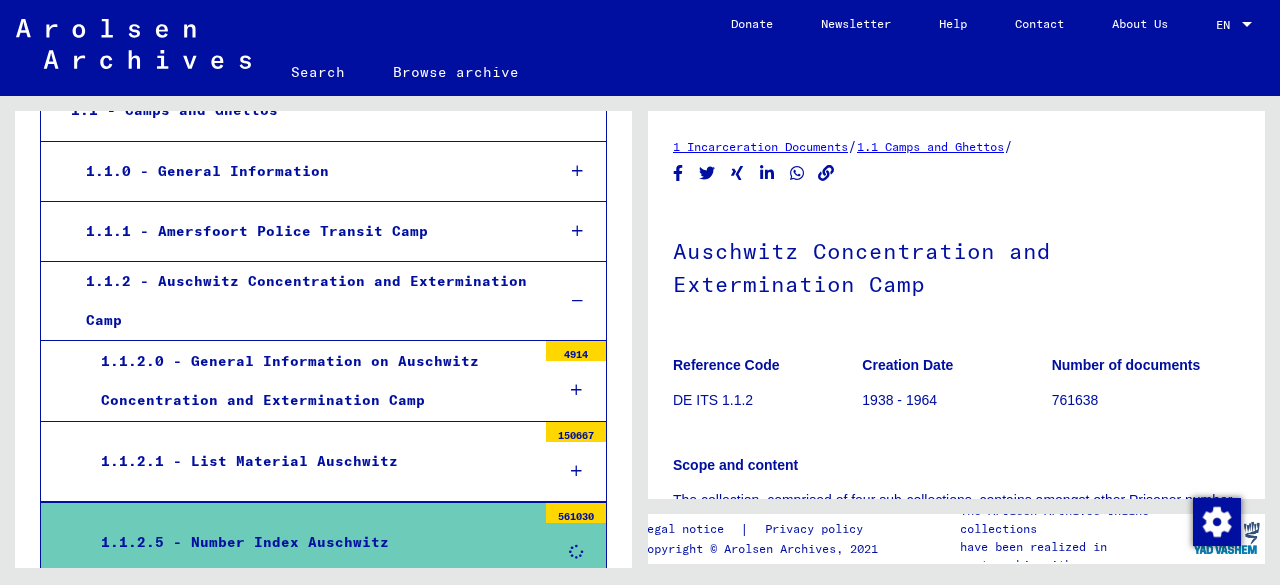 scroll, scrollTop: 11, scrollLeft: 0, axis: vertical 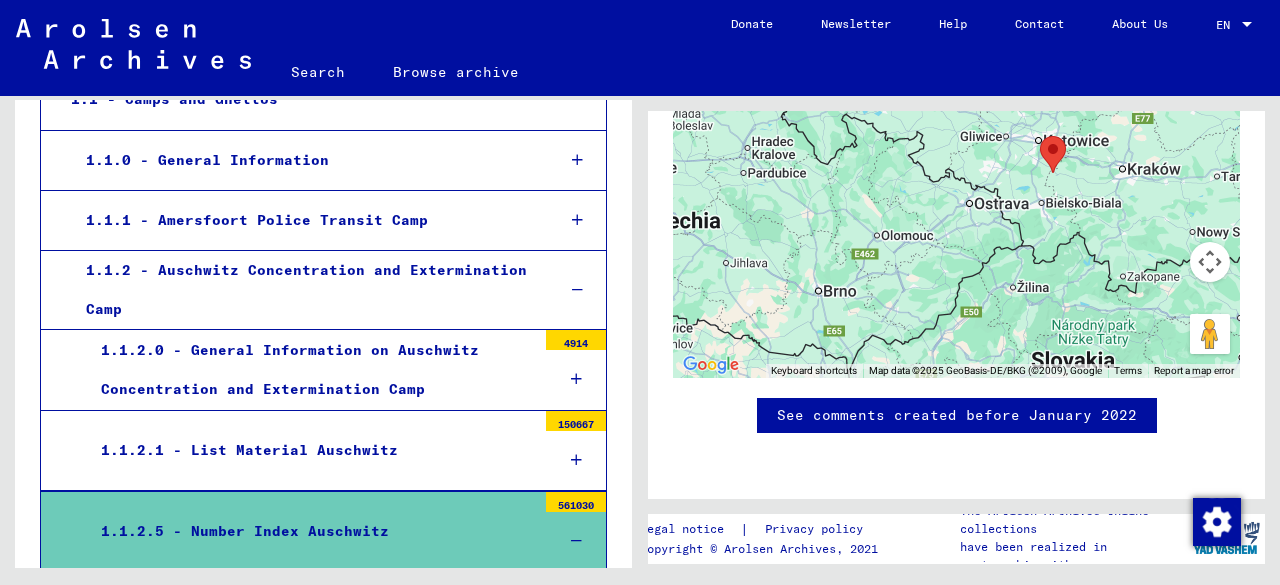 click on "561030" at bounding box center [576, 502] 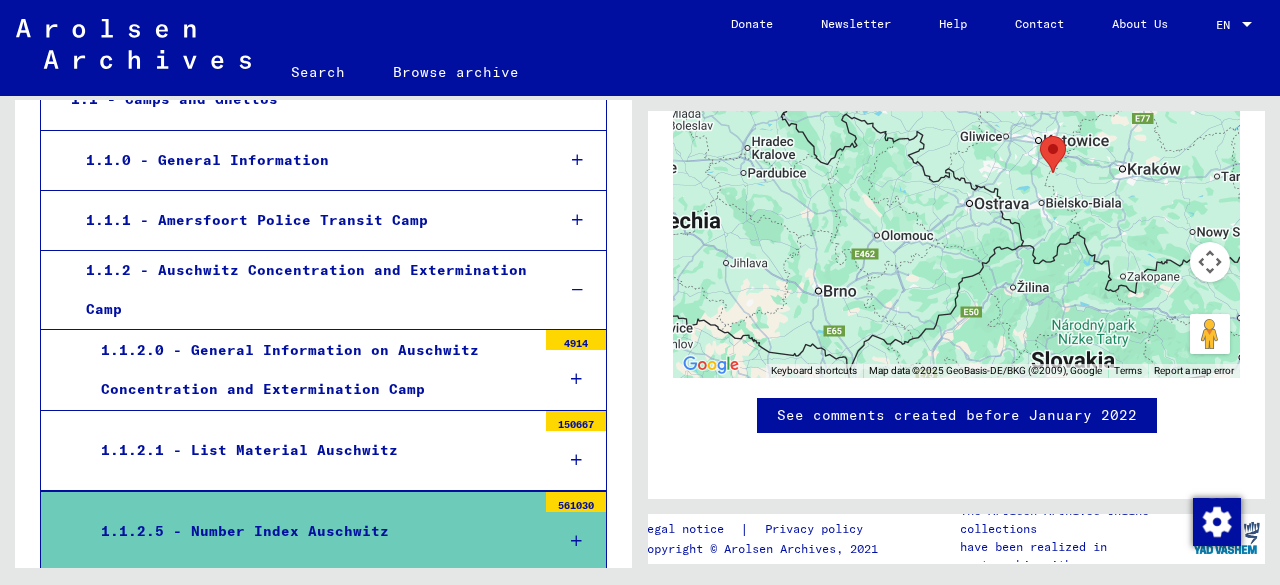 click on "561030" at bounding box center [576, 502] 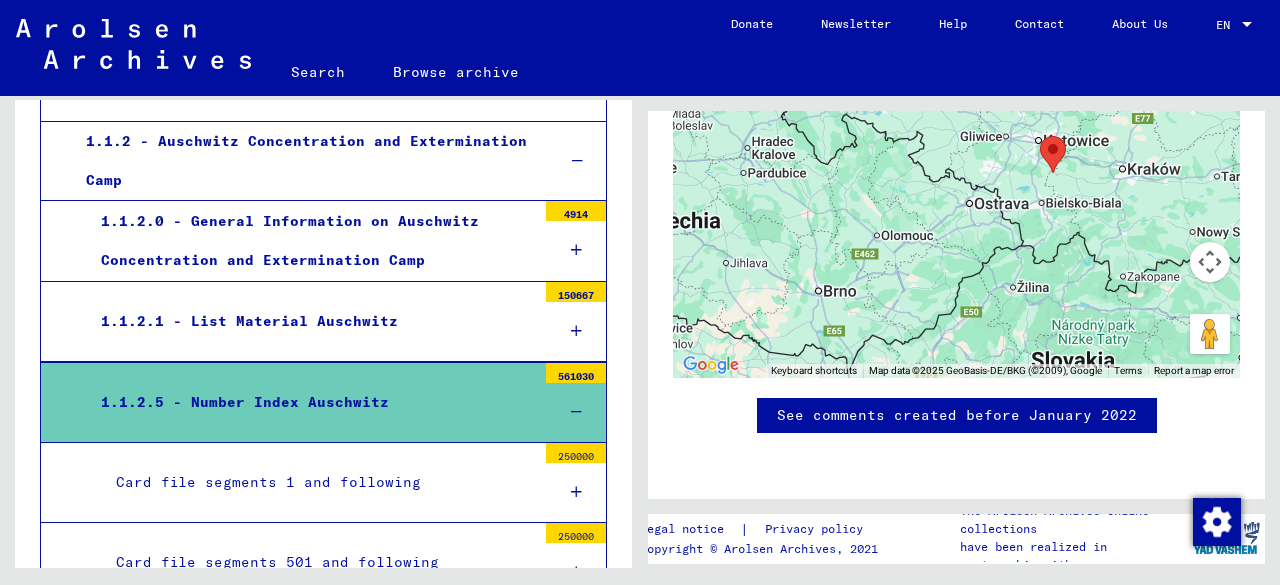 scroll, scrollTop: 500, scrollLeft: 0, axis: vertical 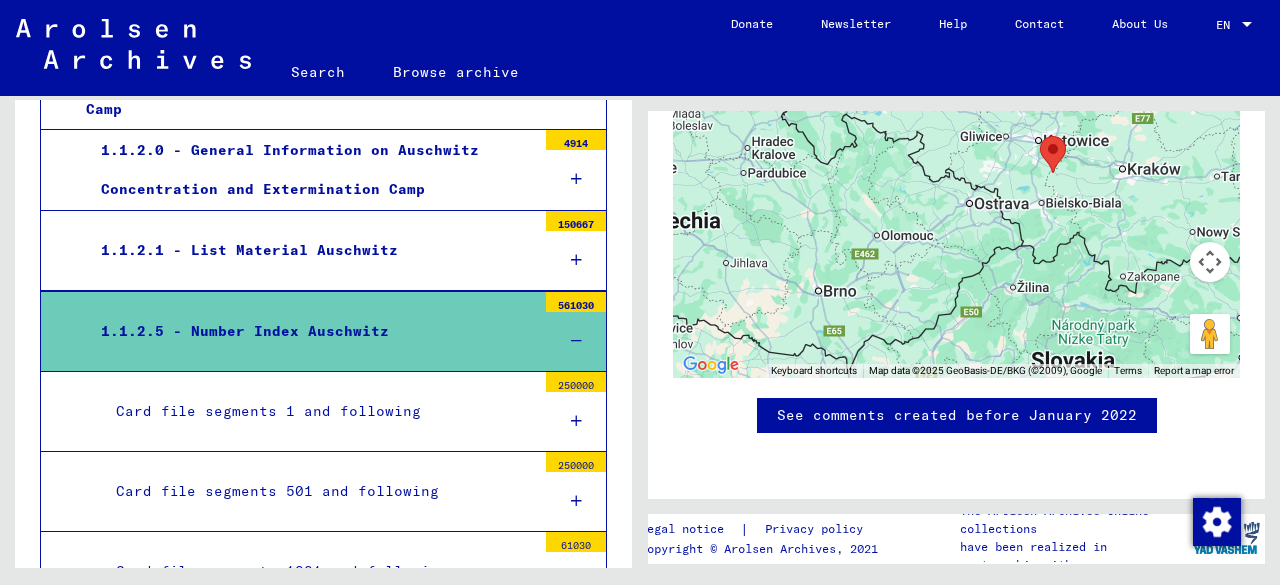 click on "250000" at bounding box center [576, 382] 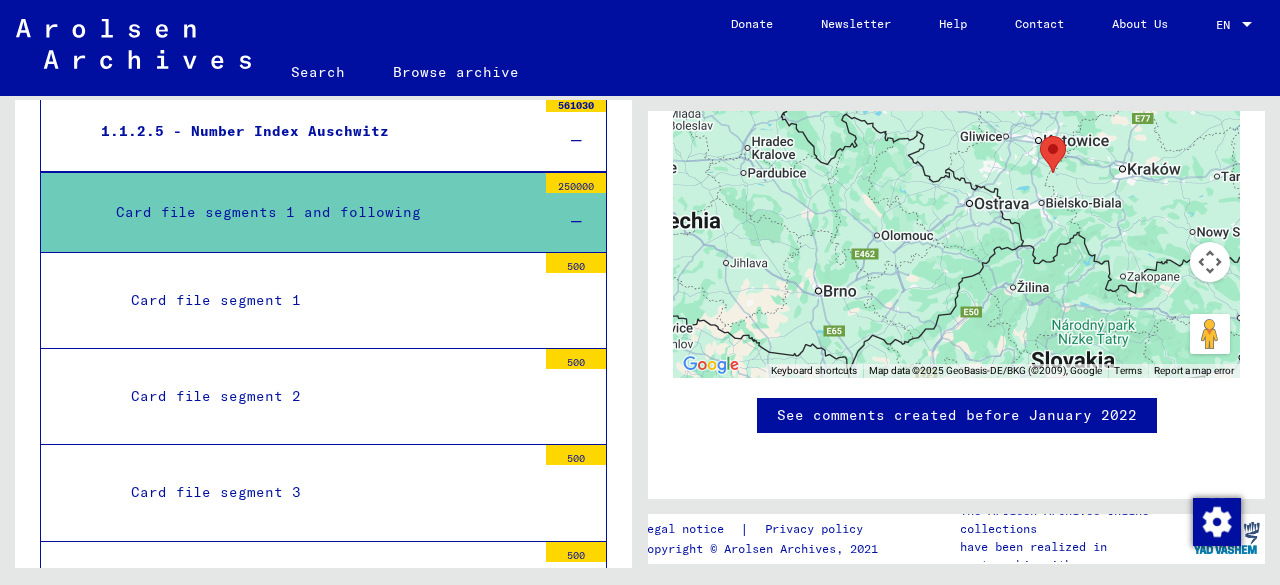 scroll, scrollTop: 700, scrollLeft: 0, axis: vertical 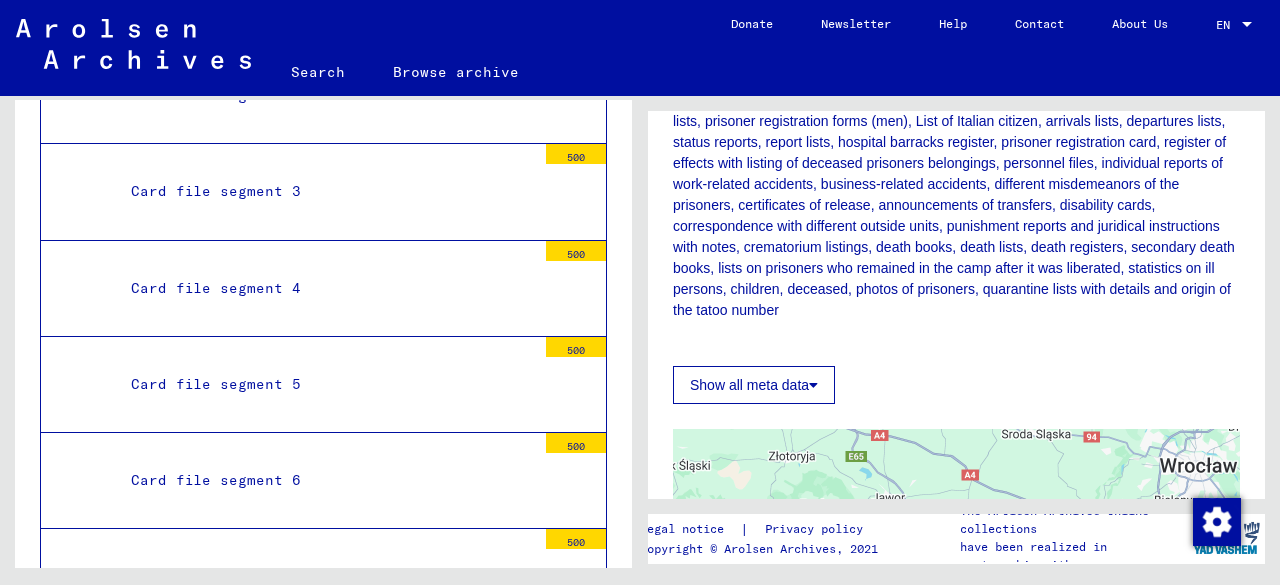 click 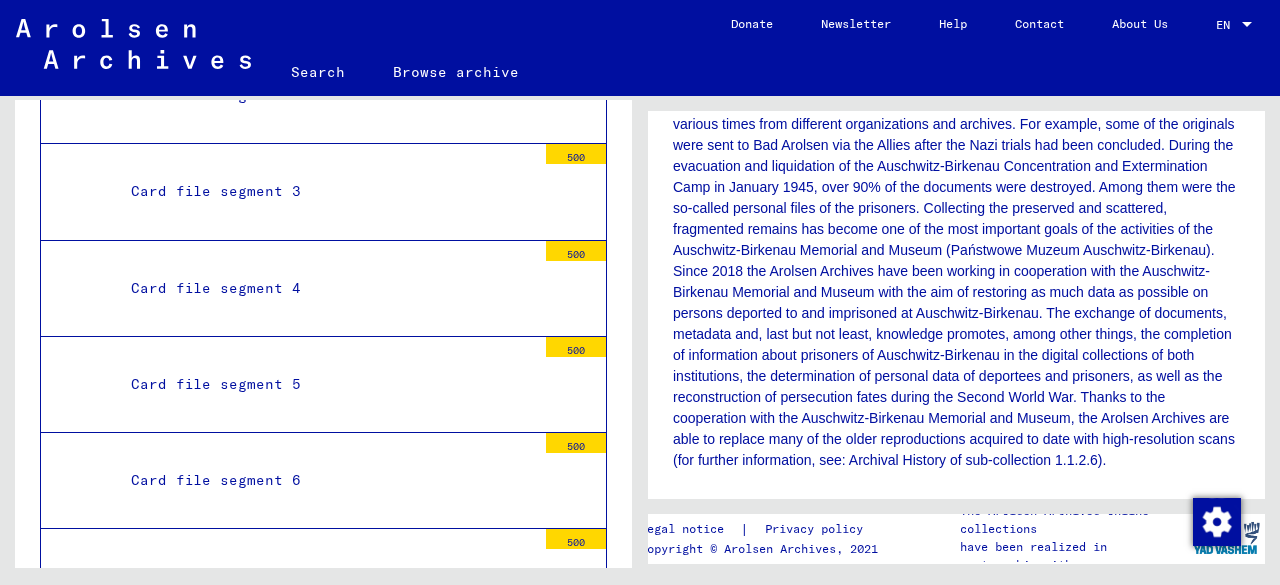 scroll, scrollTop: 600, scrollLeft: 0, axis: vertical 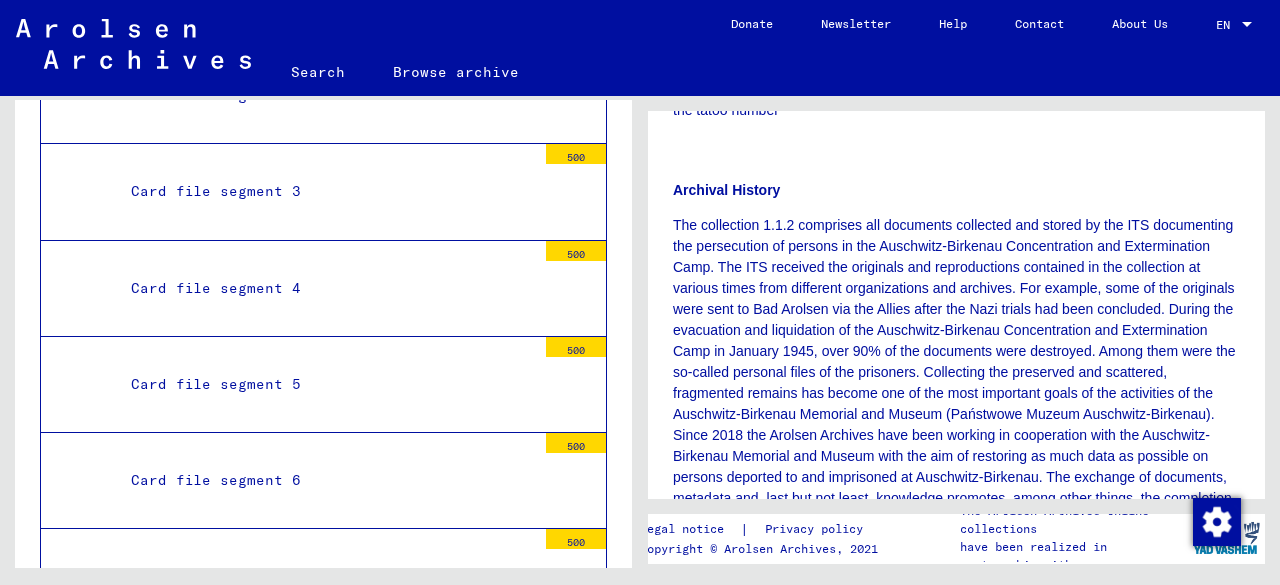 click on "500" at bounding box center (576, 251) 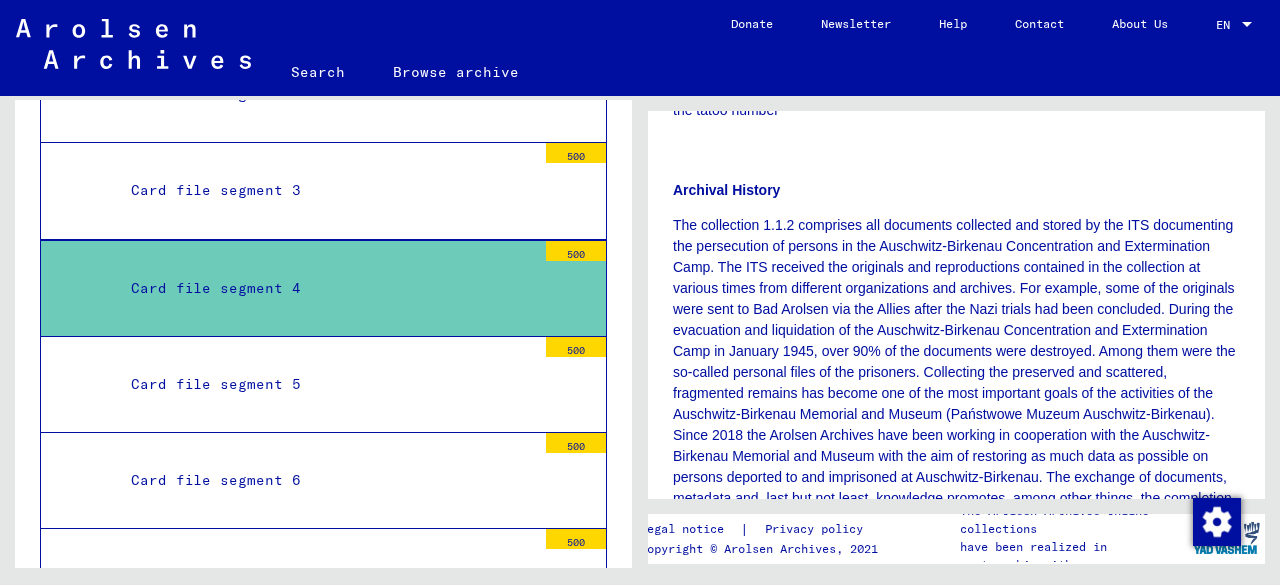 scroll, scrollTop: 10, scrollLeft: 0, axis: vertical 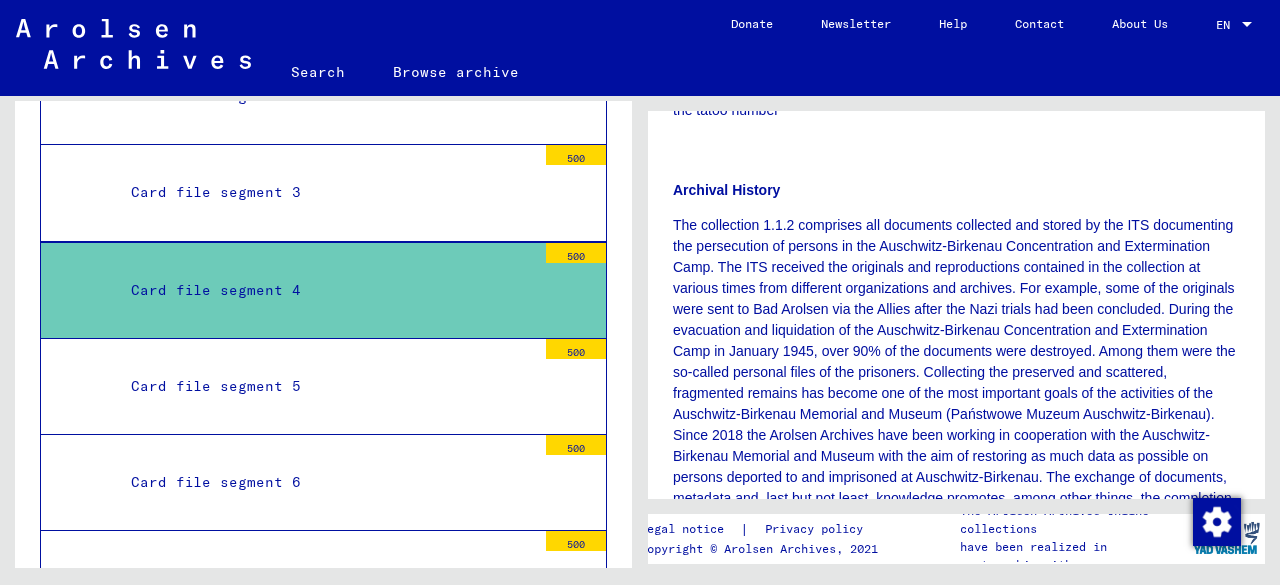 click on "Card file segment 4" at bounding box center (326, 290) 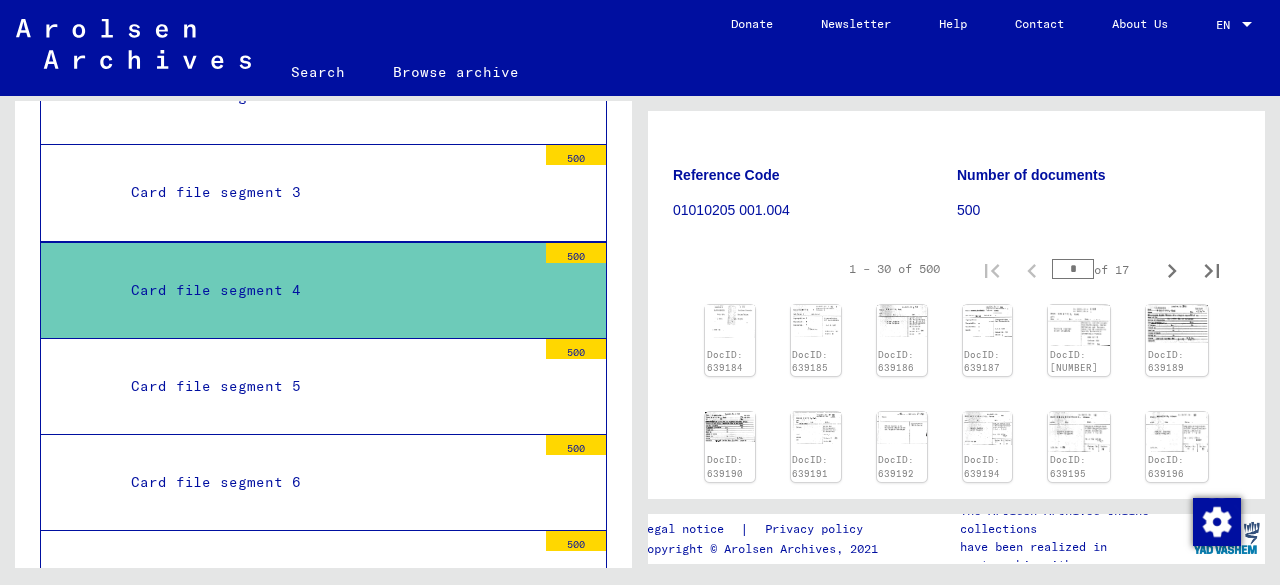 scroll, scrollTop: 300, scrollLeft: 0, axis: vertical 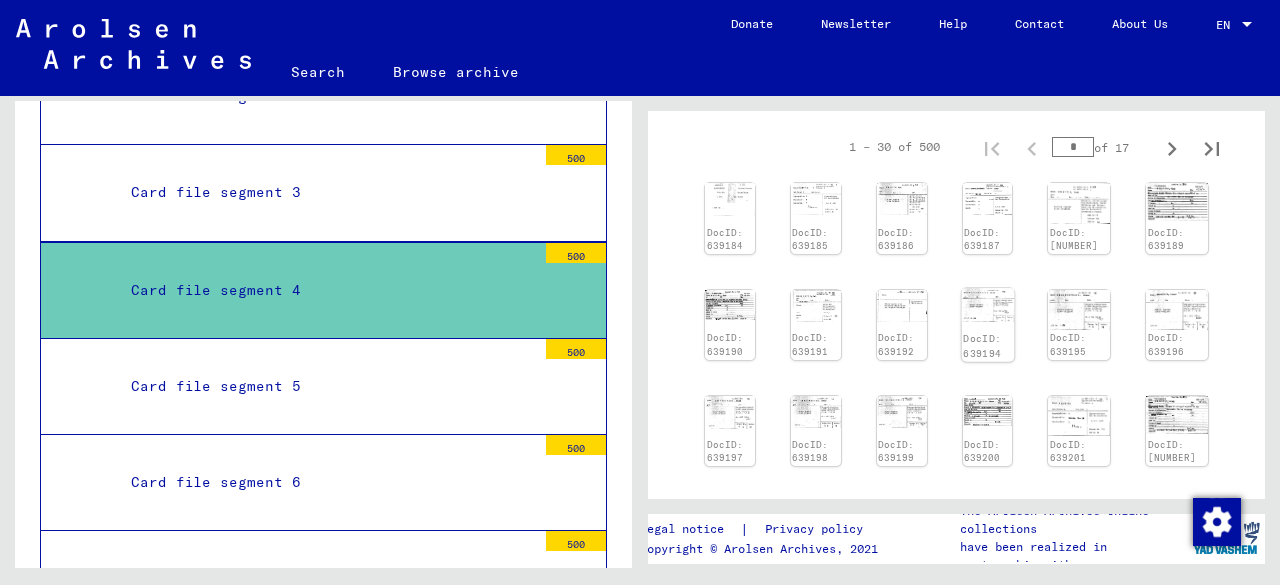 click 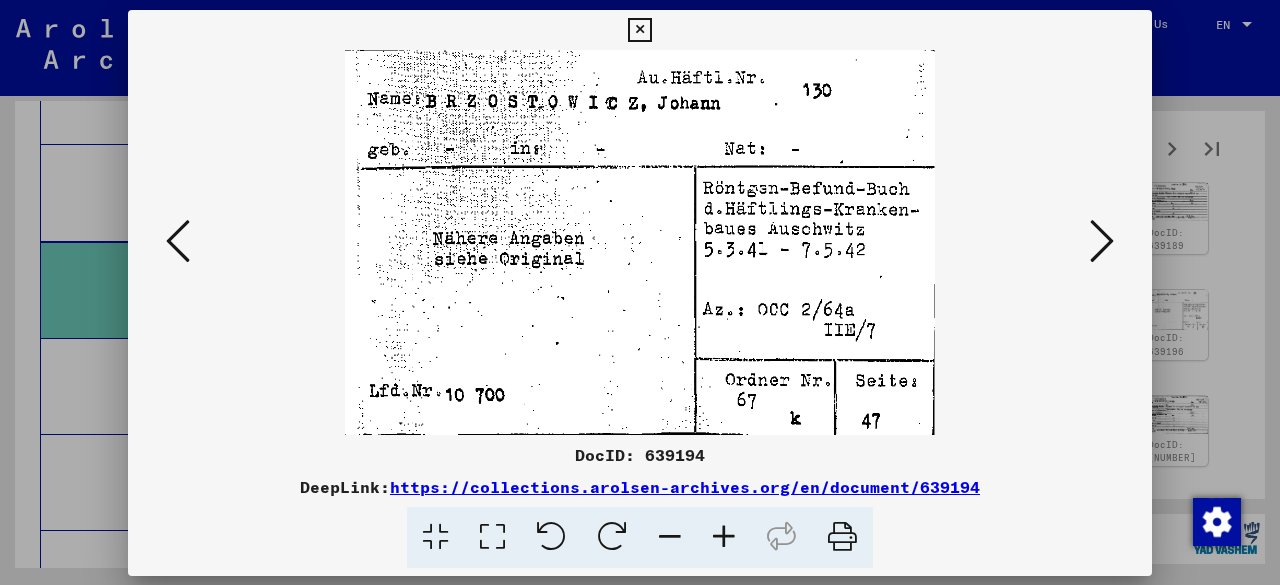 scroll, scrollTop: 11, scrollLeft: 0, axis: vertical 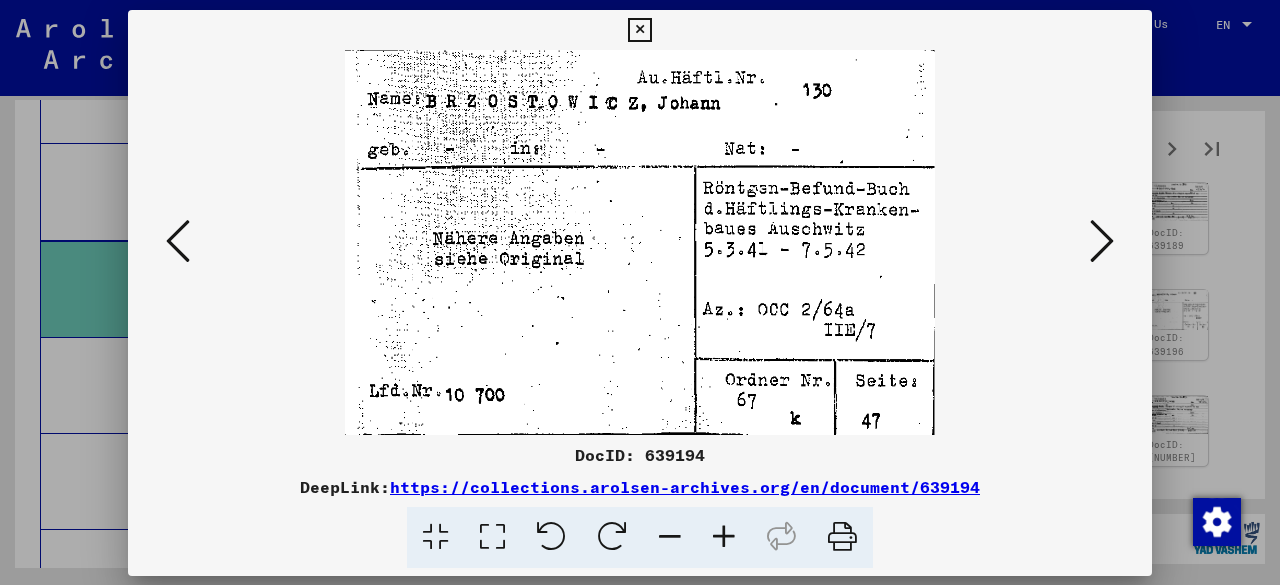 click at bounding box center [640, 242] 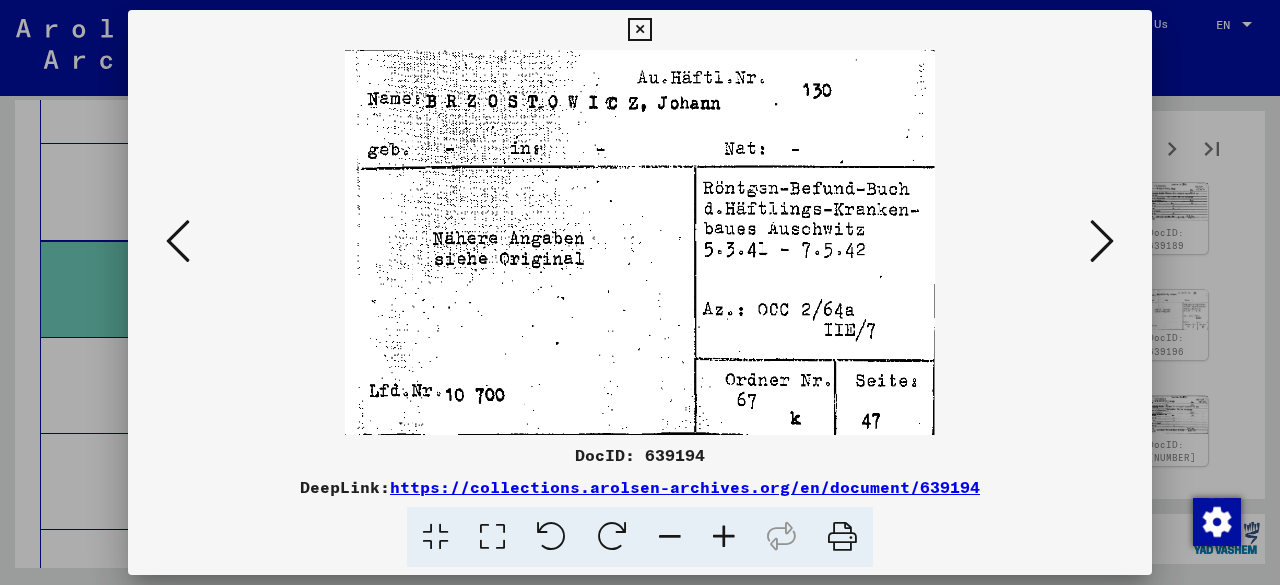 click at bounding box center [639, 30] 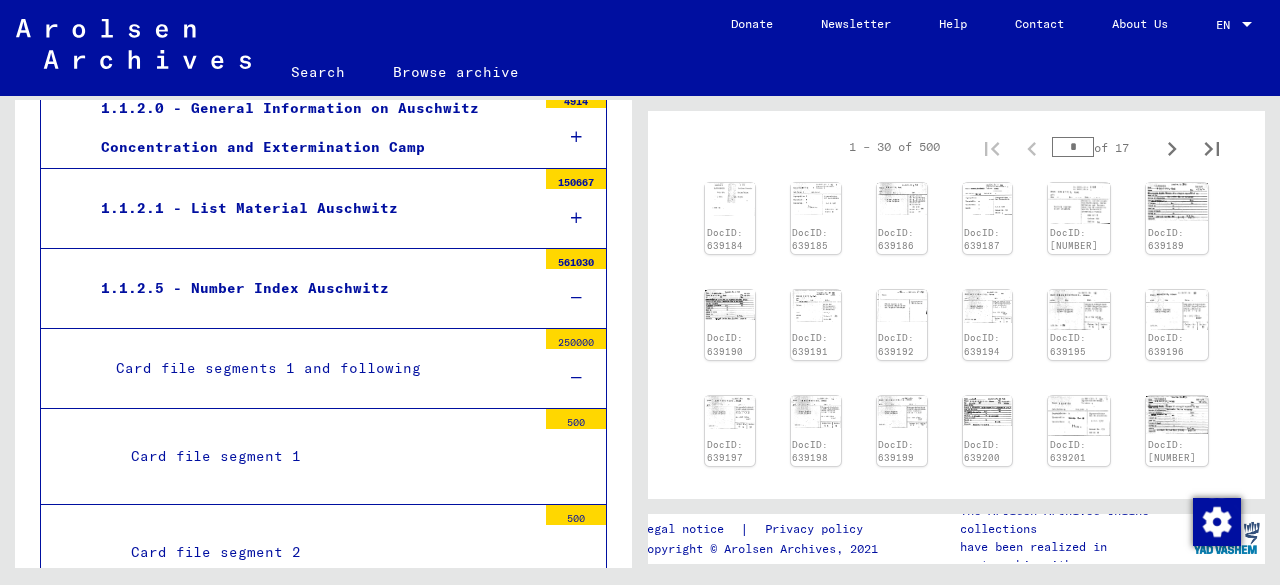 scroll, scrollTop: 499, scrollLeft: 0, axis: vertical 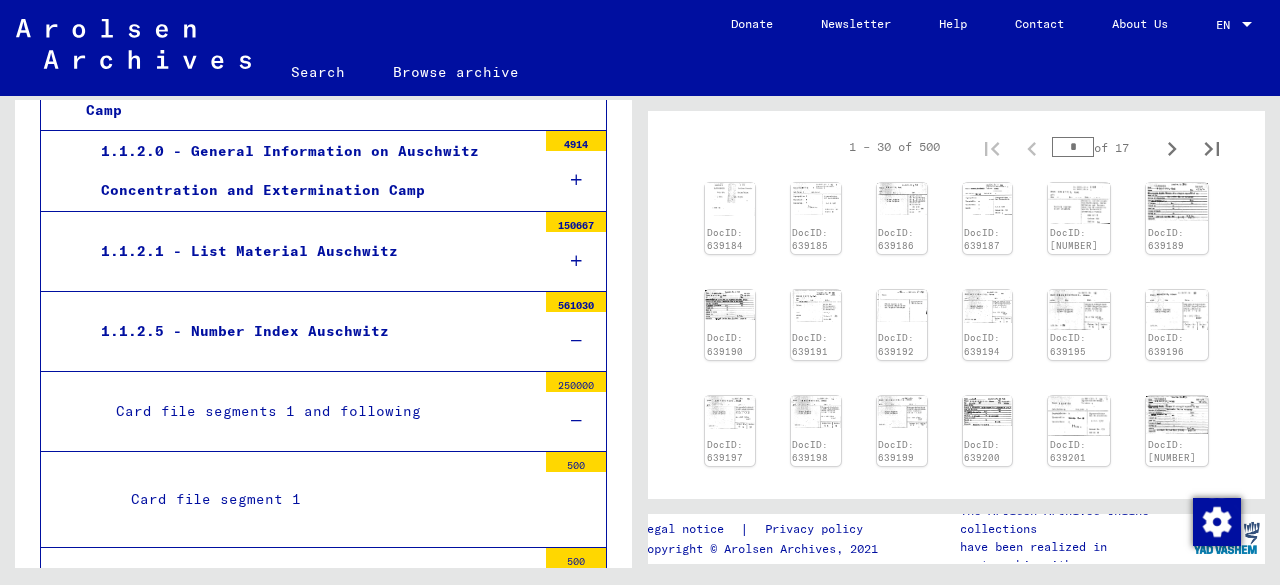 click on "1.1.2.5 - Number Index Auschwitz" at bounding box center (311, 331) 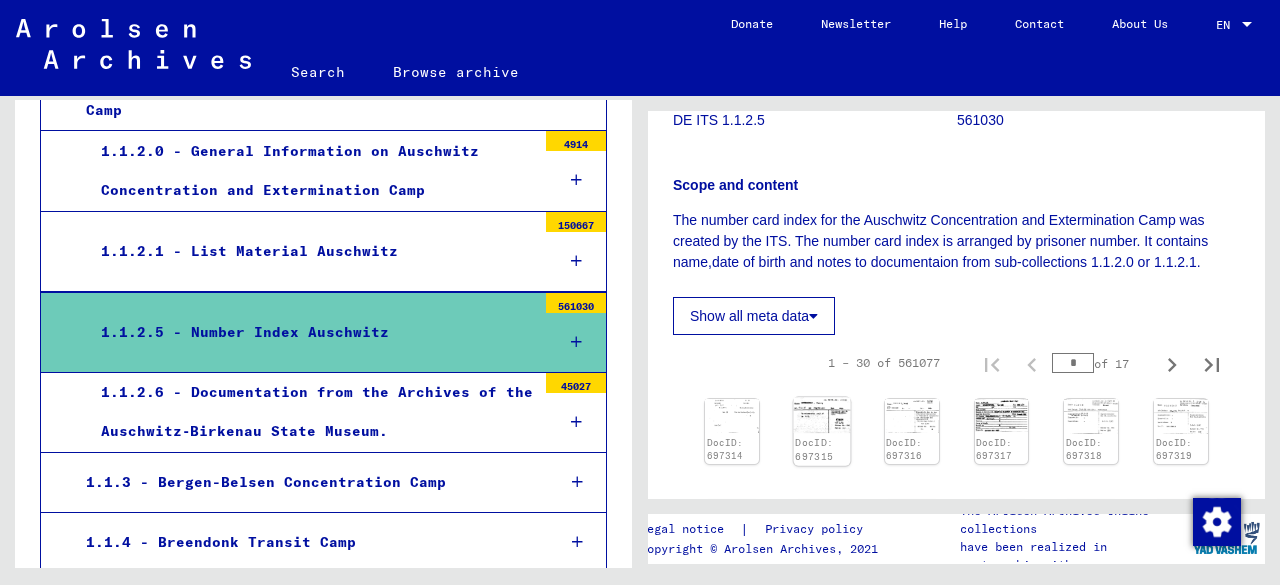 scroll, scrollTop: 300, scrollLeft: 0, axis: vertical 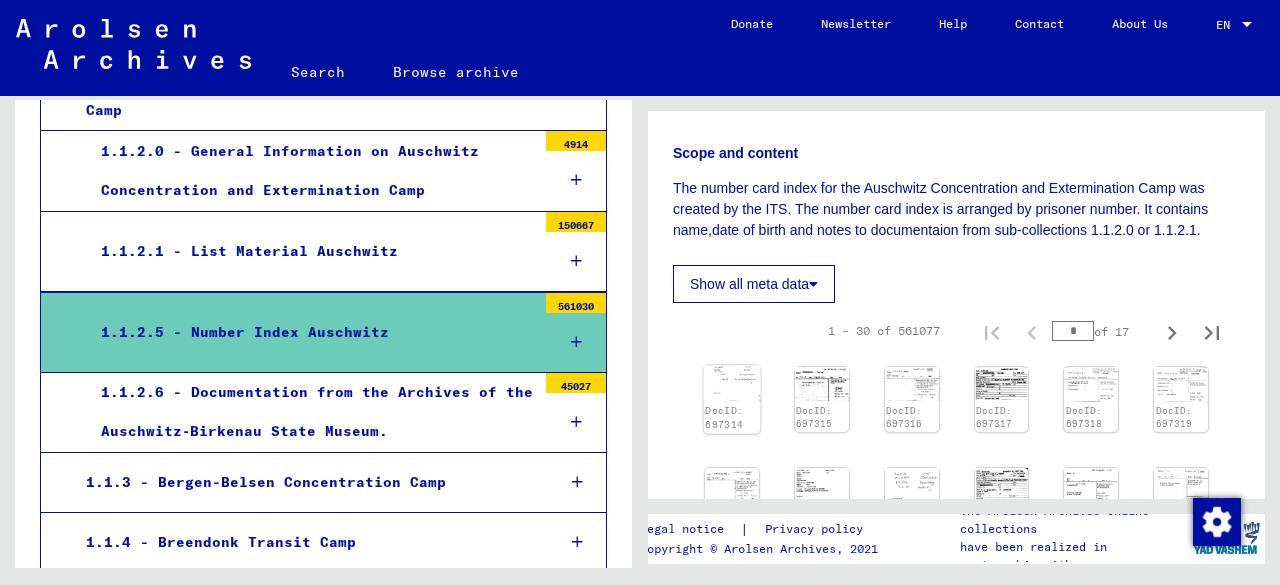 click 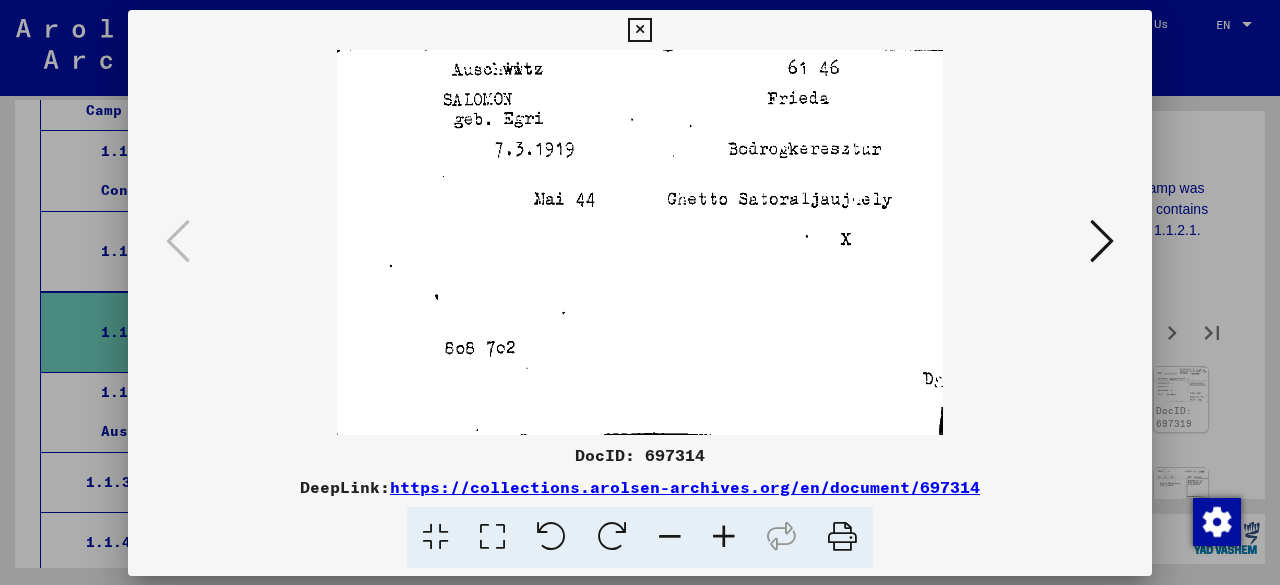 click at bounding box center [640, 242] 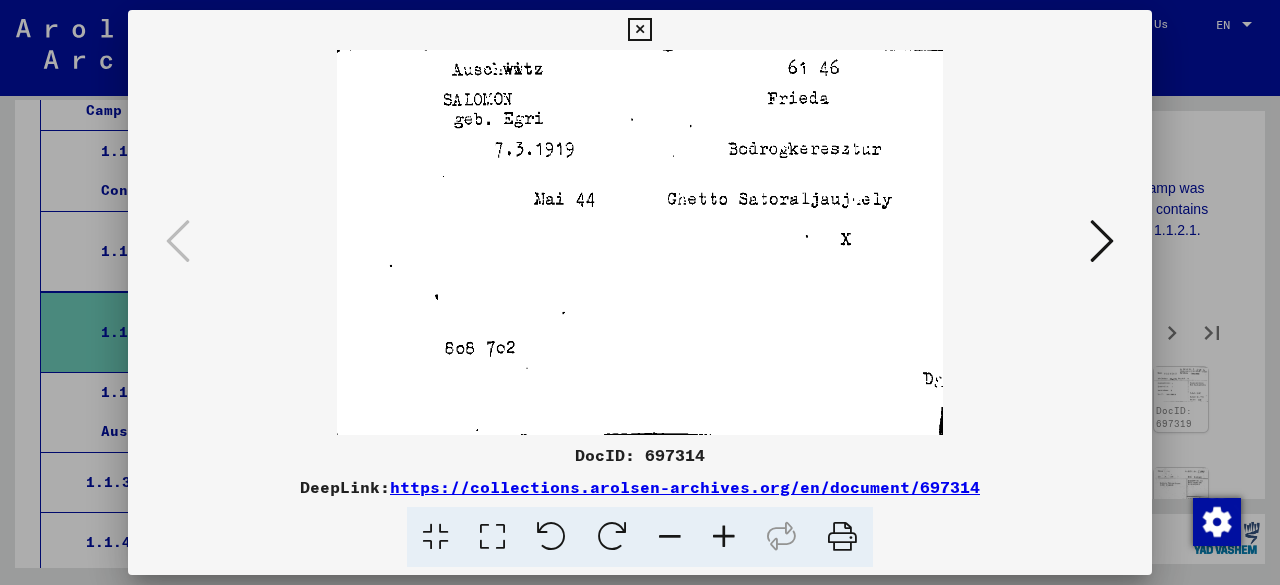click at bounding box center (1102, 241) 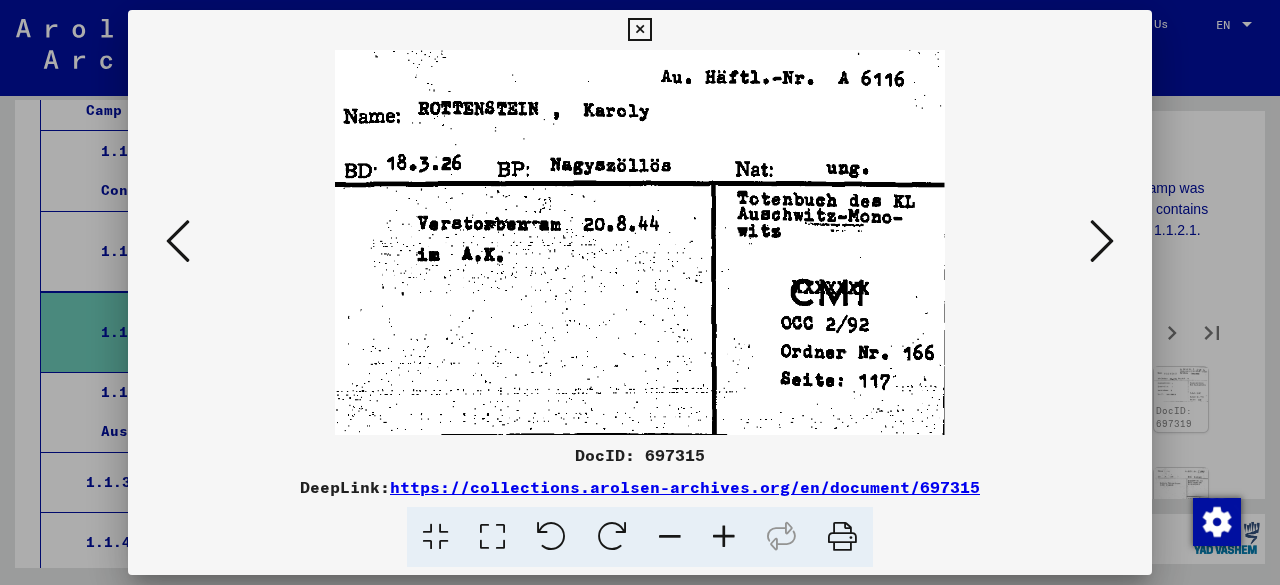 click at bounding box center (1102, 241) 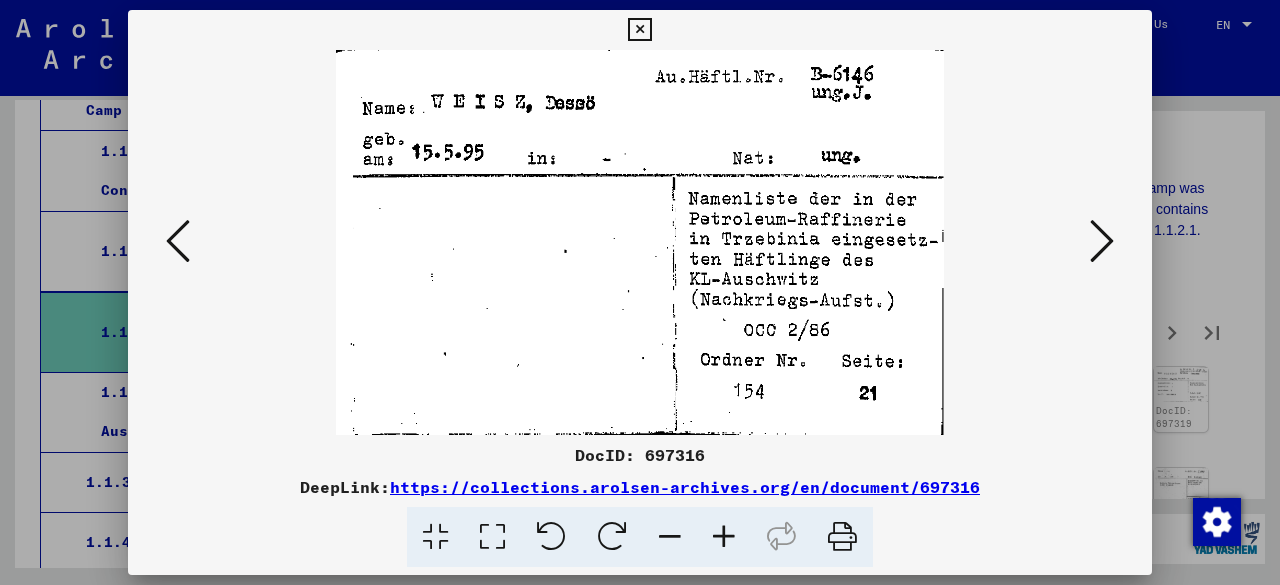 click at bounding box center [1102, 241] 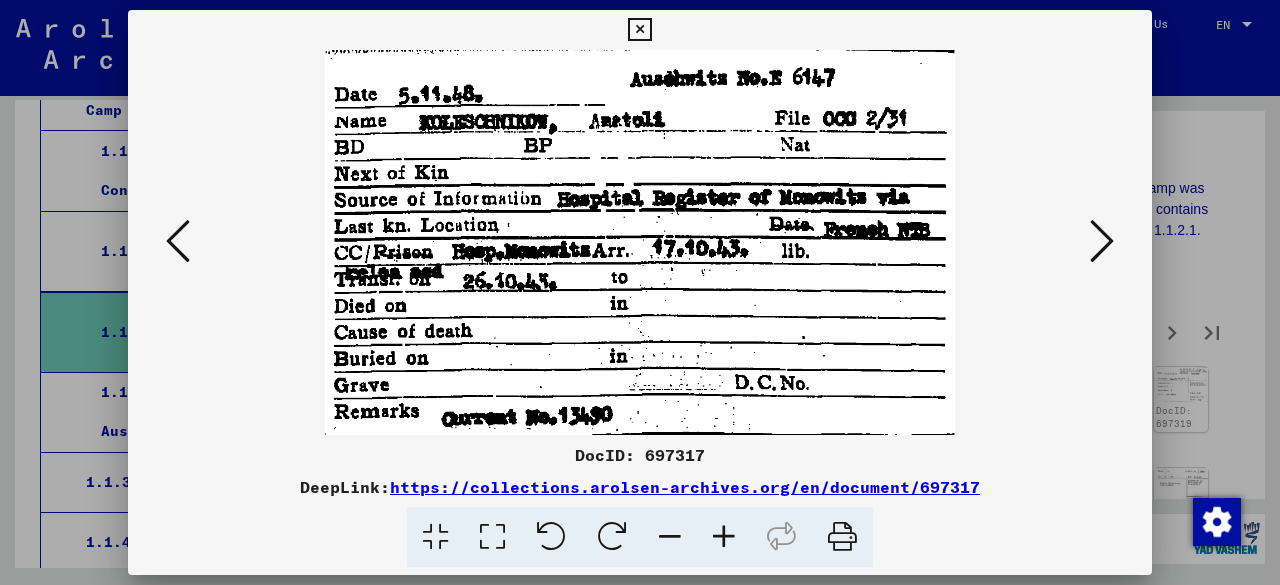 click at bounding box center [1102, 241] 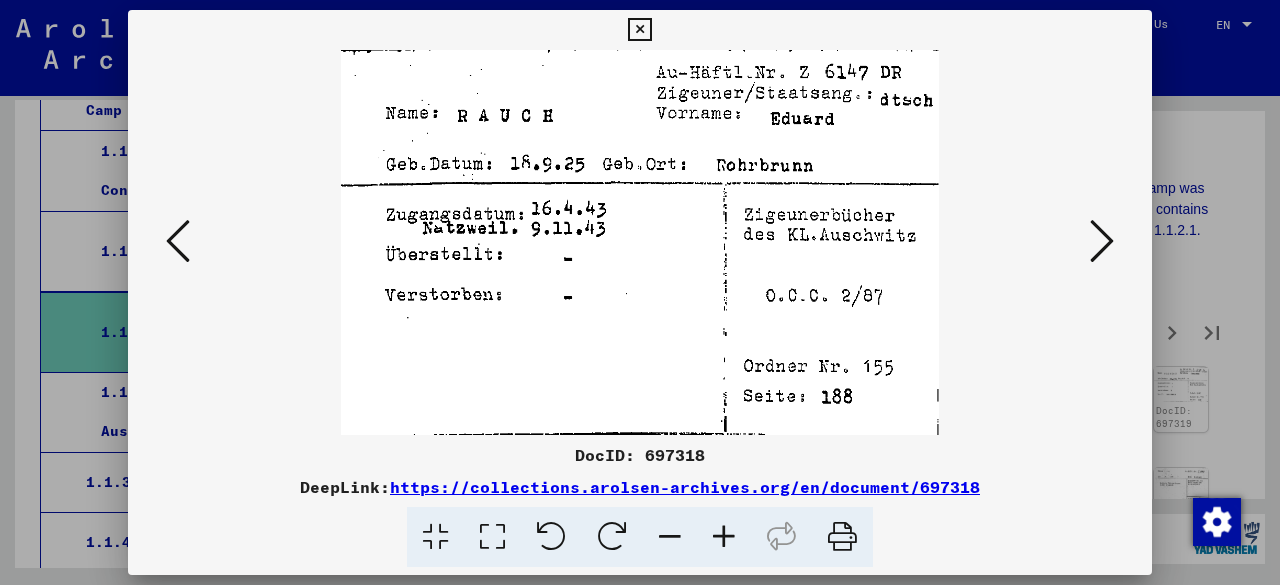 click at bounding box center (1102, 241) 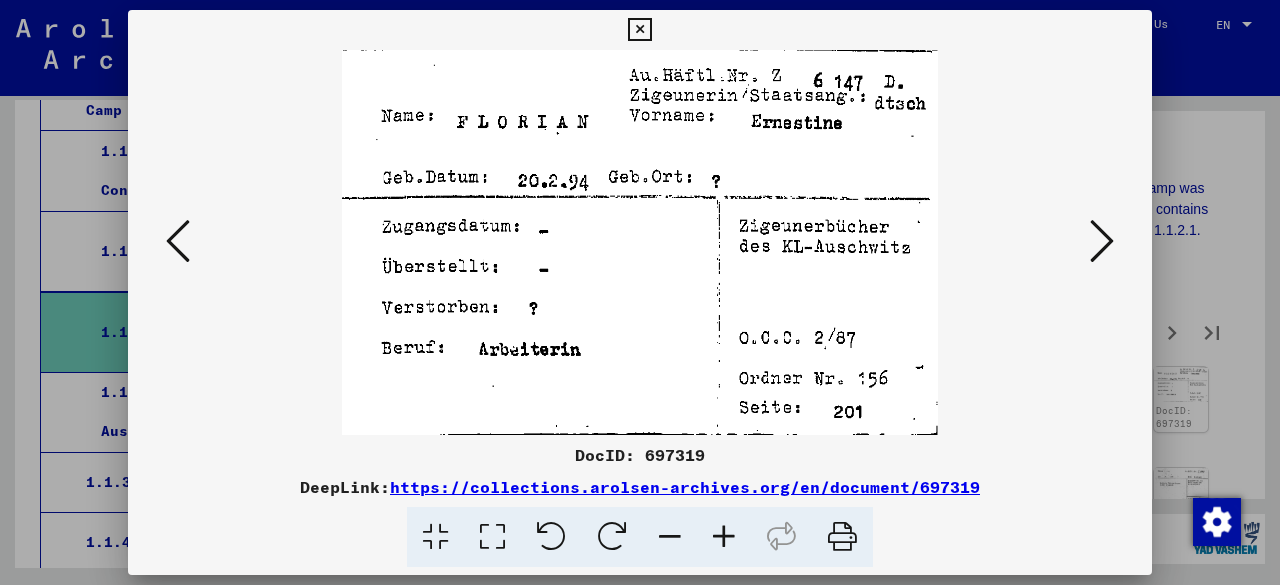 click at bounding box center [1102, 241] 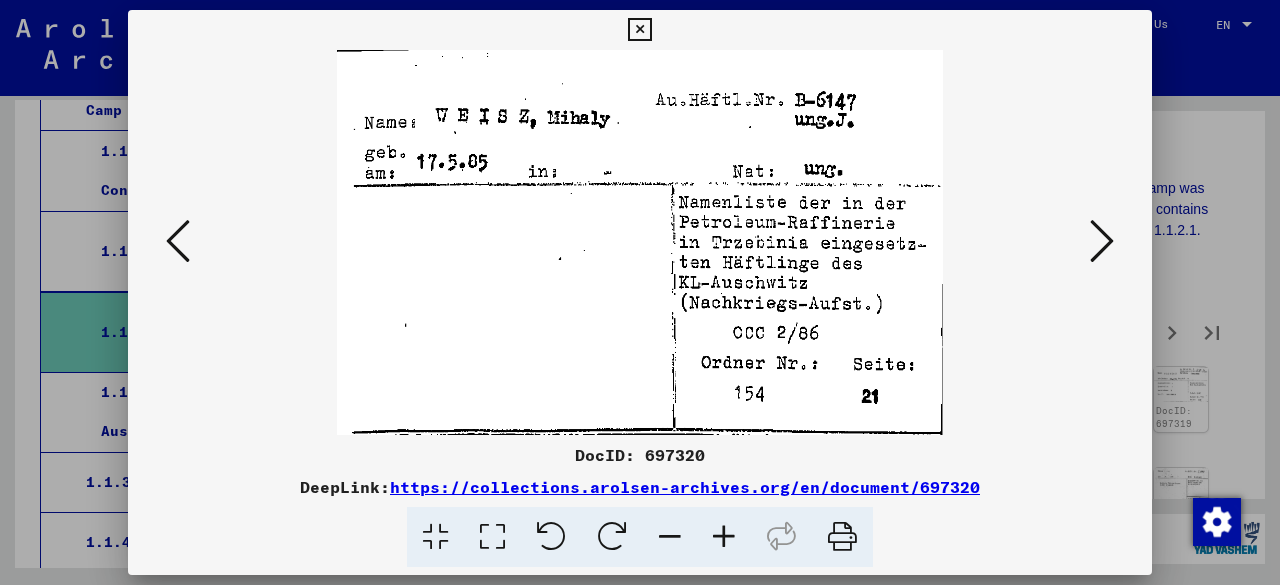 click at bounding box center (639, 30) 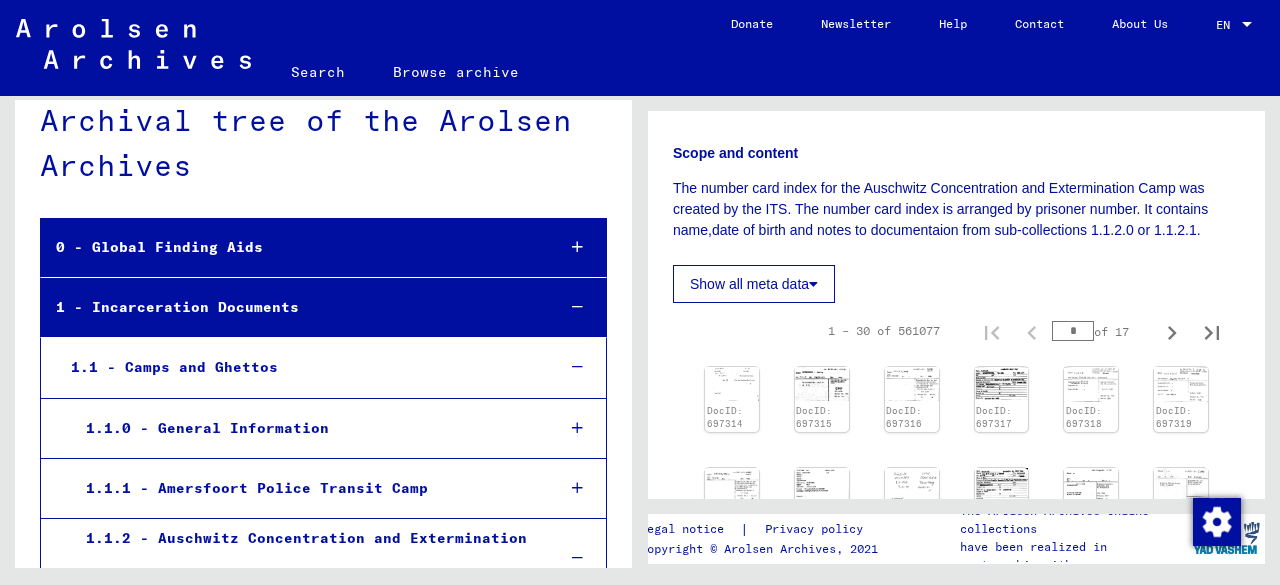 scroll, scrollTop: 0, scrollLeft: 0, axis: both 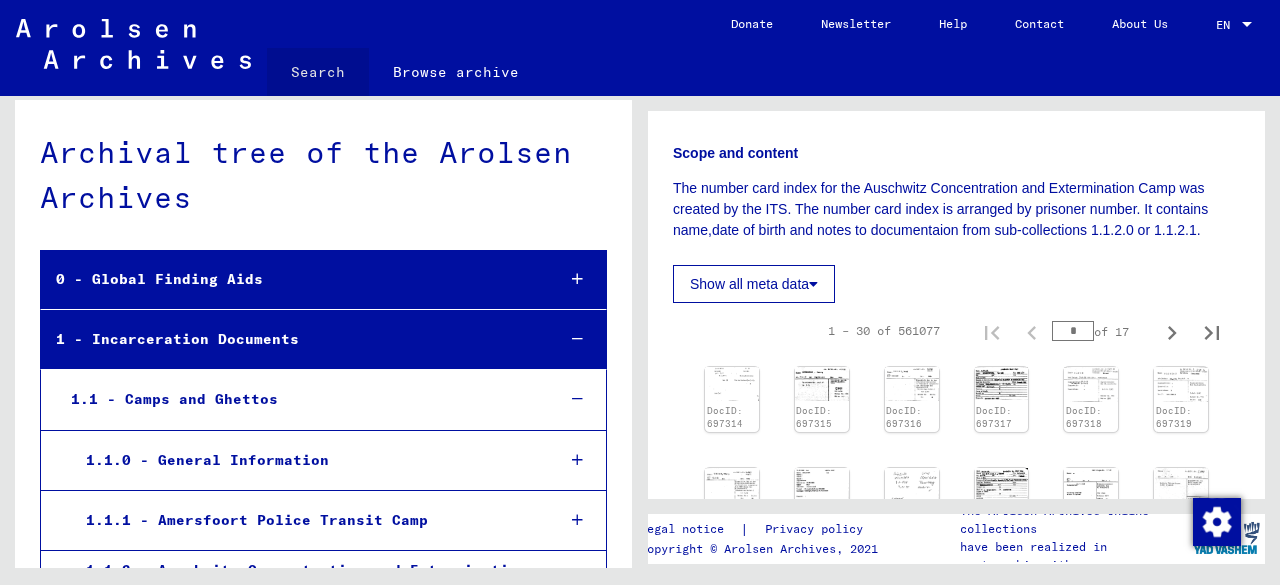 click on "Search" 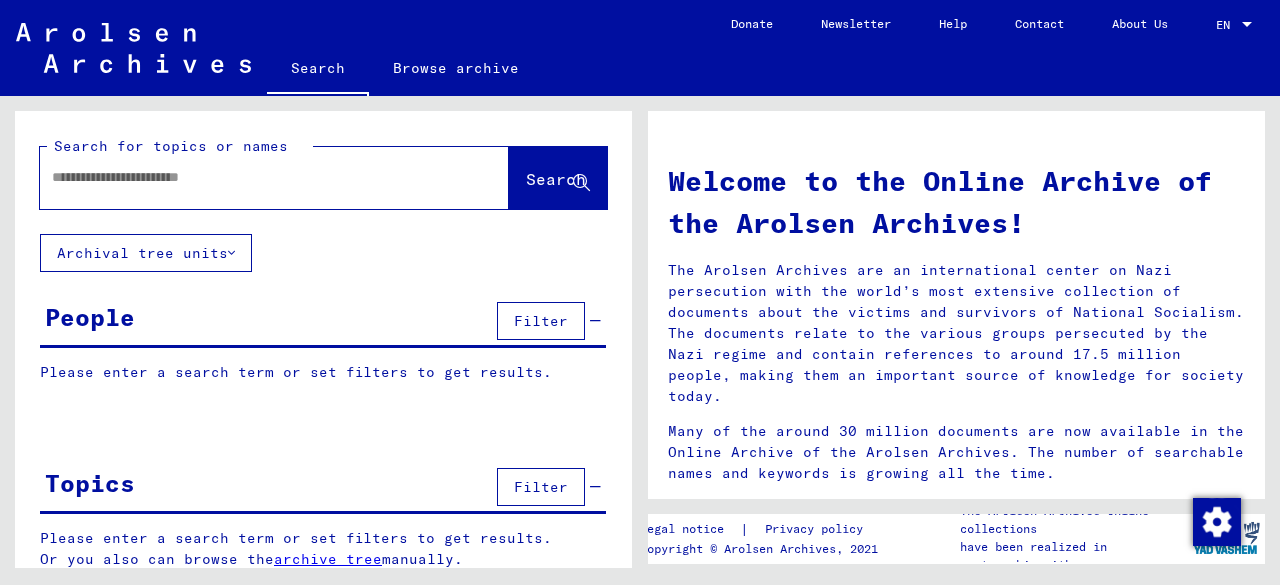 click at bounding box center [250, 177] 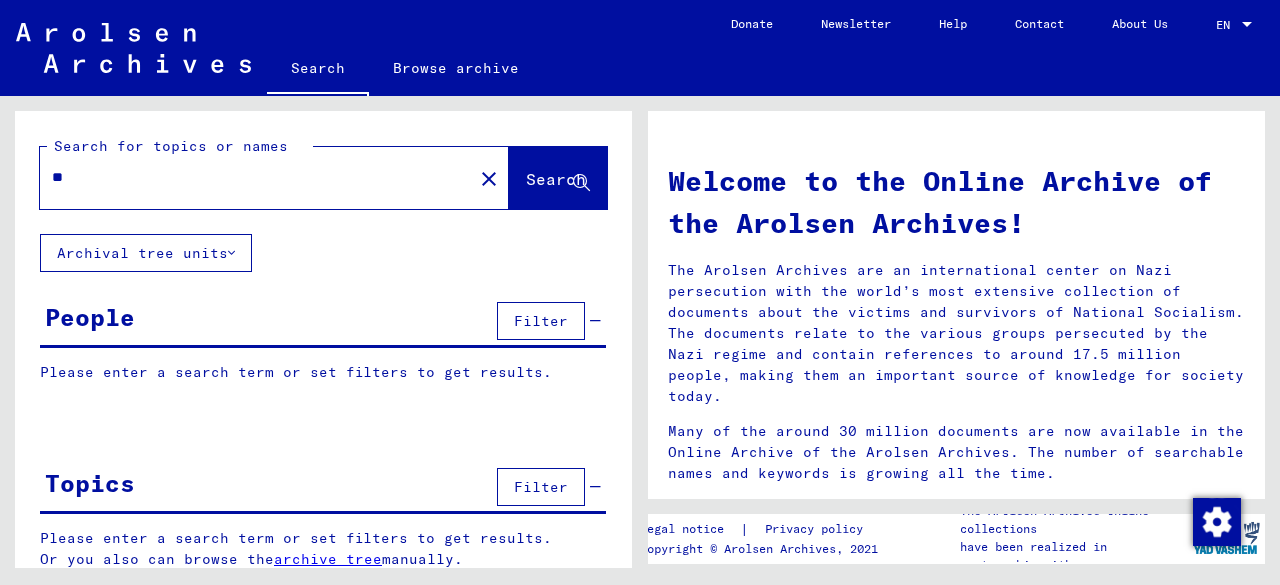 type on "*" 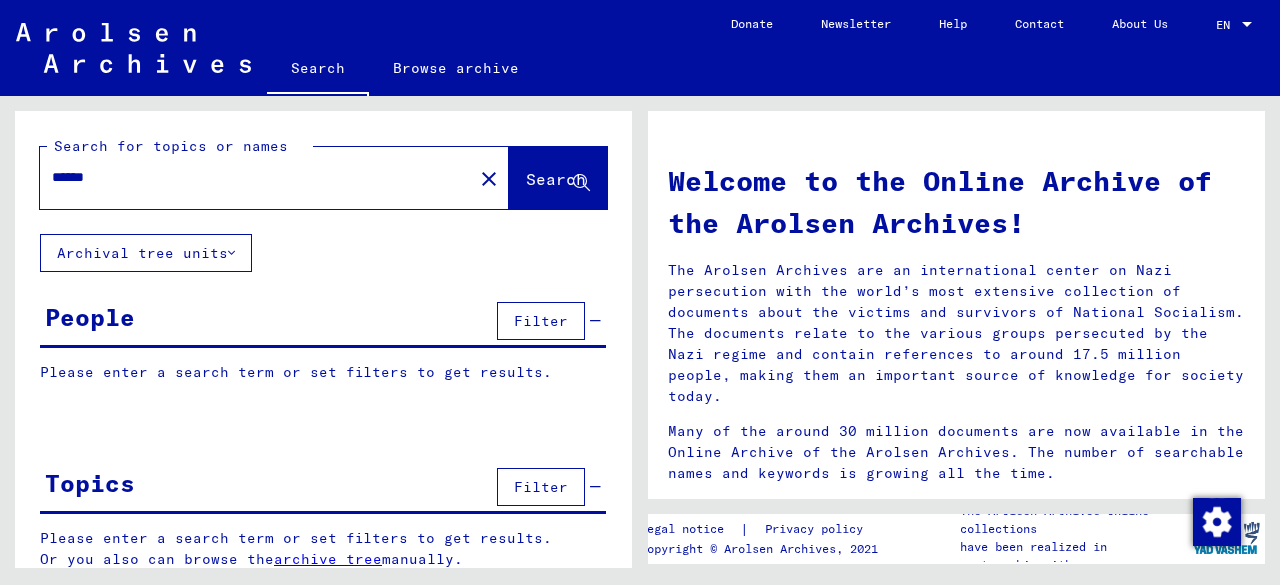 type on "******" 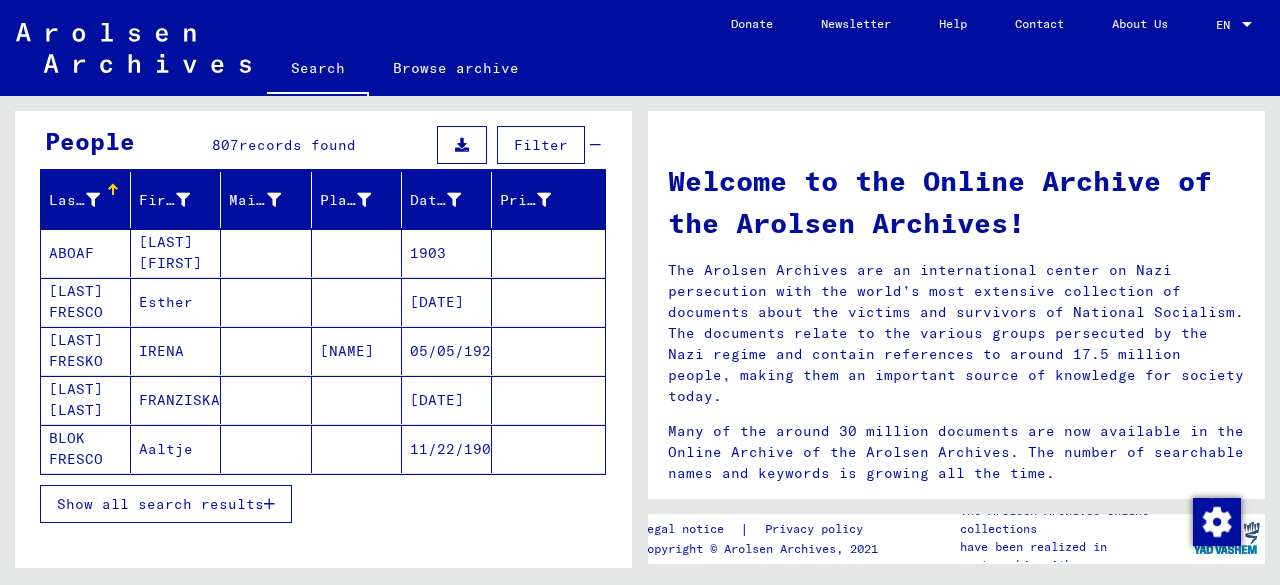 scroll, scrollTop: 200, scrollLeft: 0, axis: vertical 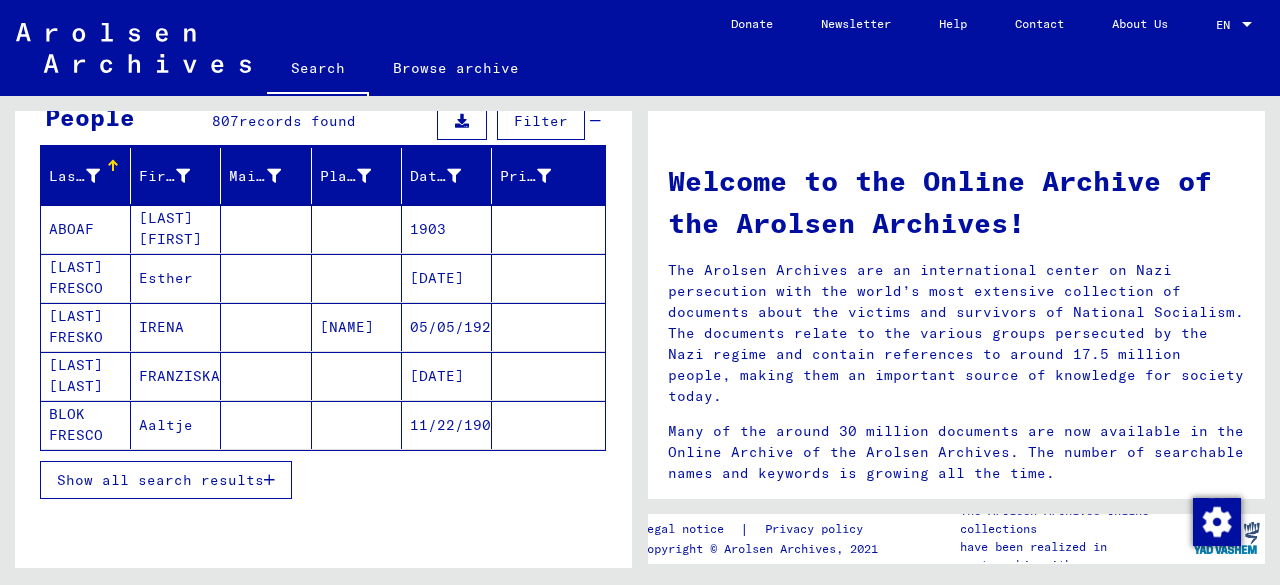click on "Show all search results" at bounding box center [160, 480] 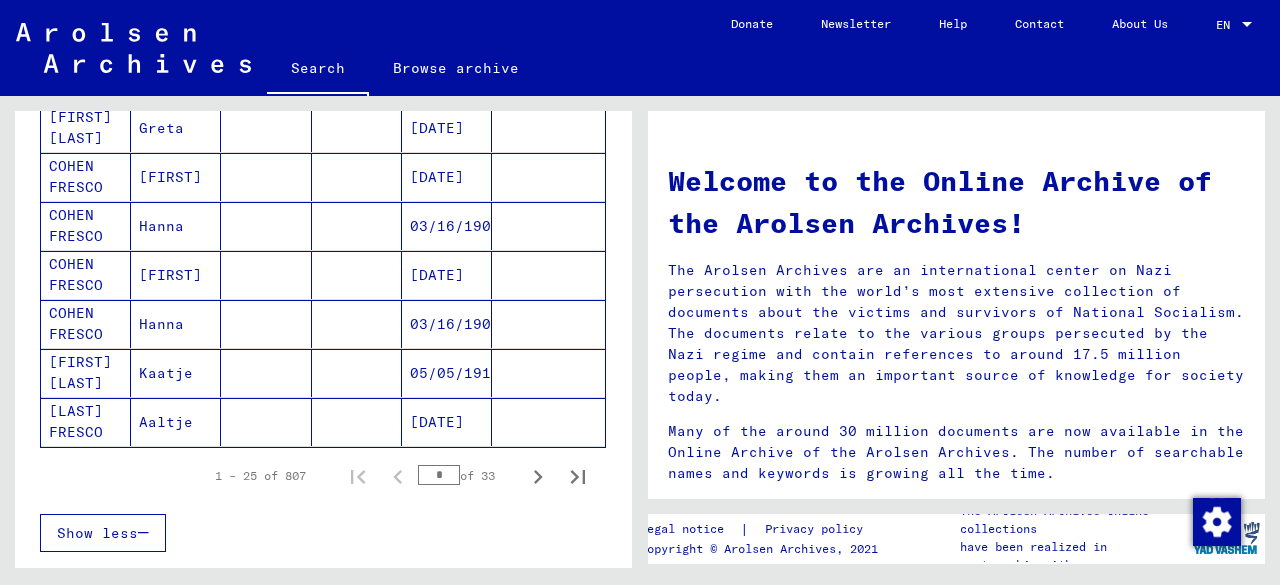 scroll, scrollTop: 1200, scrollLeft: 0, axis: vertical 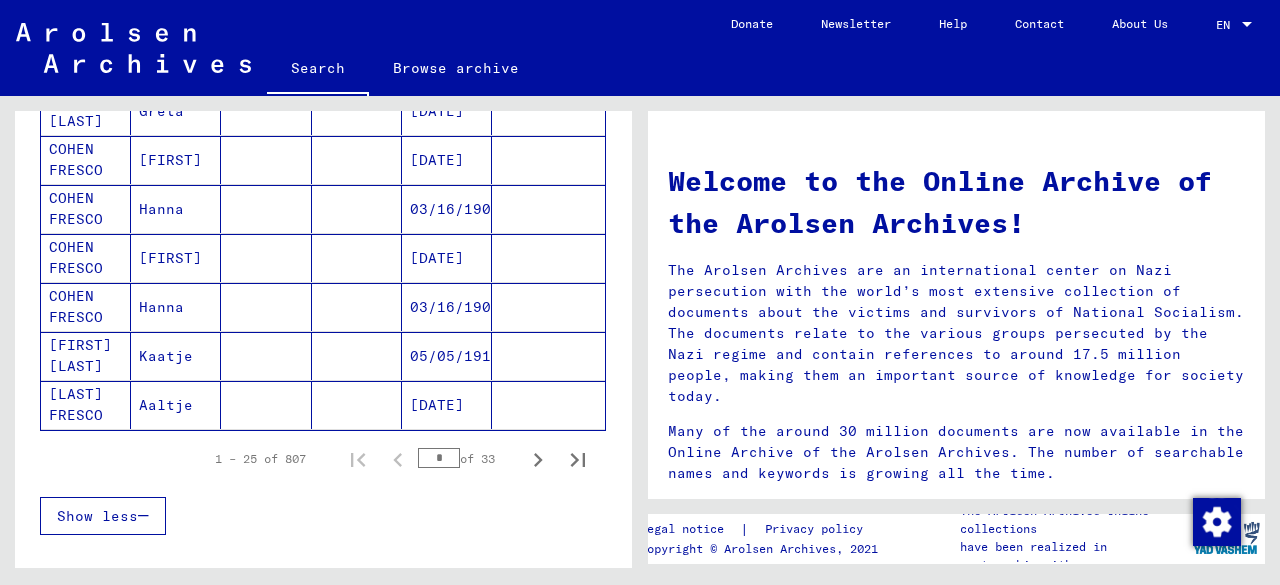 click on "Aaltje" 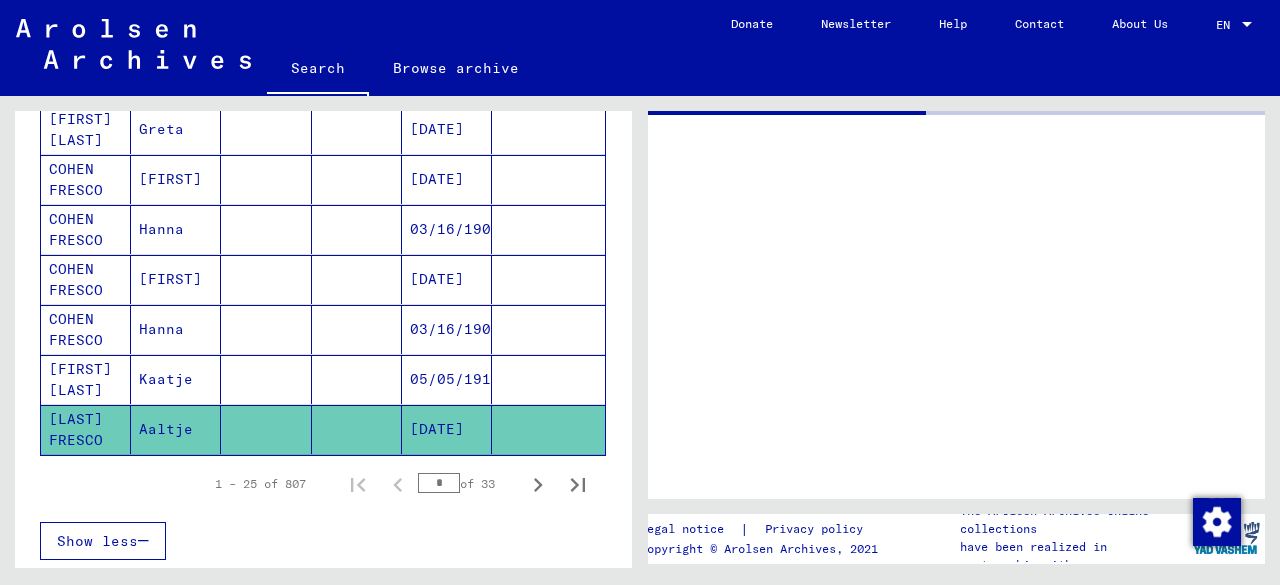 scroll, scrollTop: 1212, scrollLeft: 0, axis: vertical 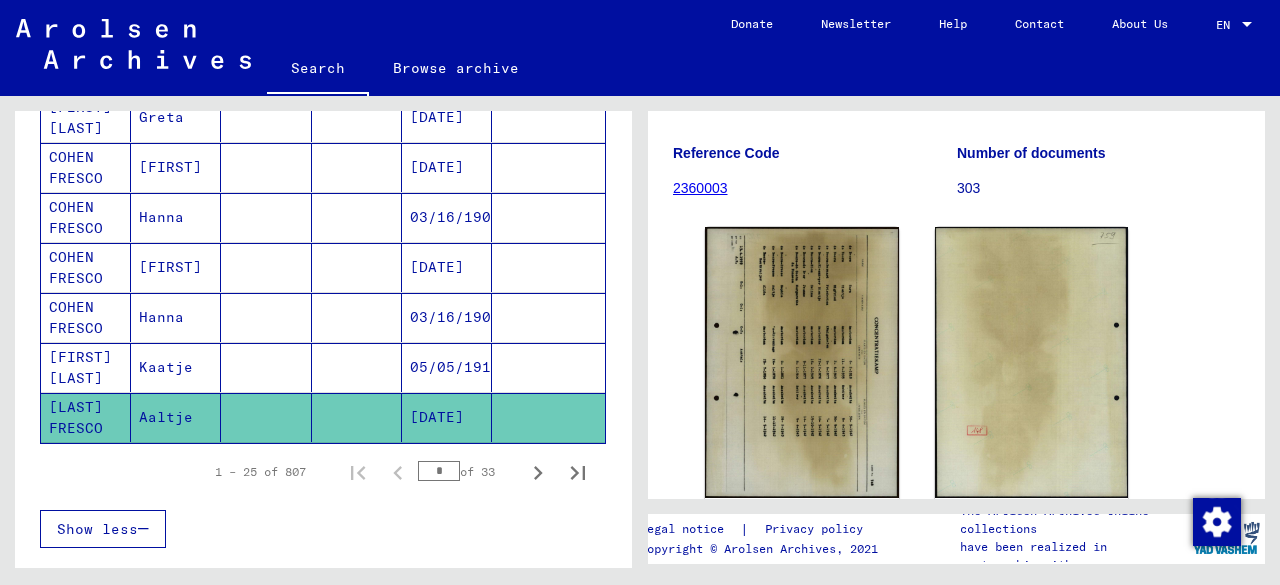 click on "2360003" 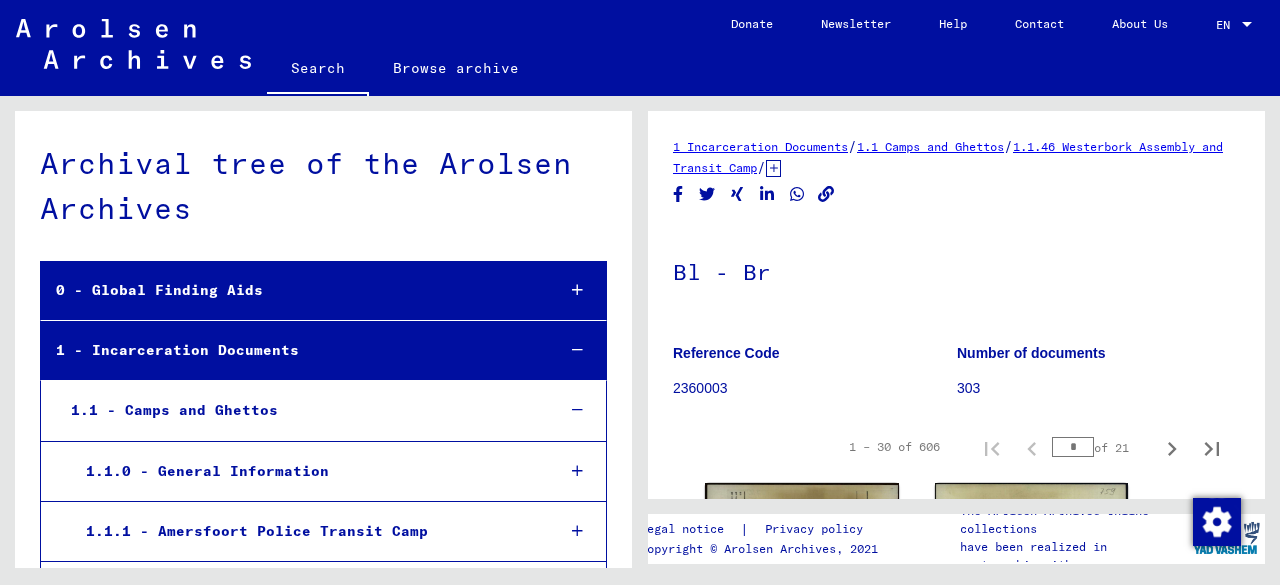 scroll, scrollTop: 4521, scrollLeft: 0, axis: vertical 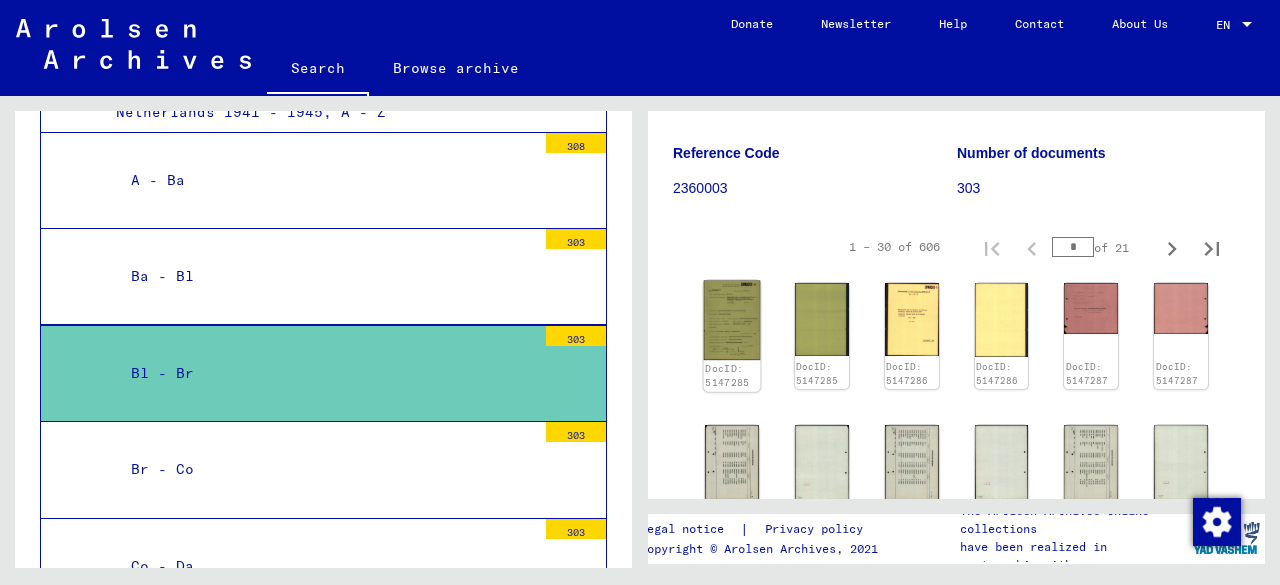 click 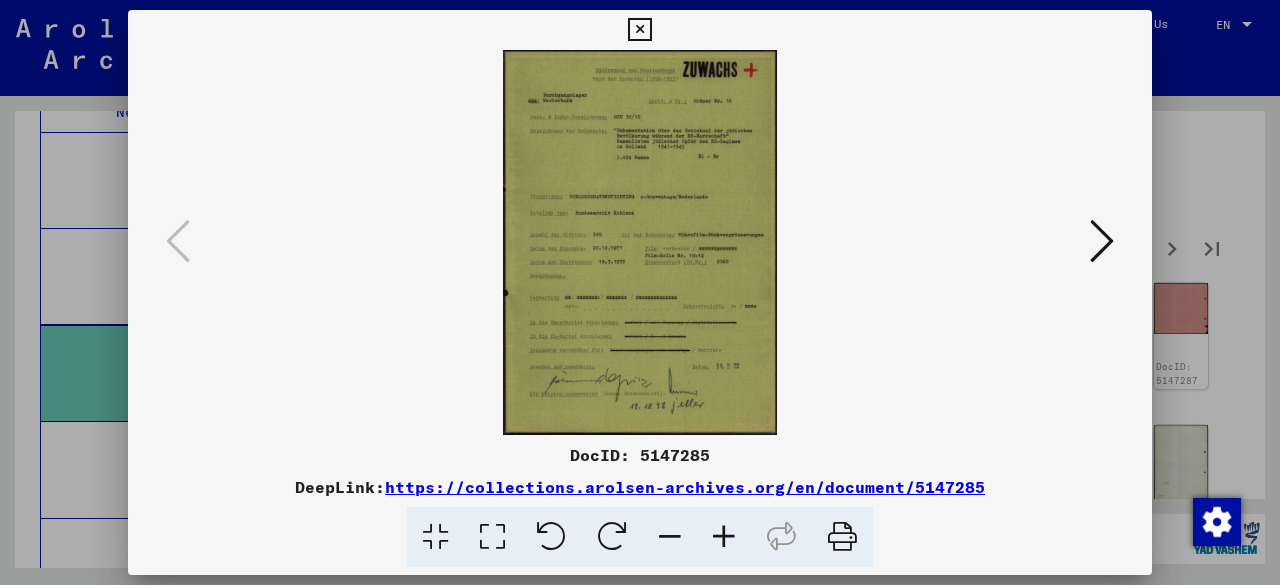 click at bounding box center (724, 537) 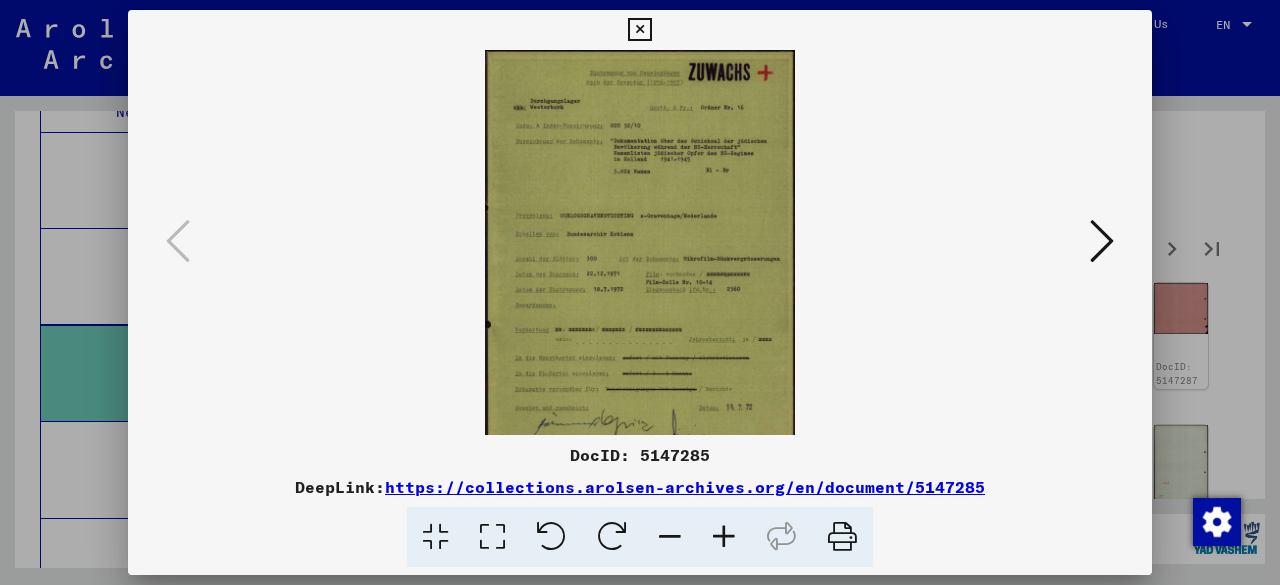 click at bounding box center [724, 537] 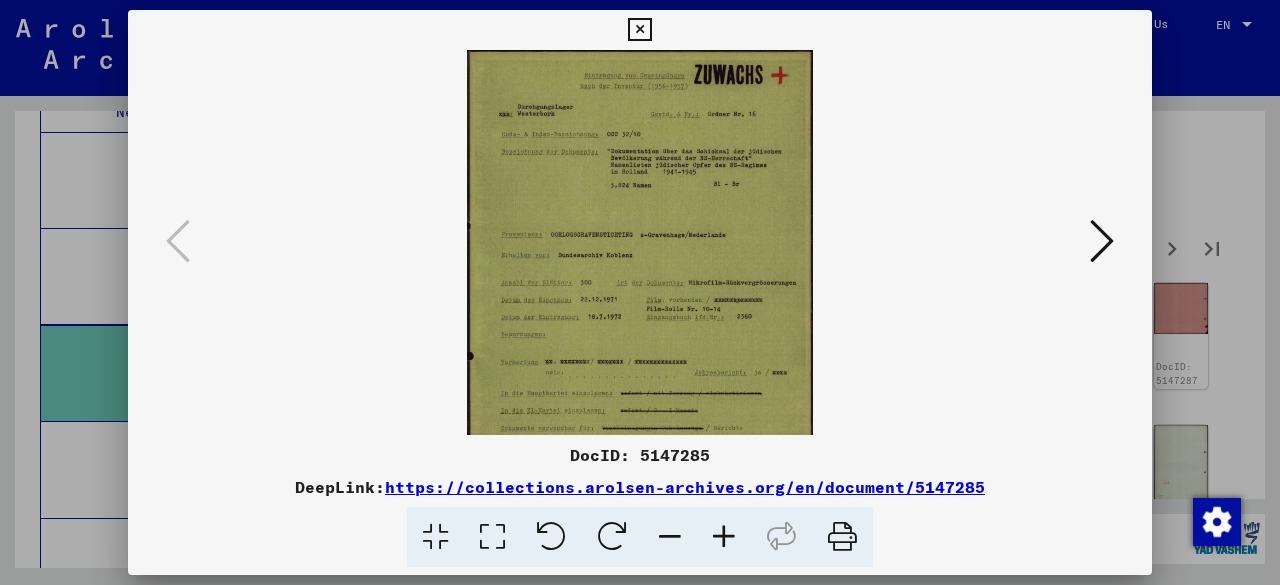 click at bounding box center [724, 537] 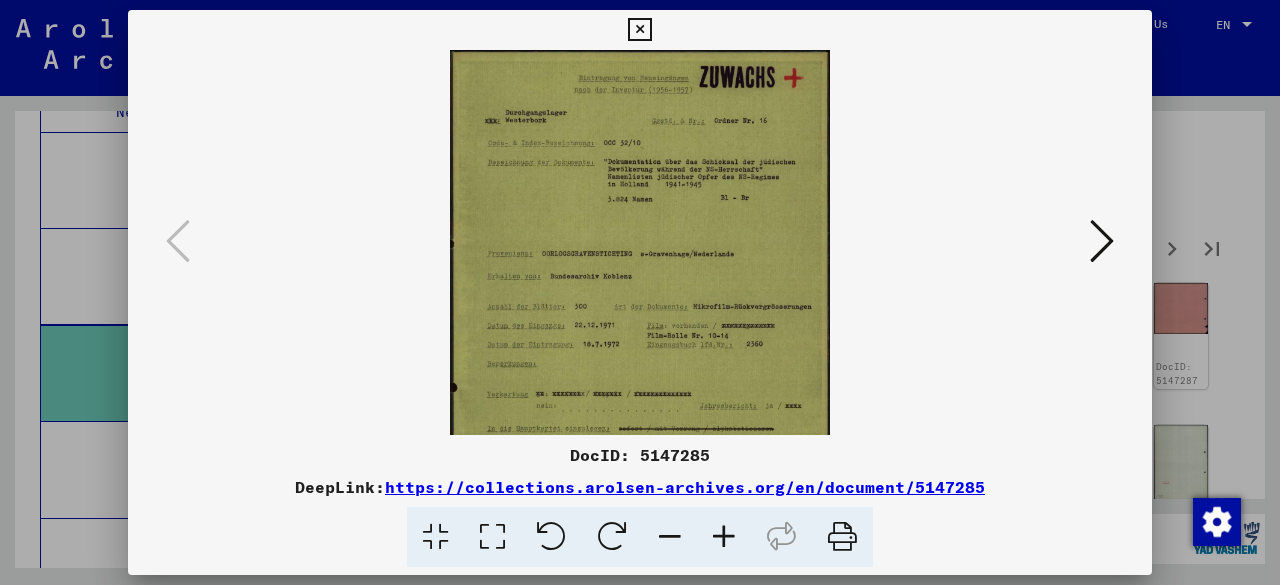 click at bounding box center [724, 537] 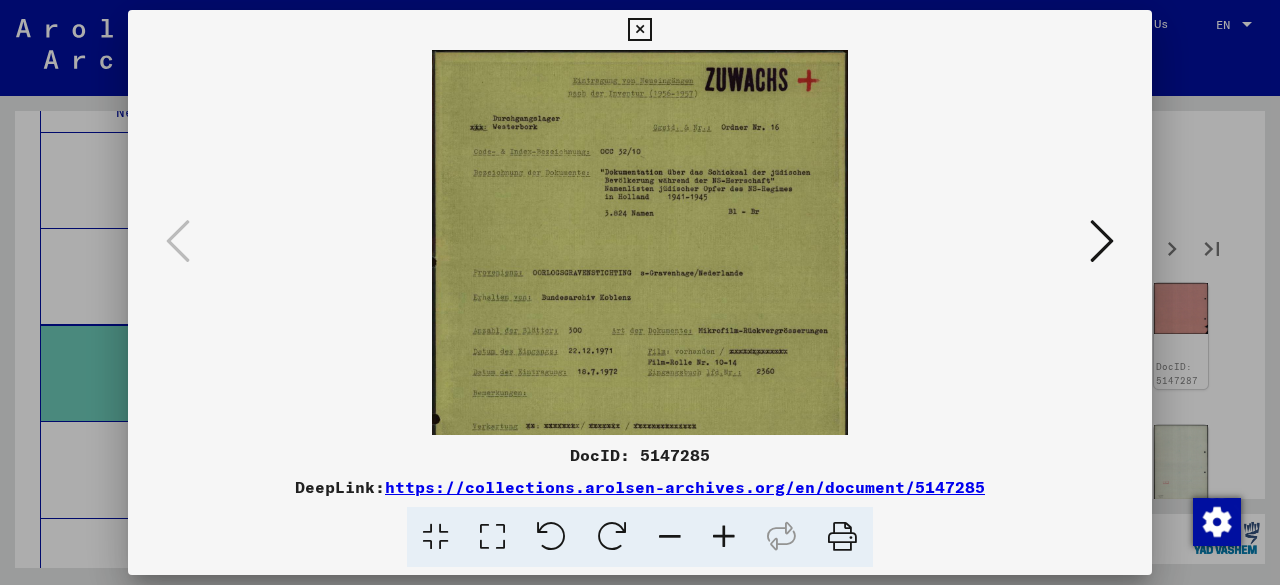 click at bounding box center (724, 537) 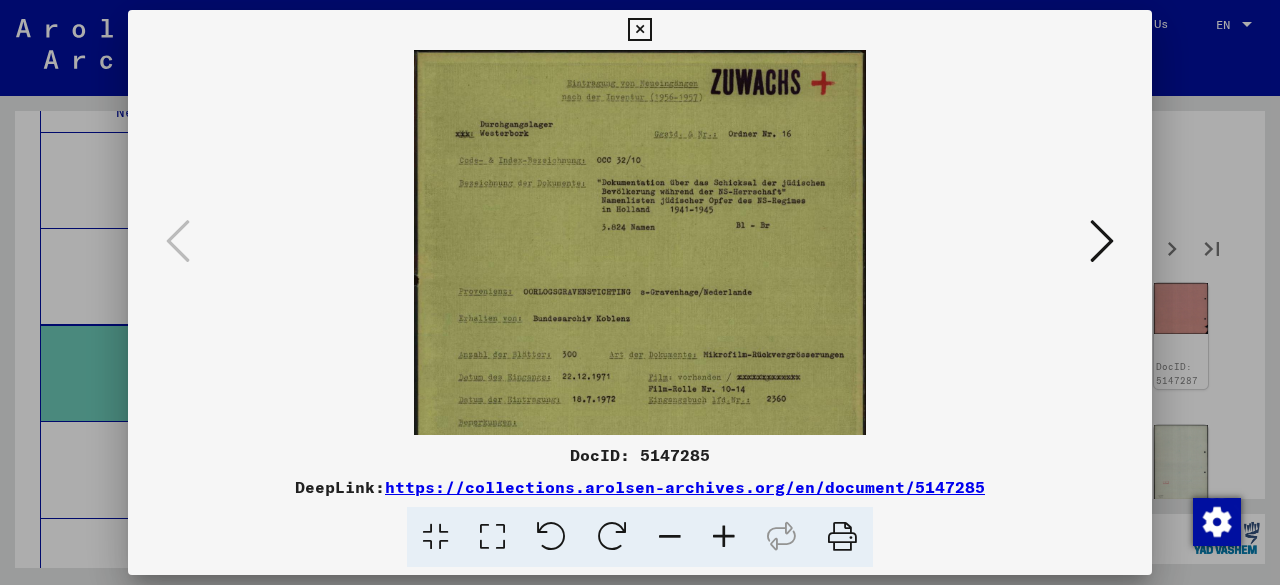 click at bounding box center (724, 537) 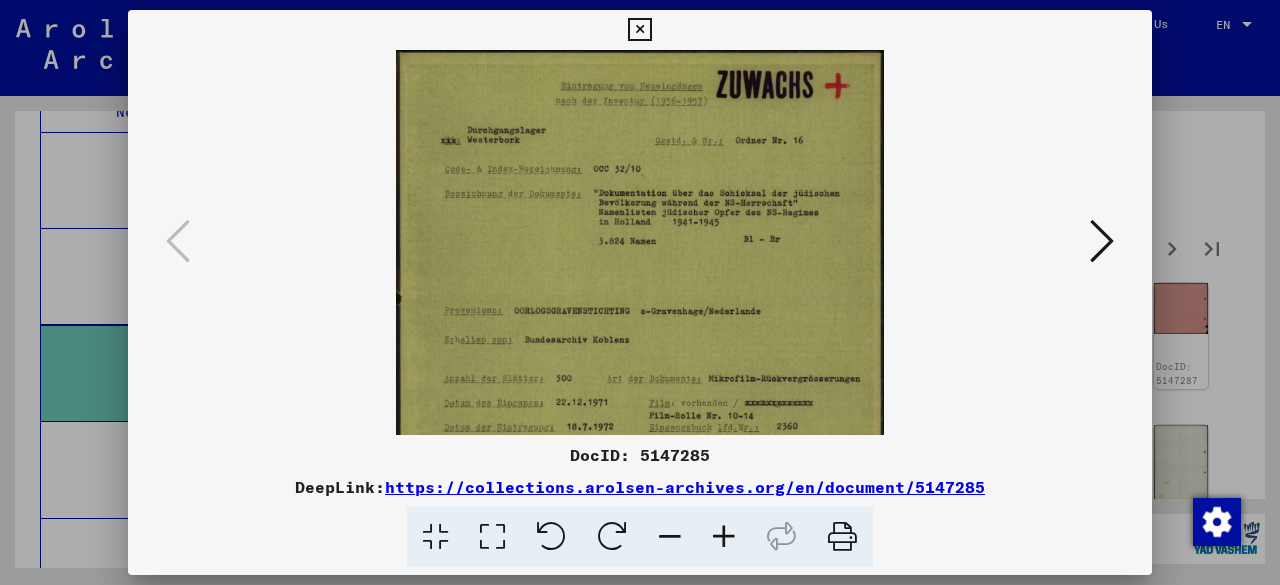 click at bounding box center [724, 537] 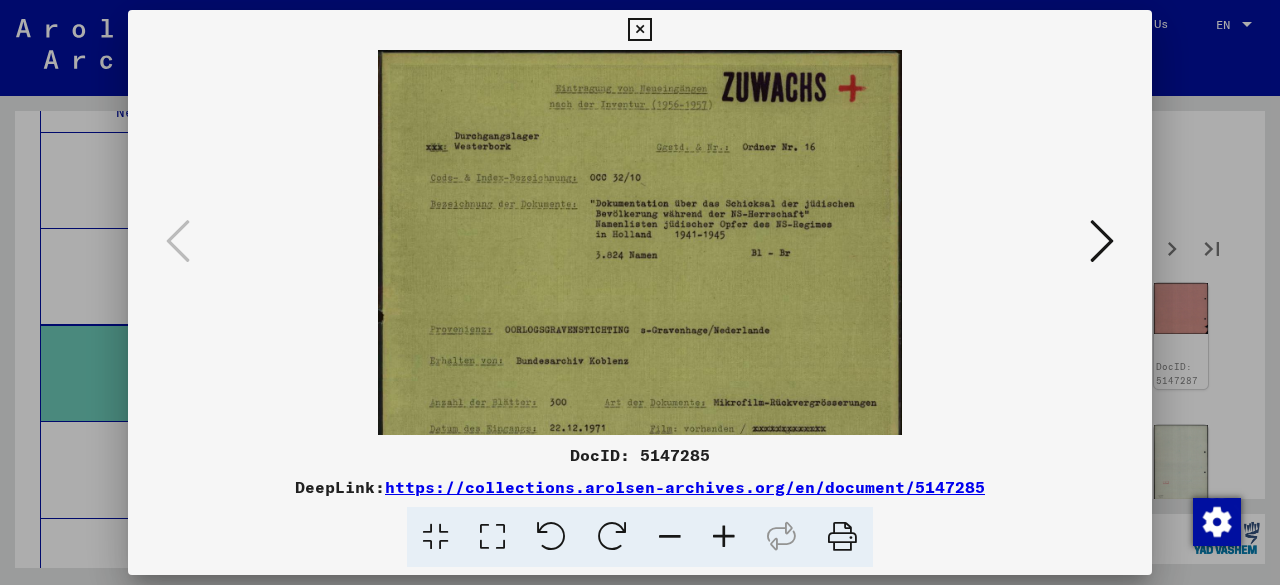 click at bounding box center (724, 537) 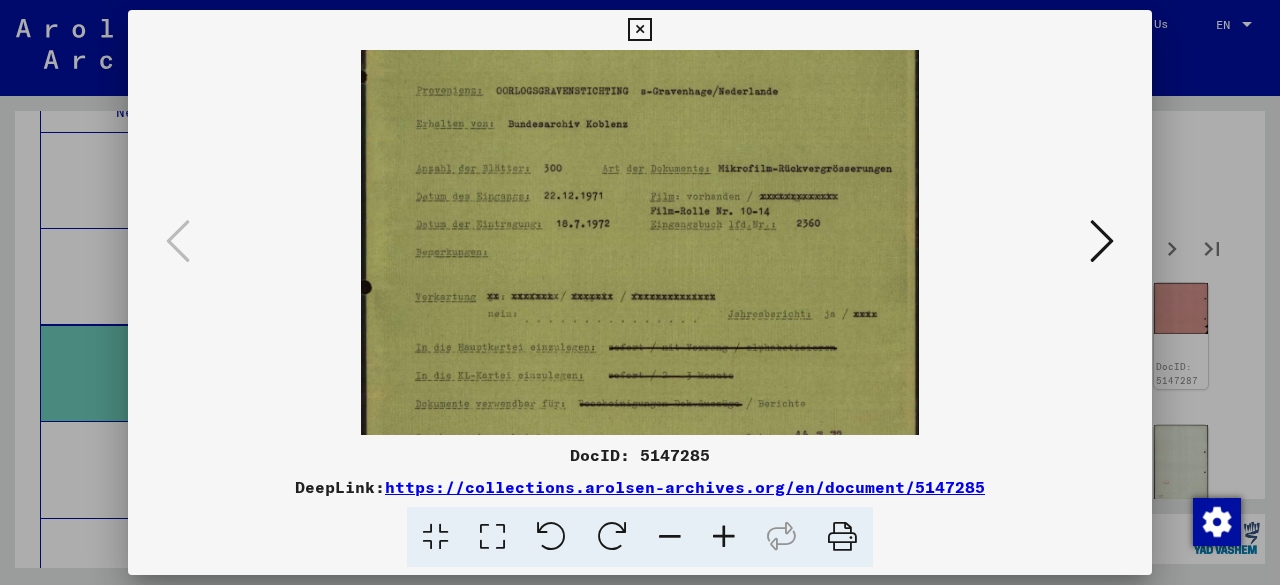 drag, startPoint x: 682, startPoint y: 383, endPoint x: 671, endPoint y: 131, distance: 252.23996 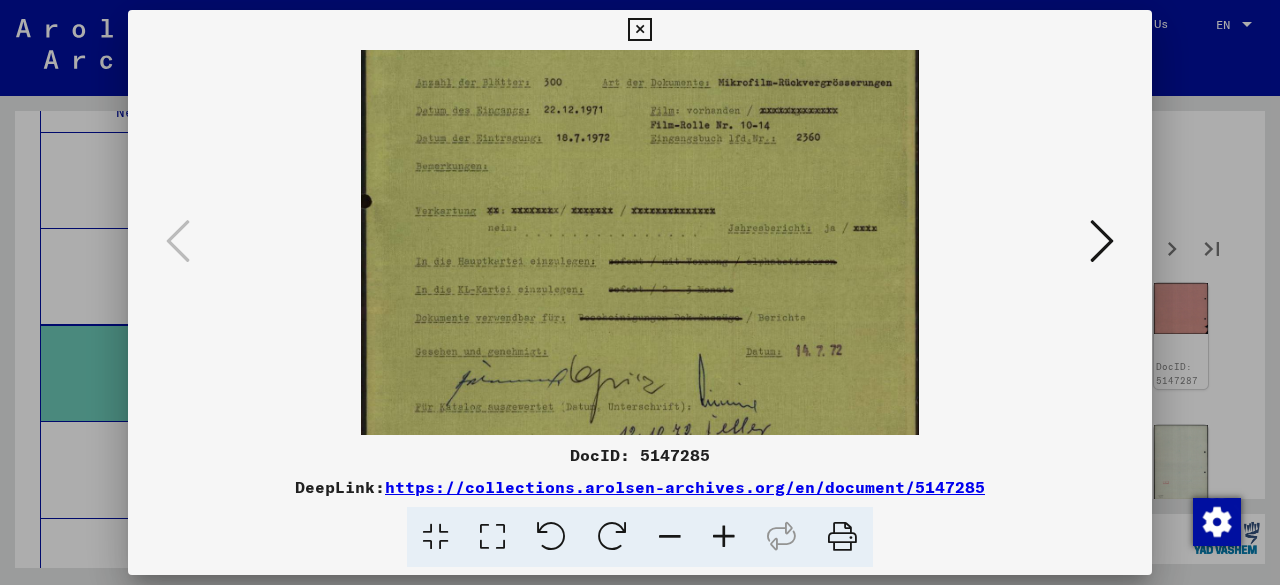 scroll, scrollTop: 400, scrollLeft: 0, axis: vertical 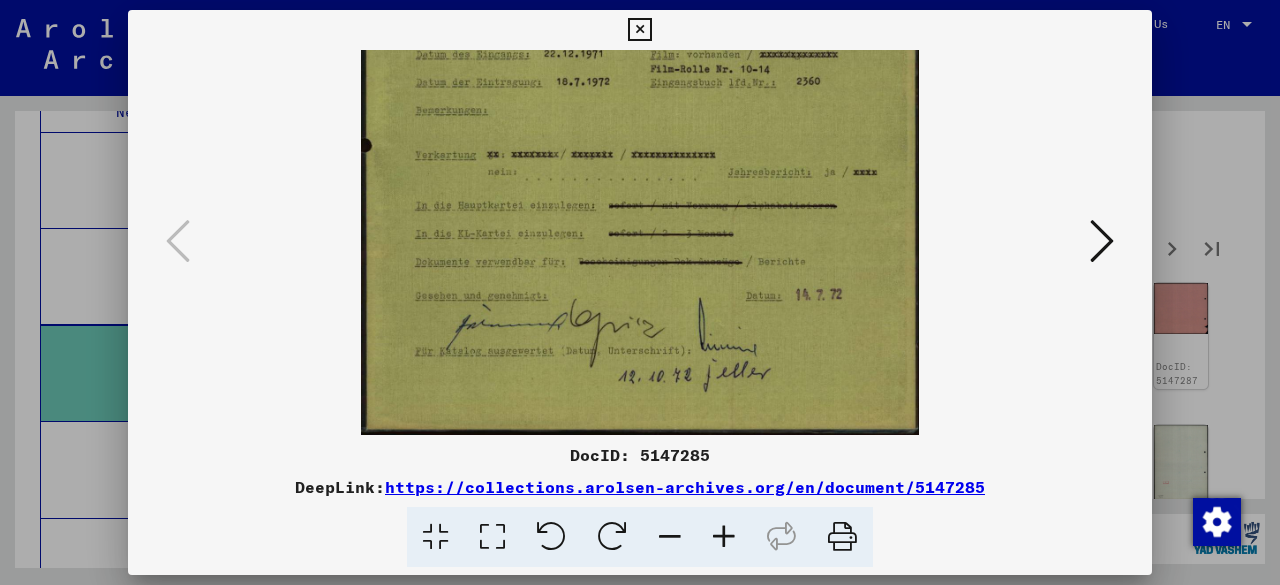 drag, startPoint x: 754, startPoint y: 249, endPoint x: 749, endPoint y: 24, distance: 225.05554 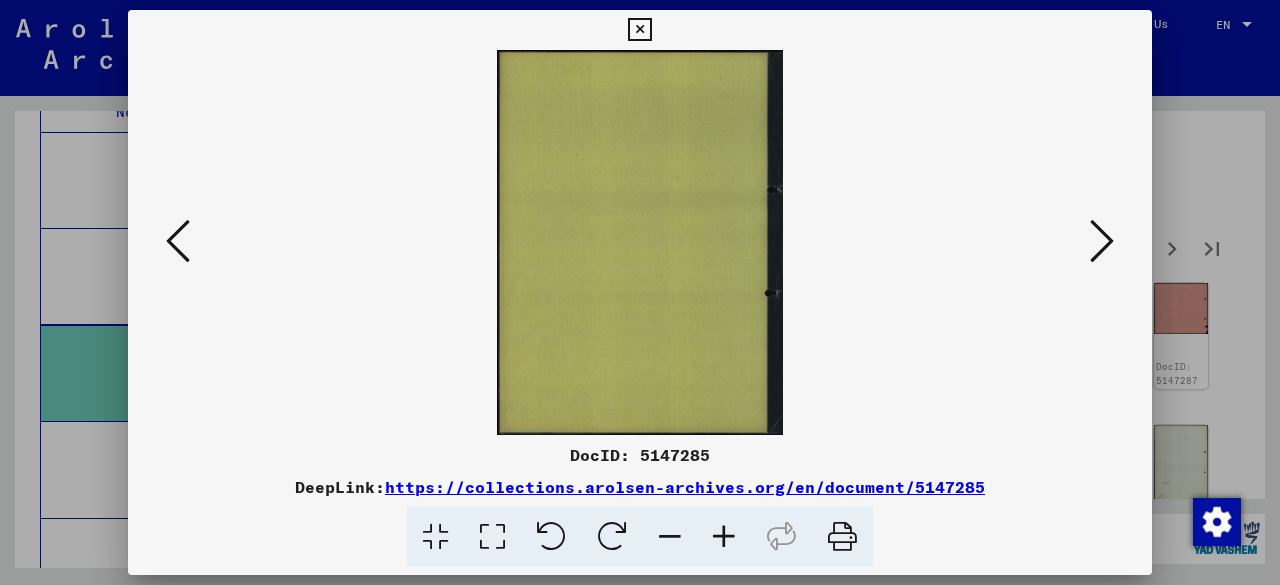 scroll, scrollTop: 0, scrollLeft: 0, axis: both 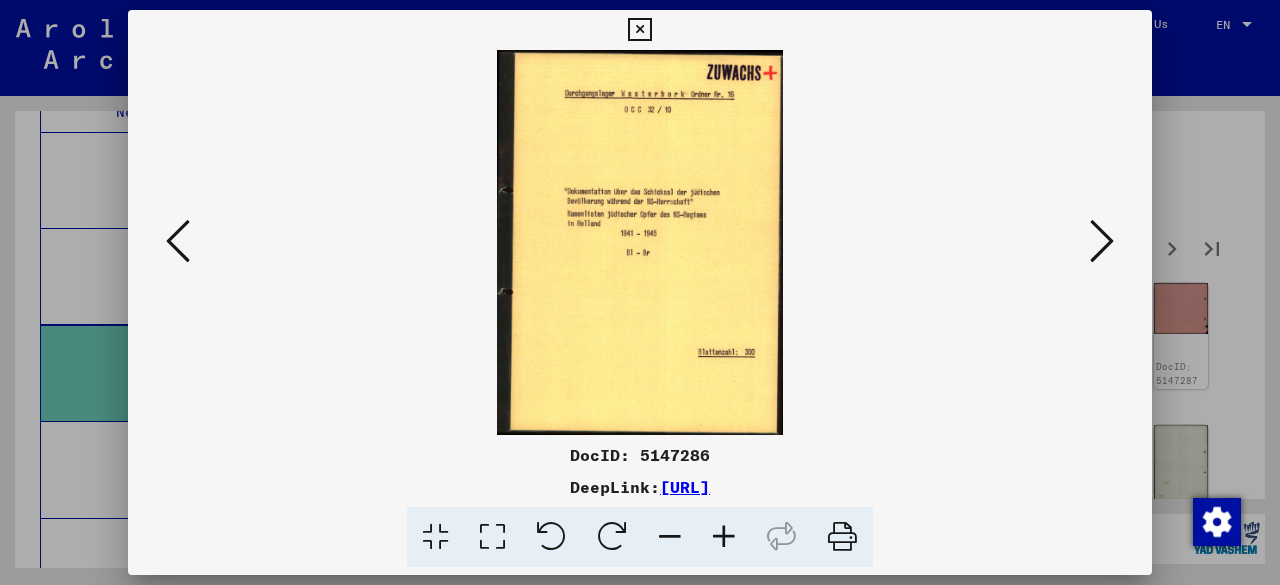 click at bounding box center [640, 242] 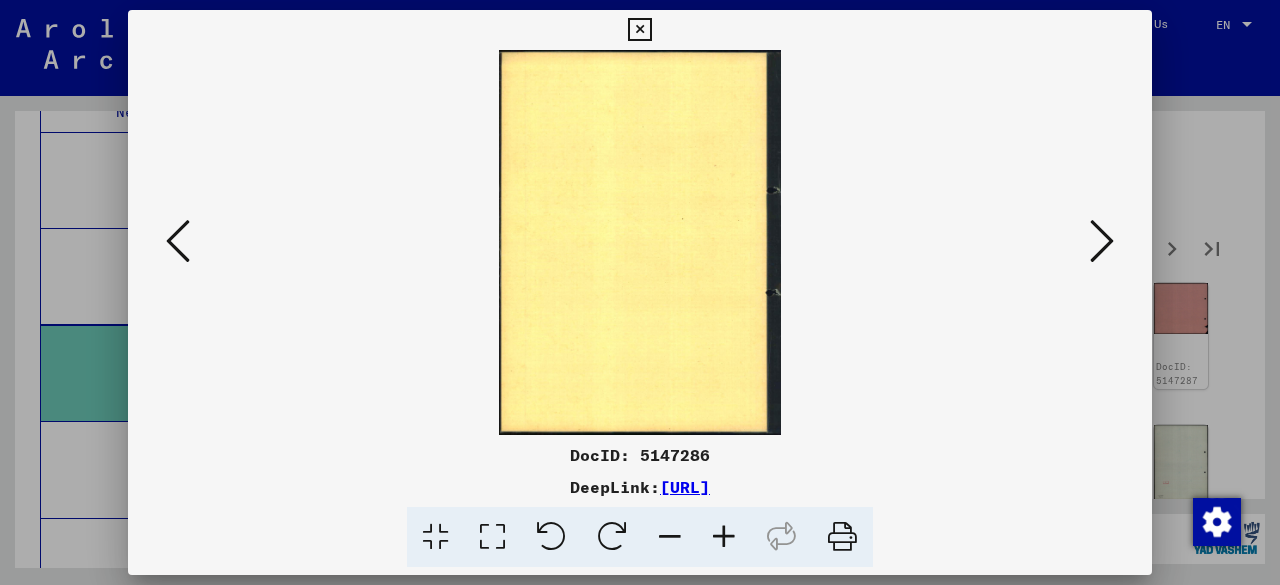 click at bounding box center (1102, 241) 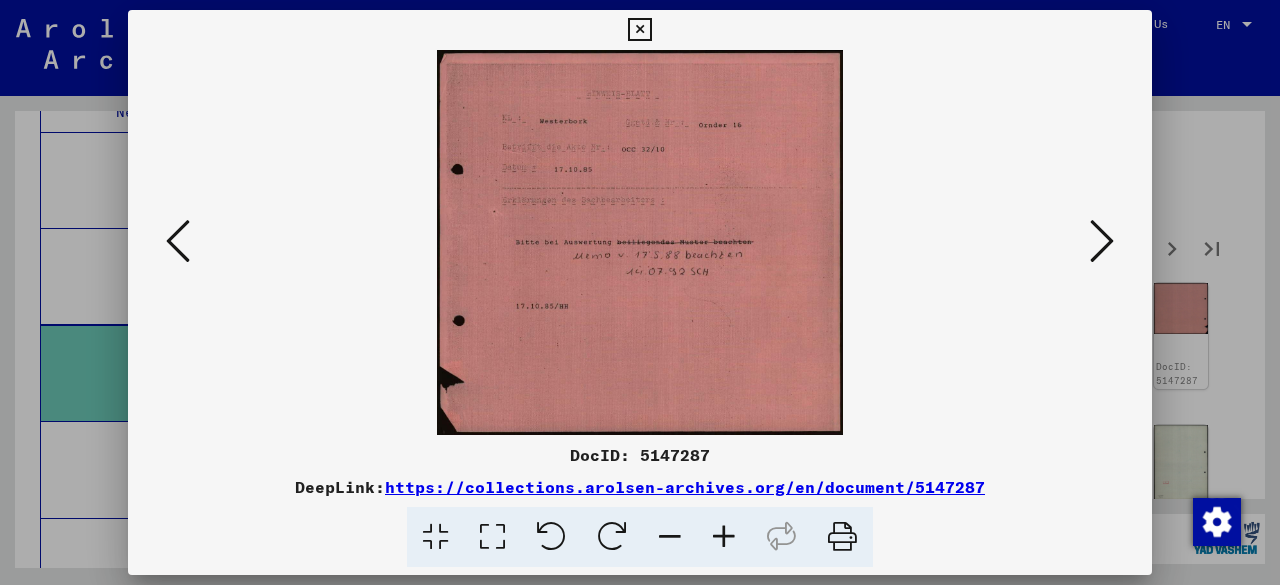 click at bounding box center (1102, 241) 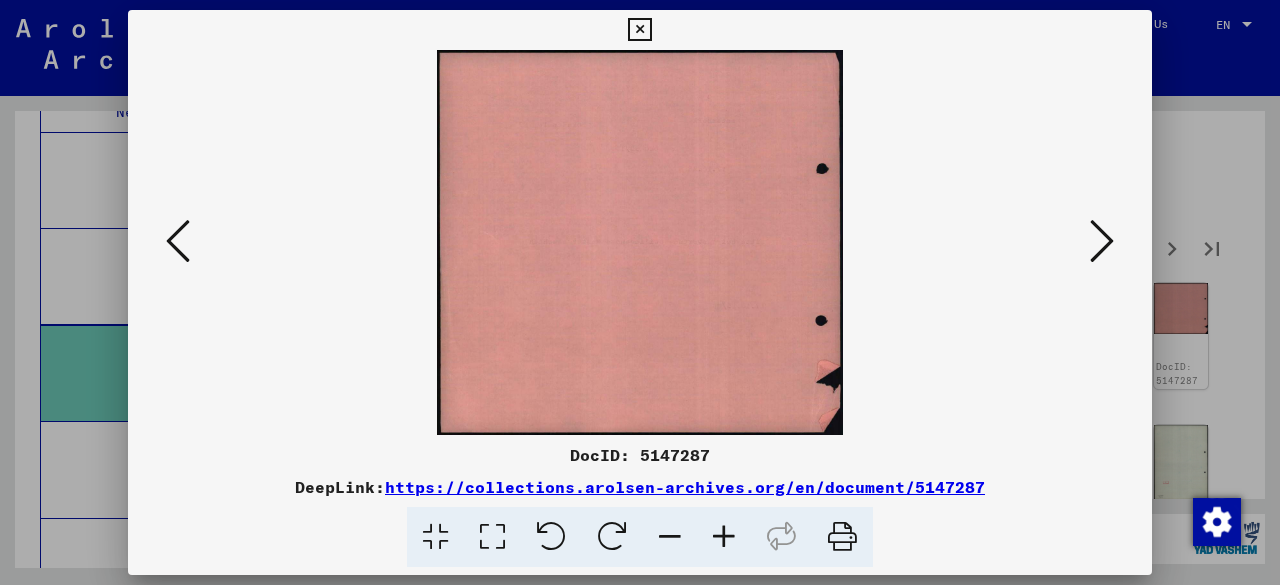 click at bounding box center [1102, 241] 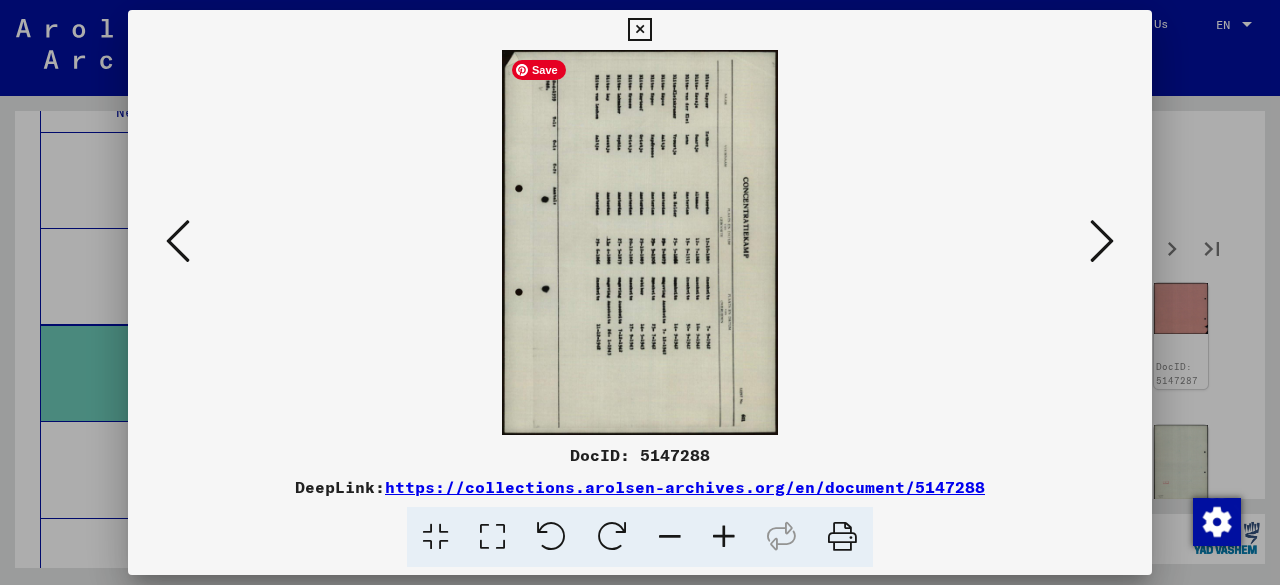 click at bounding box center [640, 242] 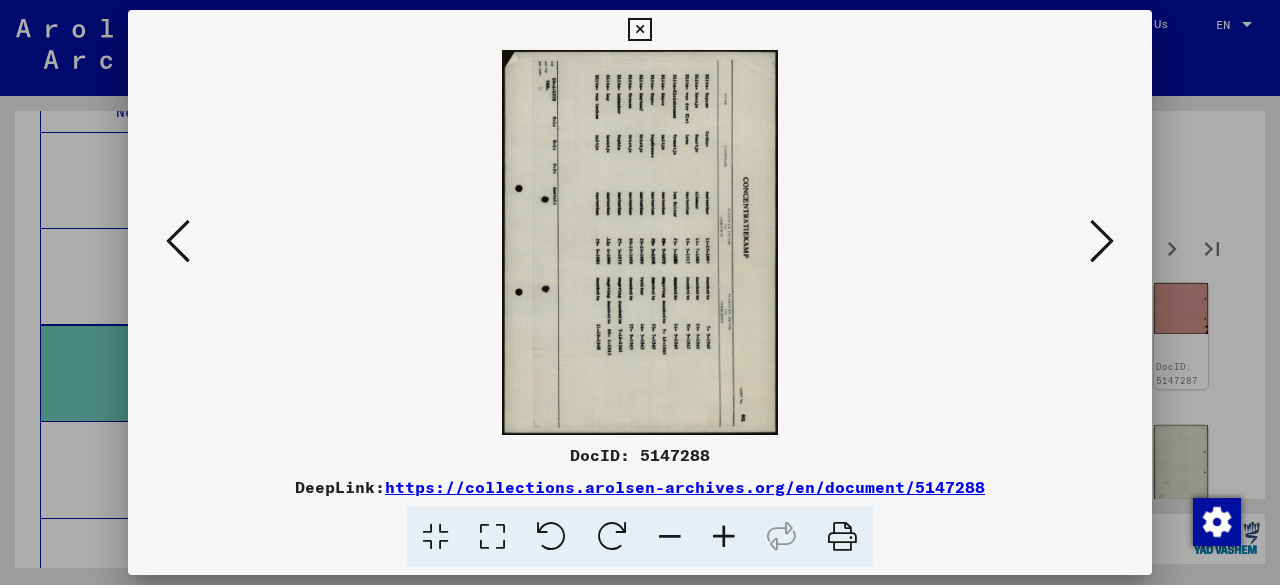 click at bounding box center (724, 537) 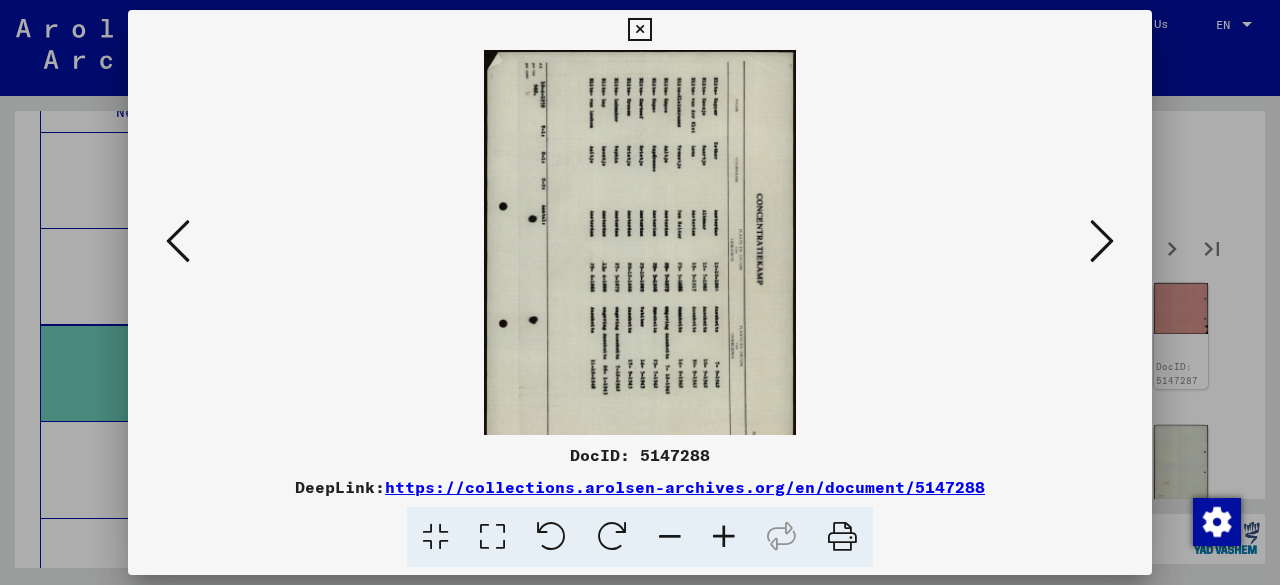 click at bounding box center (724, 537) 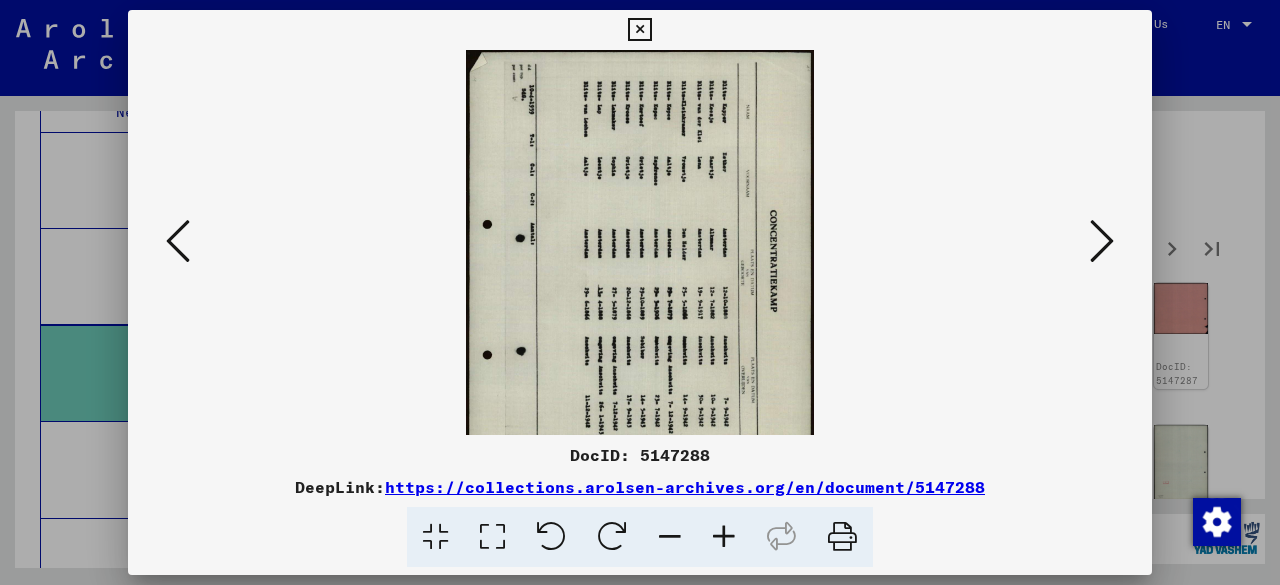 click at bounding box center [724, 537] 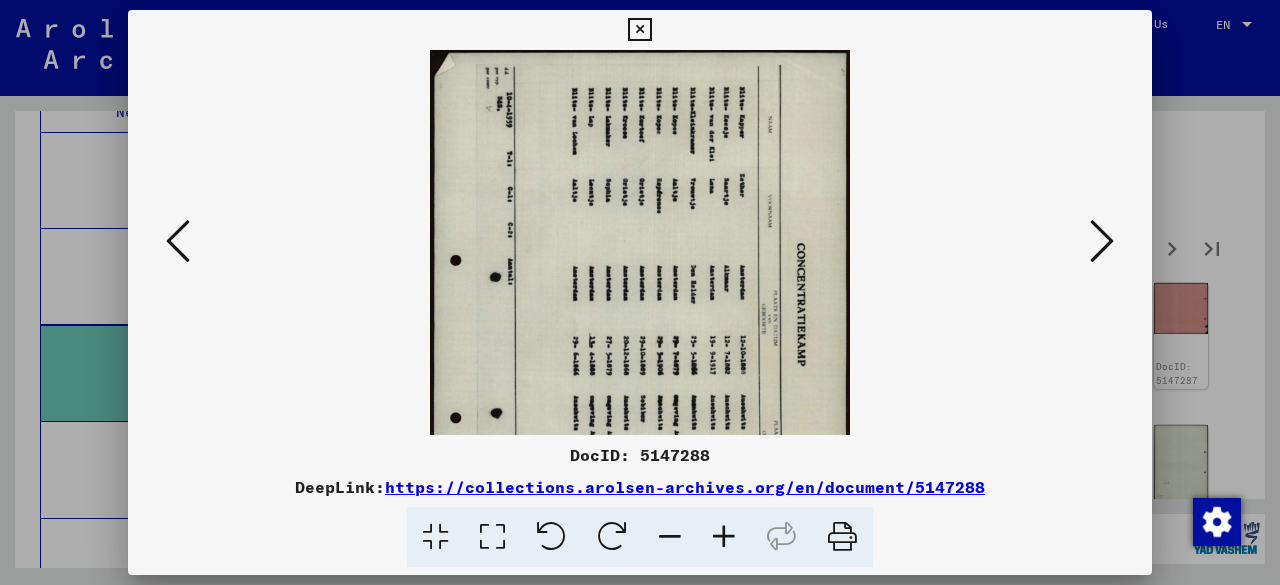 click at bounding box center [724, 537] 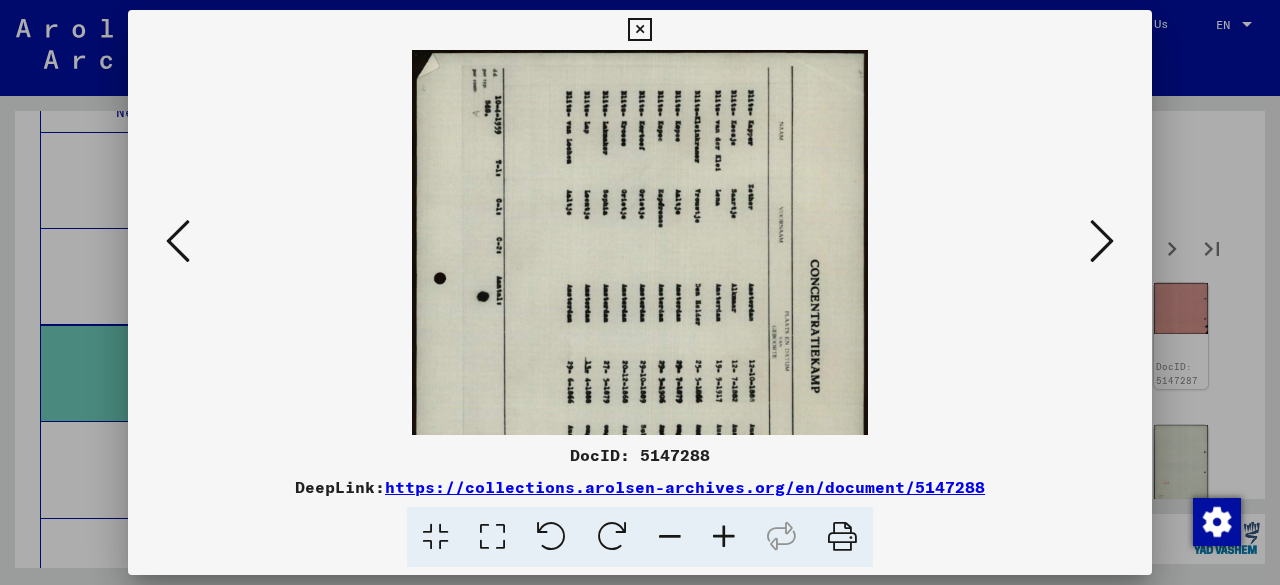 click at bounding box center [724, 537] 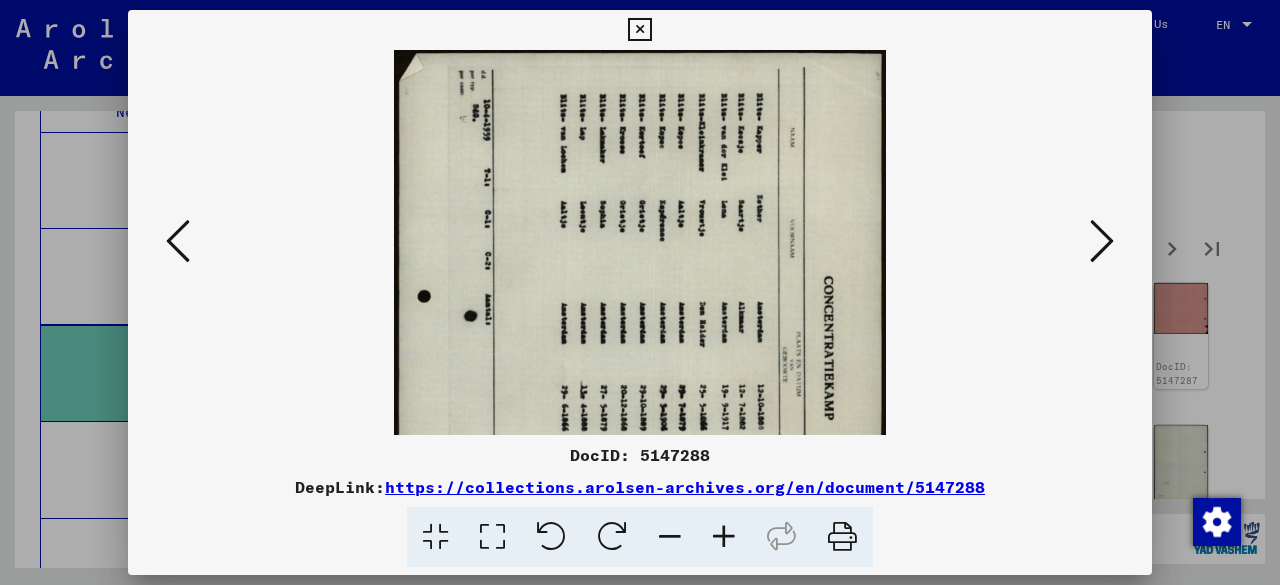 click at bounding box center (724, 537) 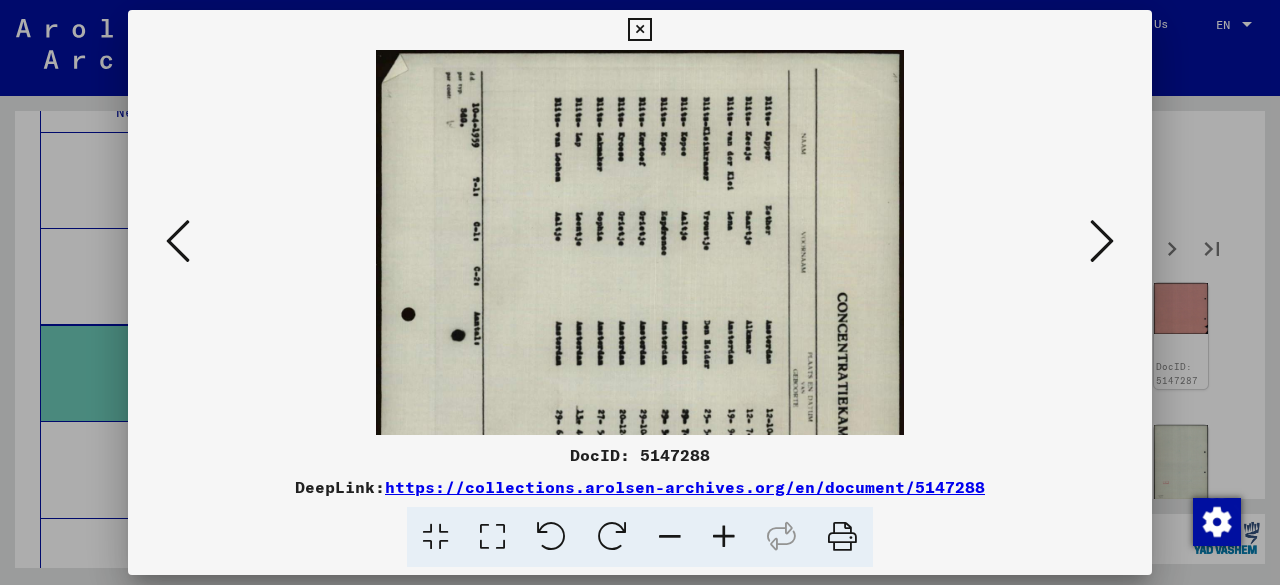 click at bounding box center (724, 537) 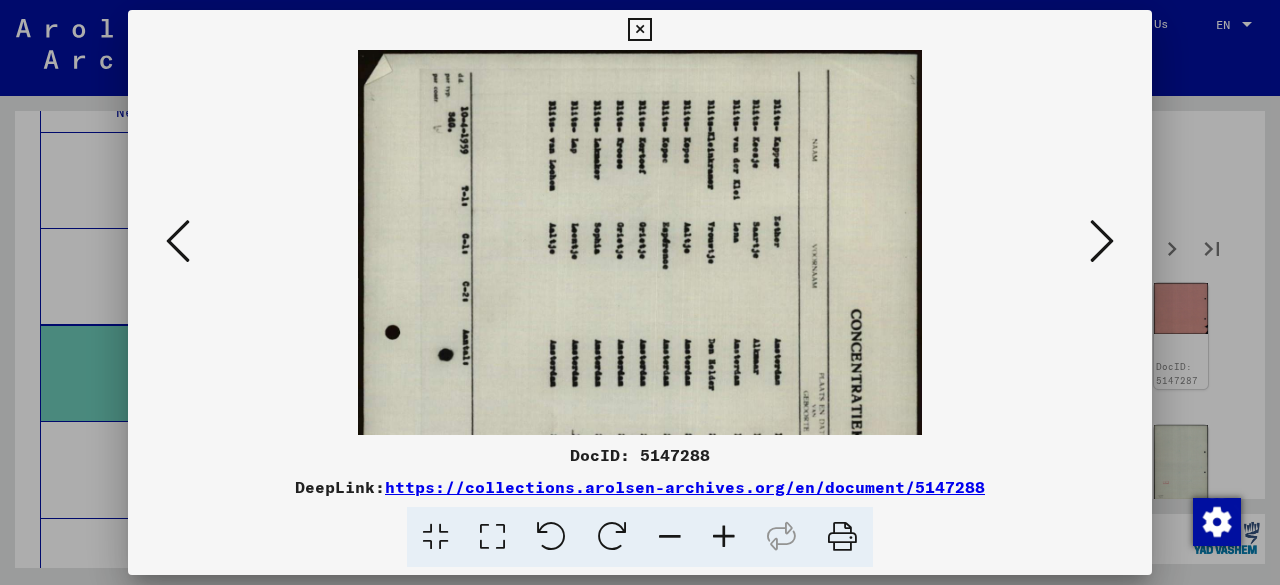 click at bounding box center [724, 537] 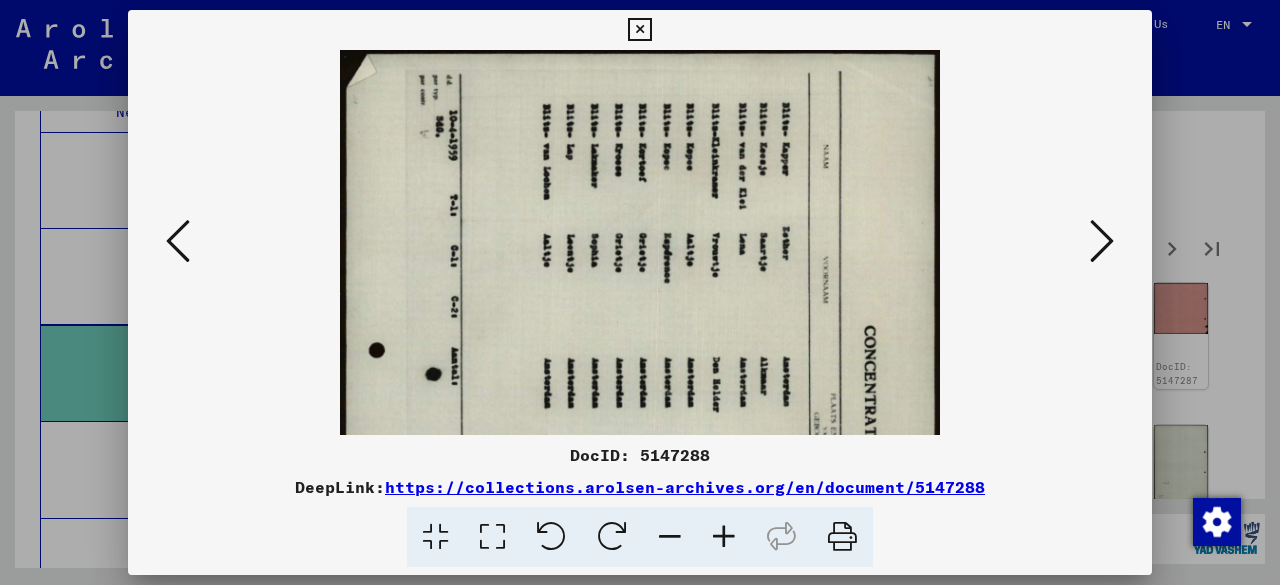 click at bounding box center (724, 537) 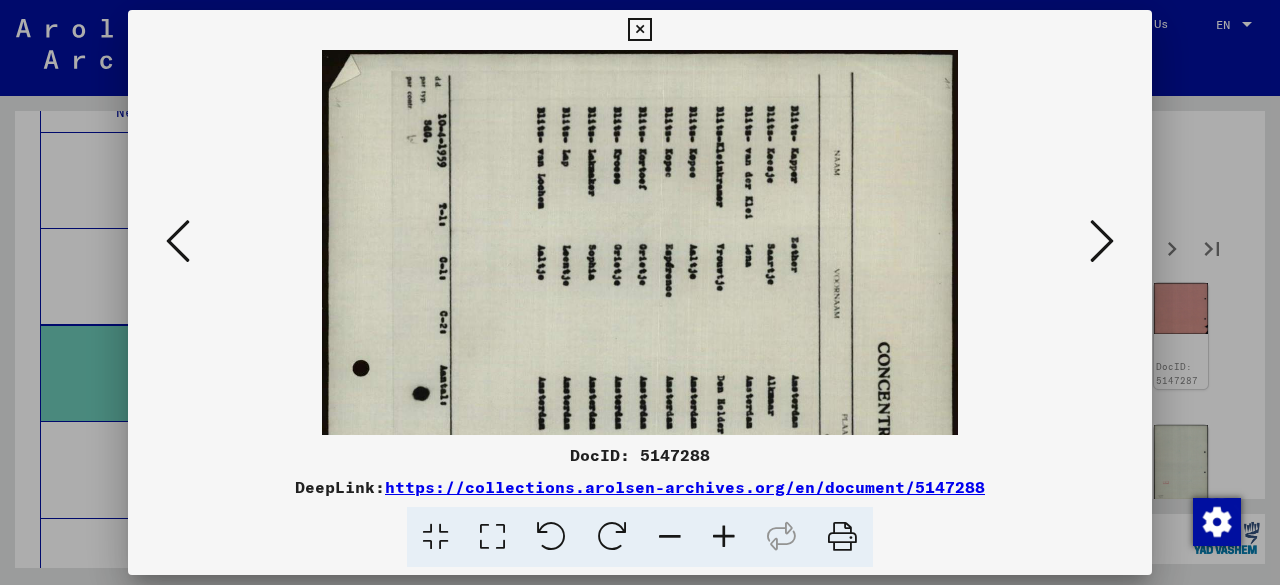 click at bounding box center [724, 537] 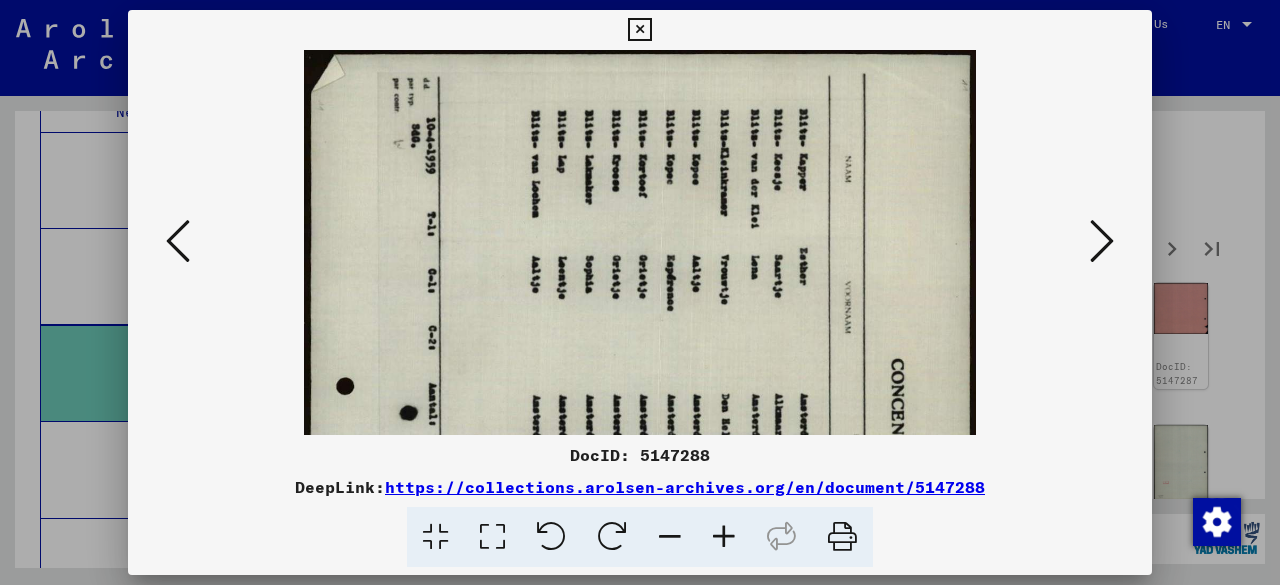 click at bounding box center (640, 242) 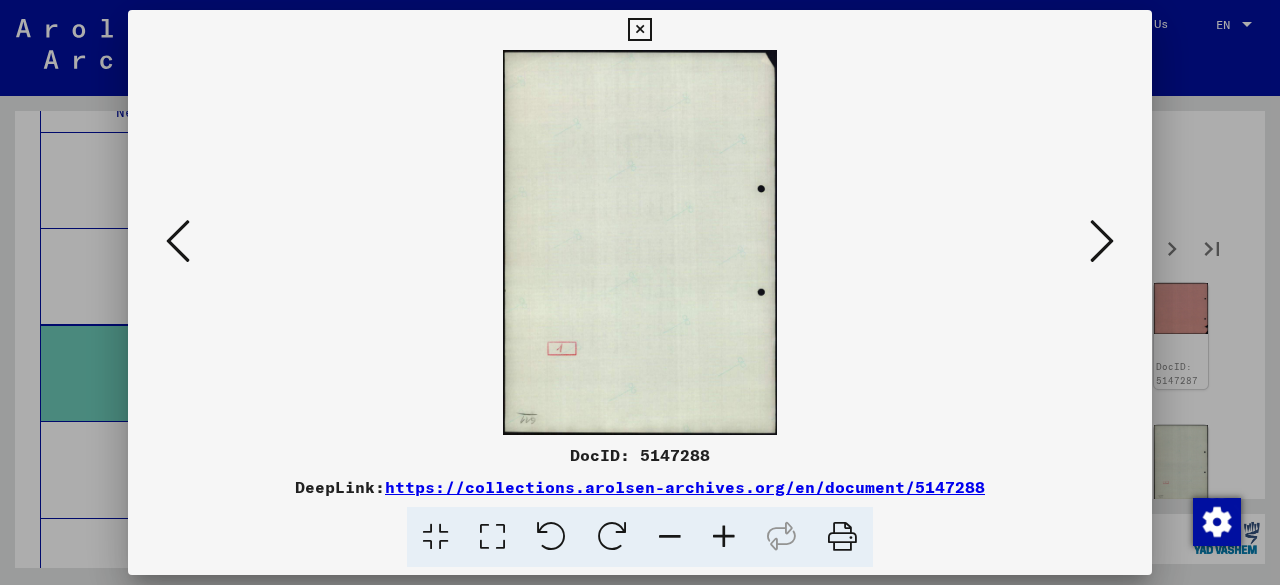click at bounding box center [1102, 241] 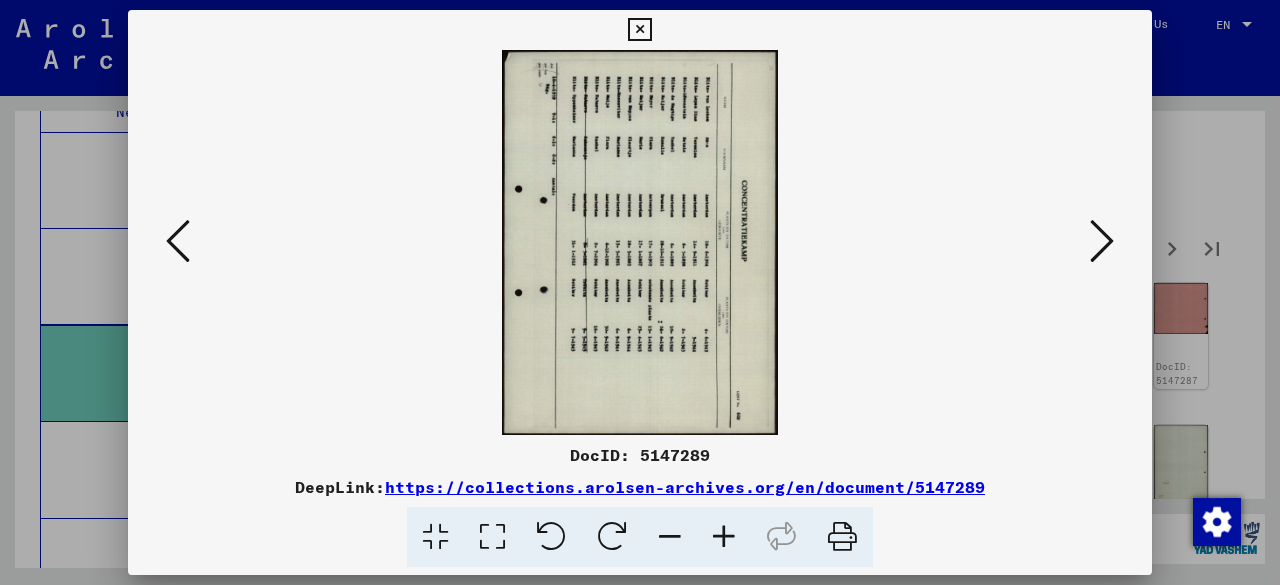 click at bounding box center (1102, 241) 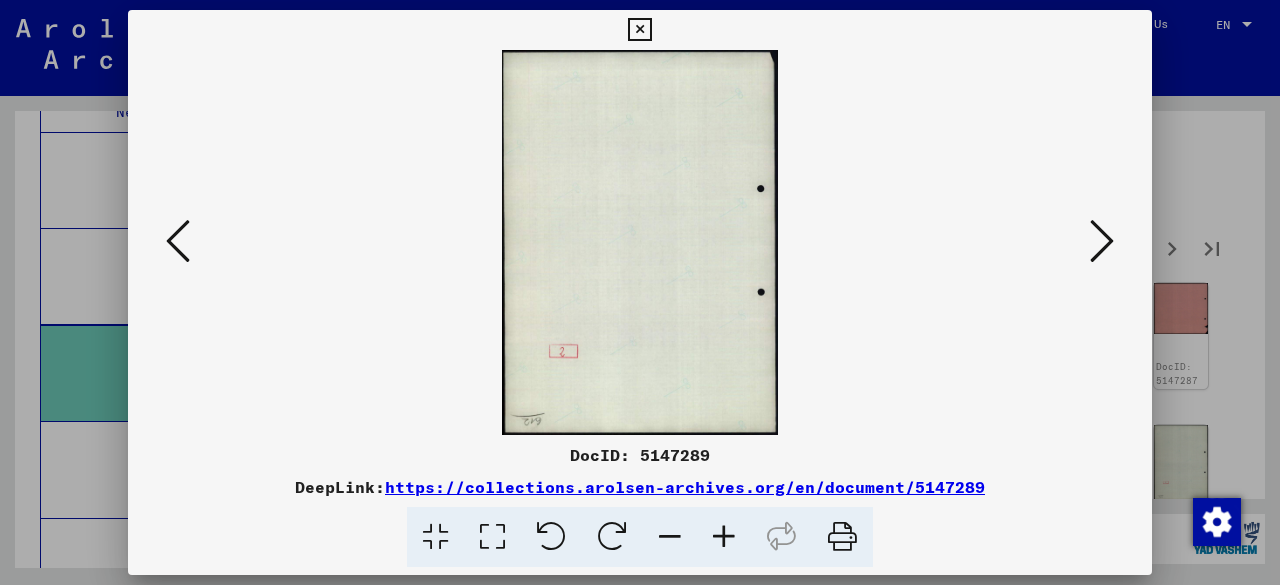 click at bounding box center (640, 242) 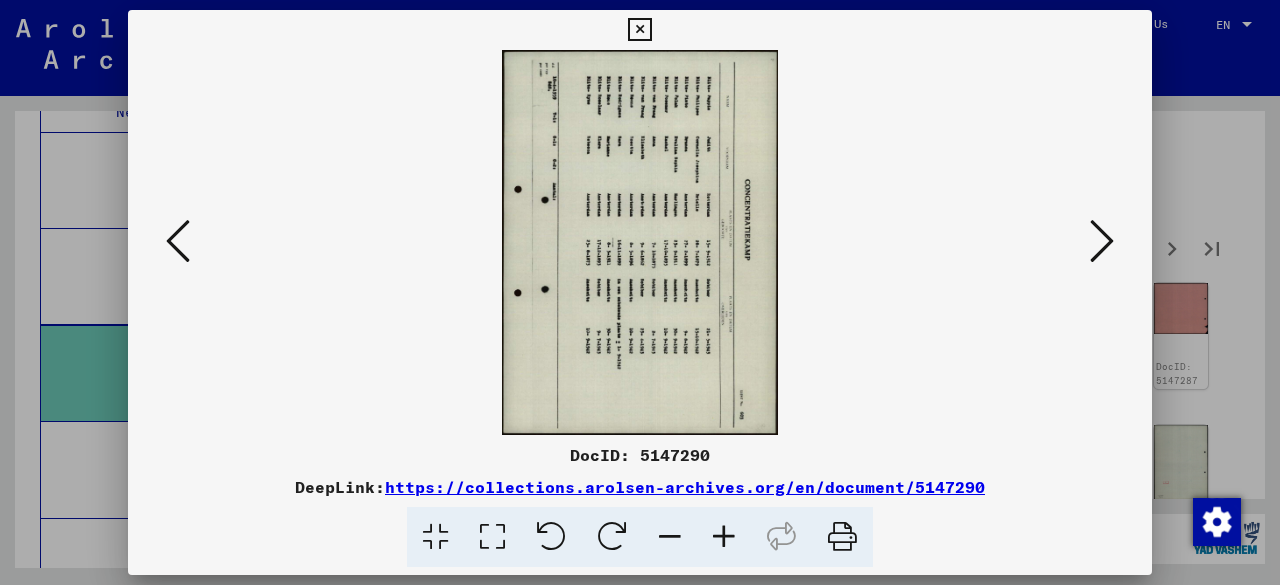 click at bounding box center [639, 30] 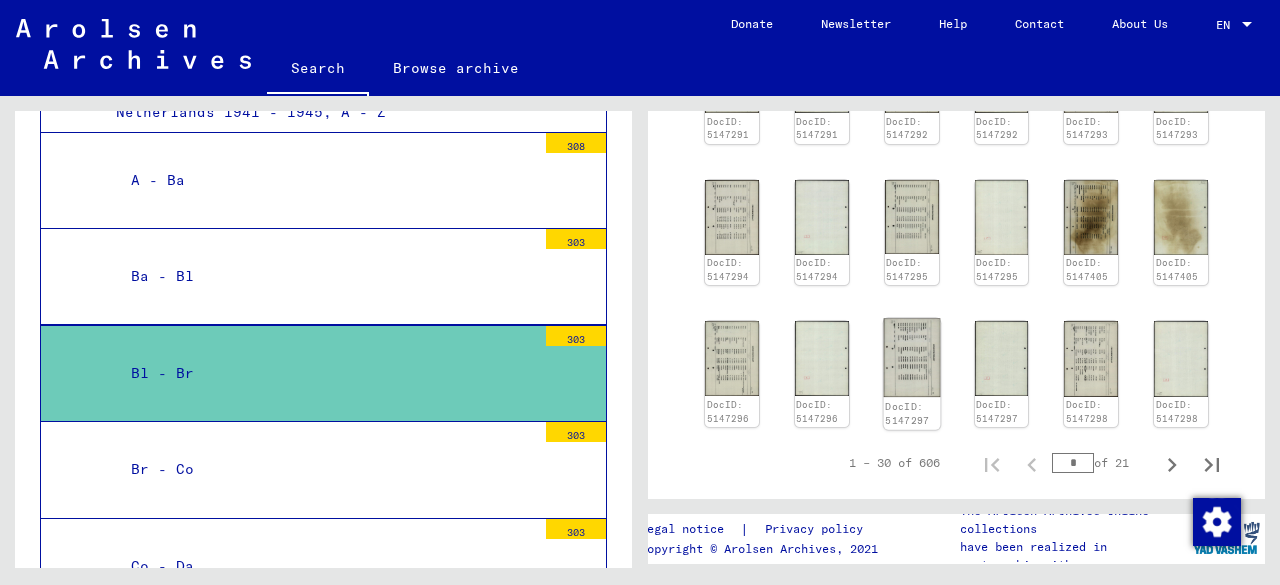 scroll, scrollTop: 800, scrollLeft: 0, axis: vertical 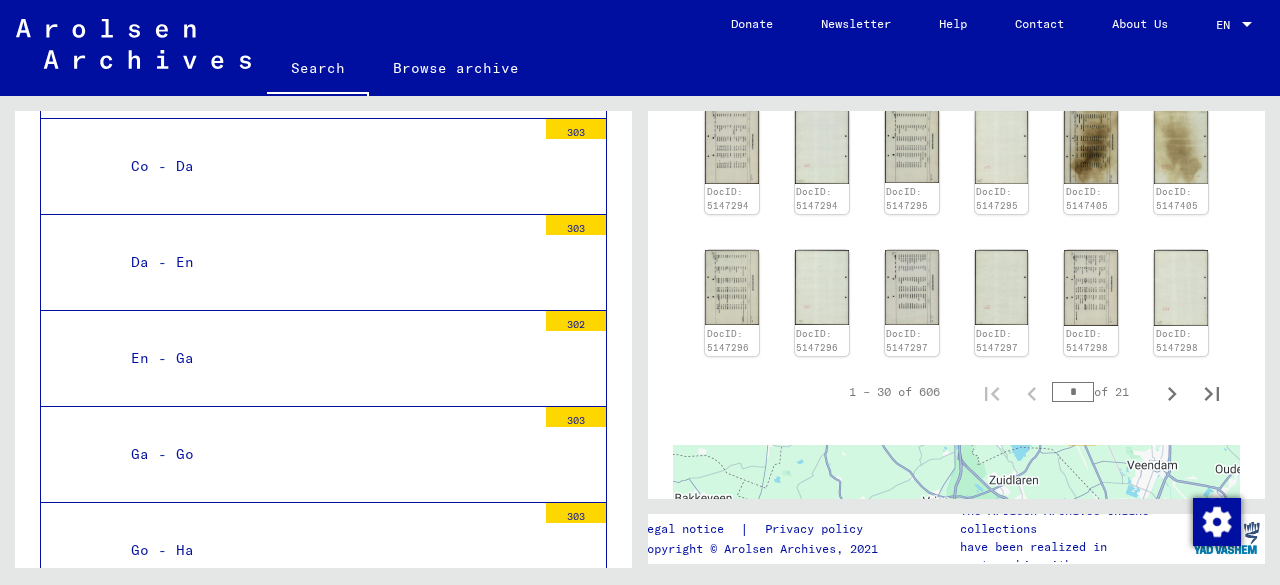 click on "302" at bounding box center (576, 321) 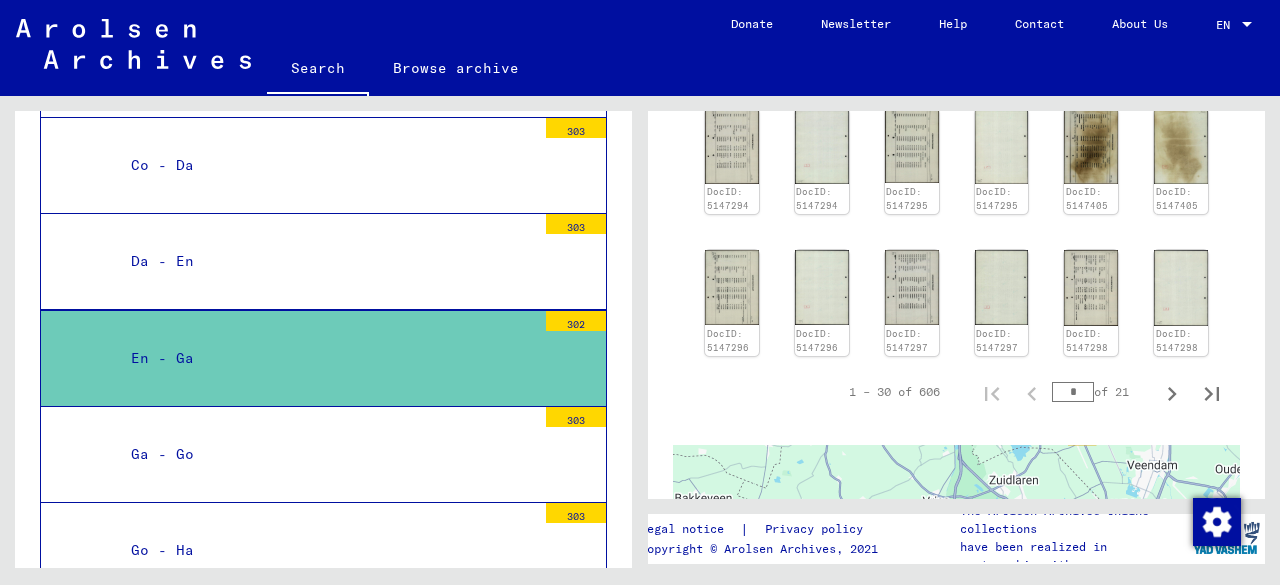 scroll, scrollTop: 4920, scrollLeft: 0, axis: vertical 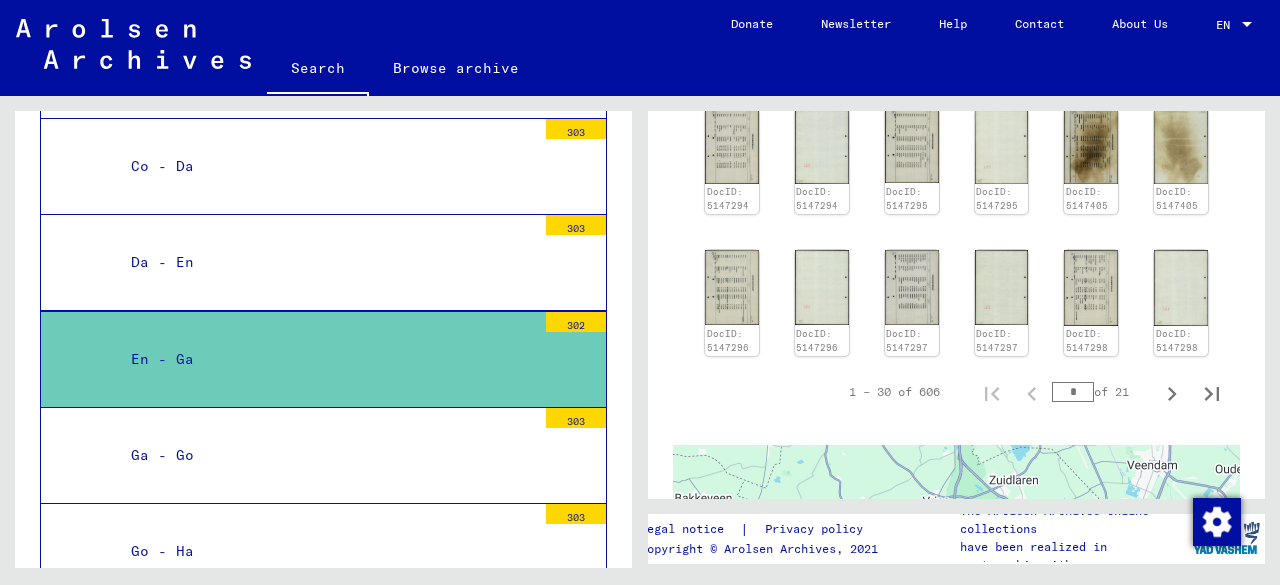 click on "En - Ga" at bounding box center (326, 359) 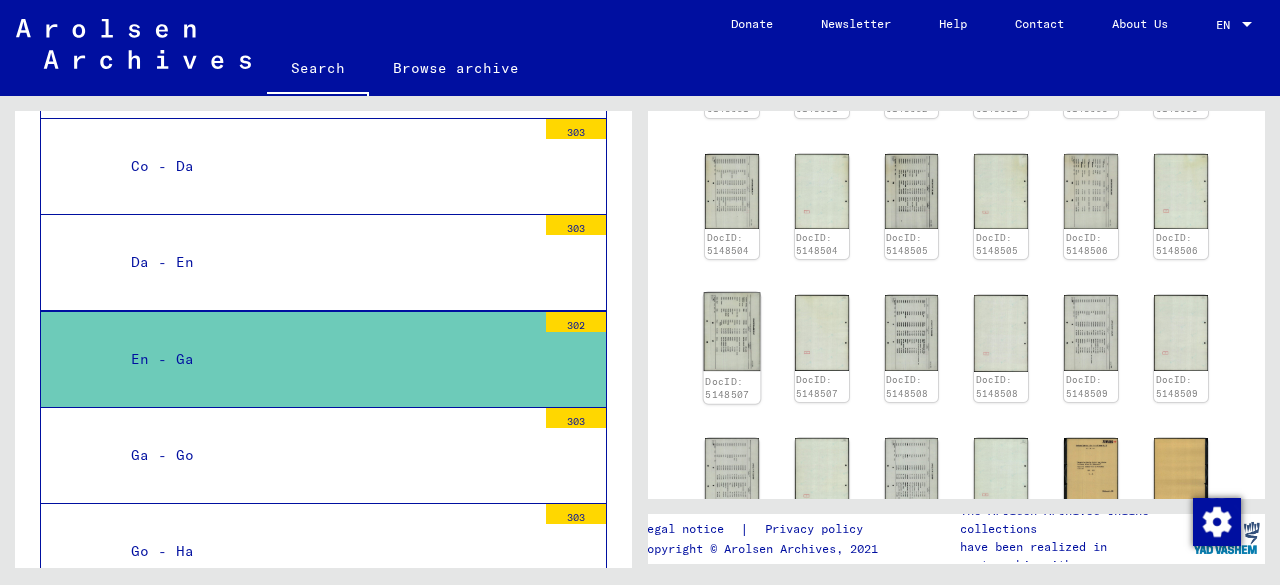 scroll, scrollTop: 472, scrollLeft: 0, axis: vertical 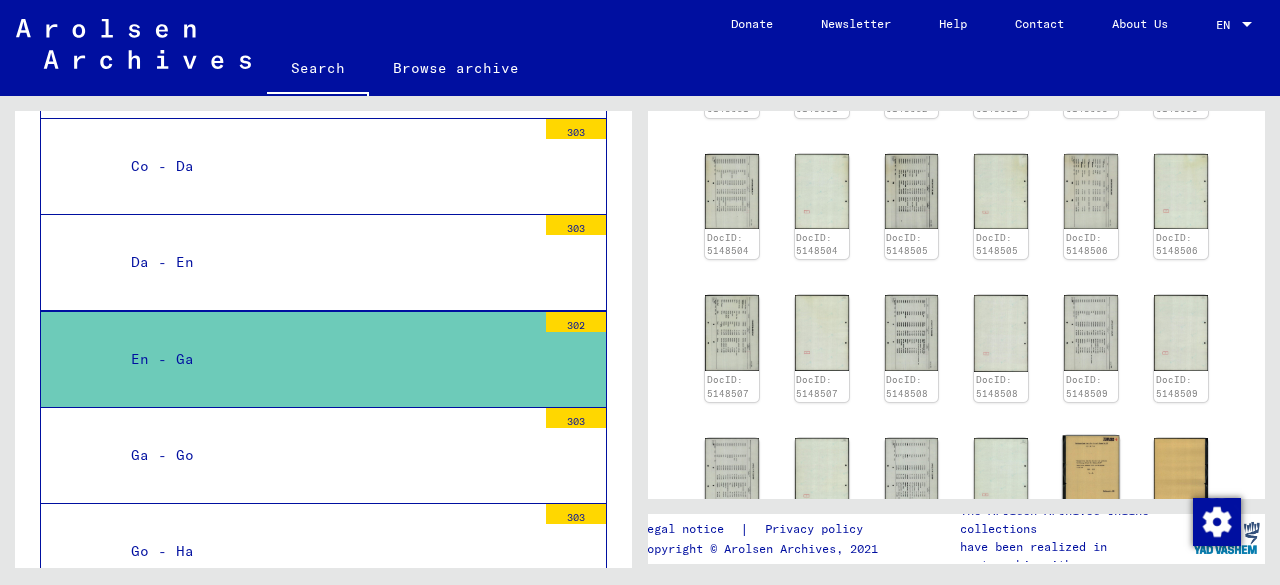 click 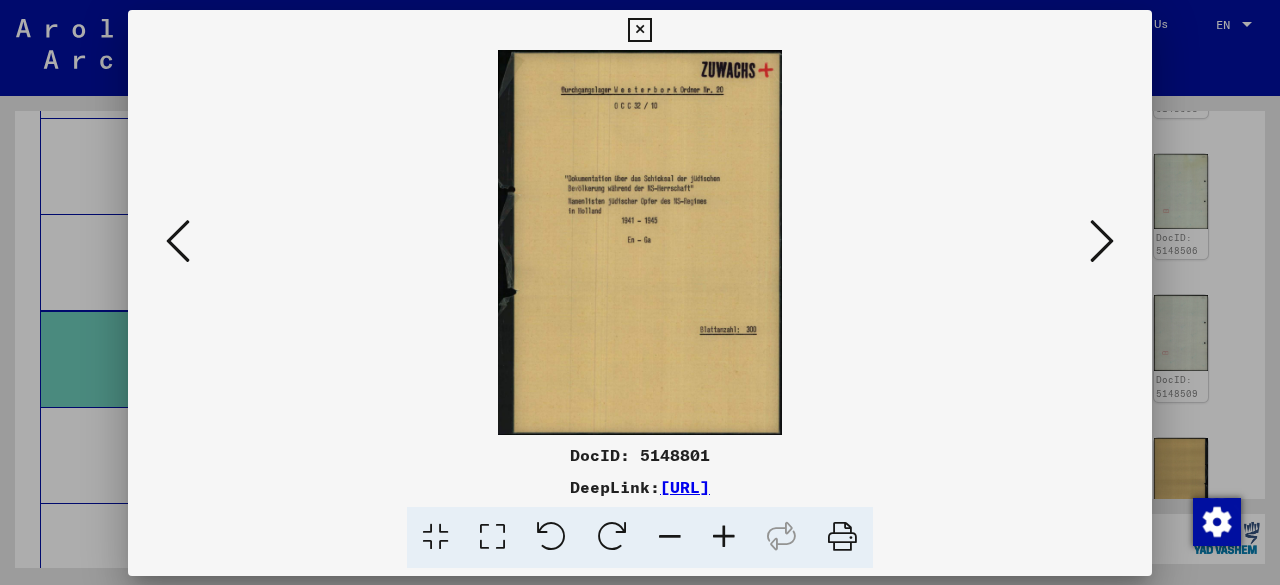 click on "DocID: 5148801" at bounding box center (640, 455) 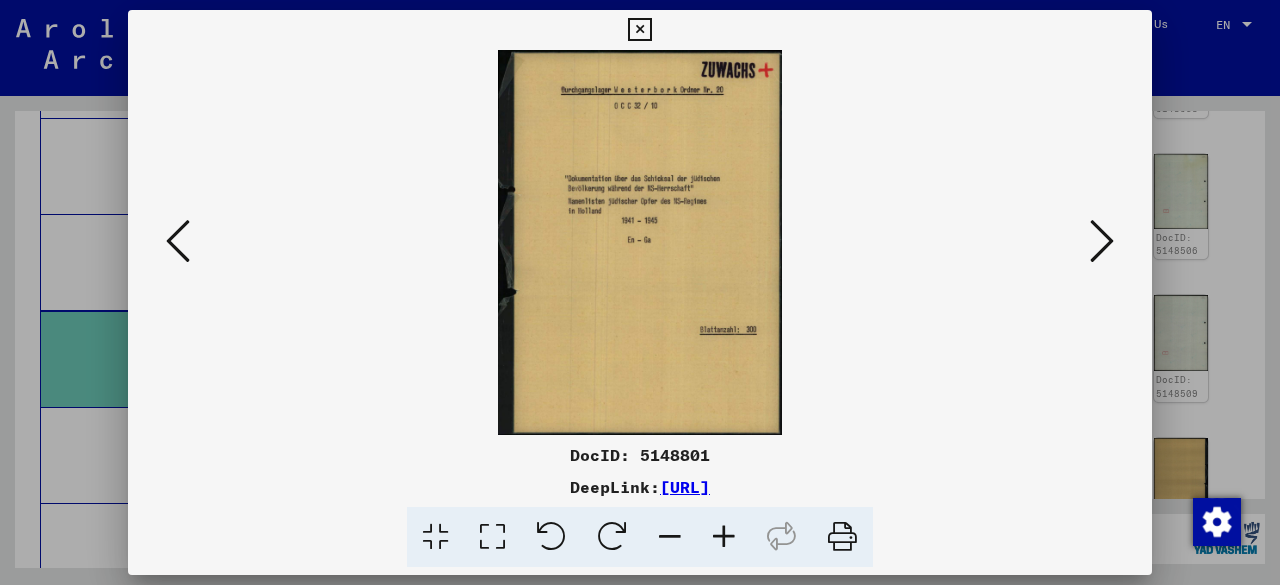 click at bounding box center (1102, 241) 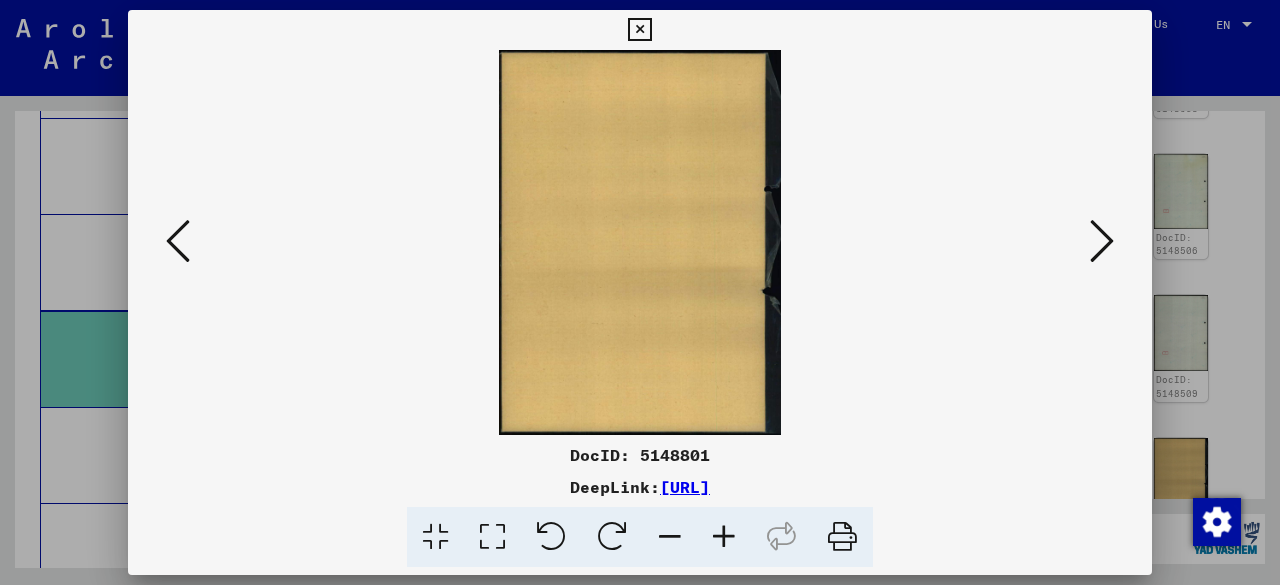 click at bounding box center (1102, 241) 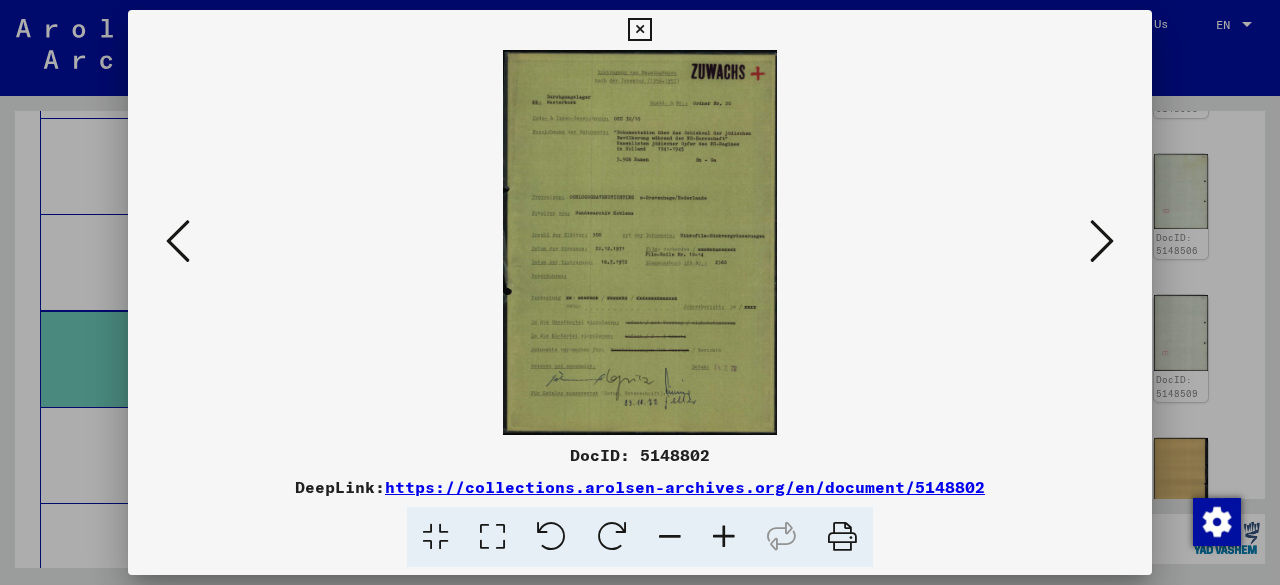 click at bounding box center [724, 537] 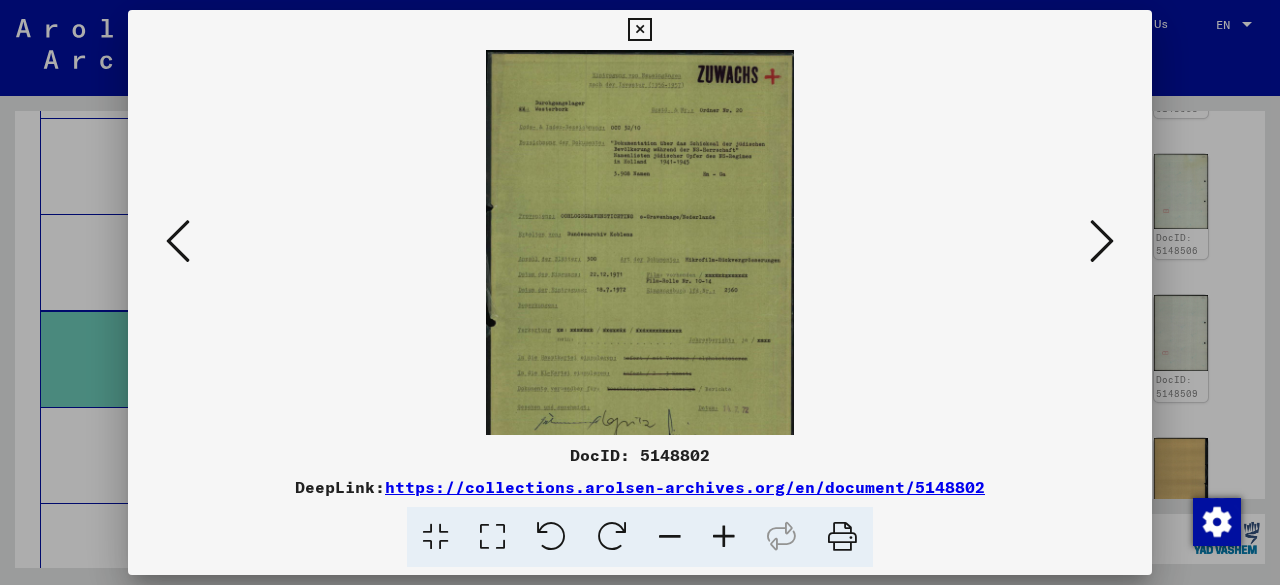 click at bounding box center [724, 537] 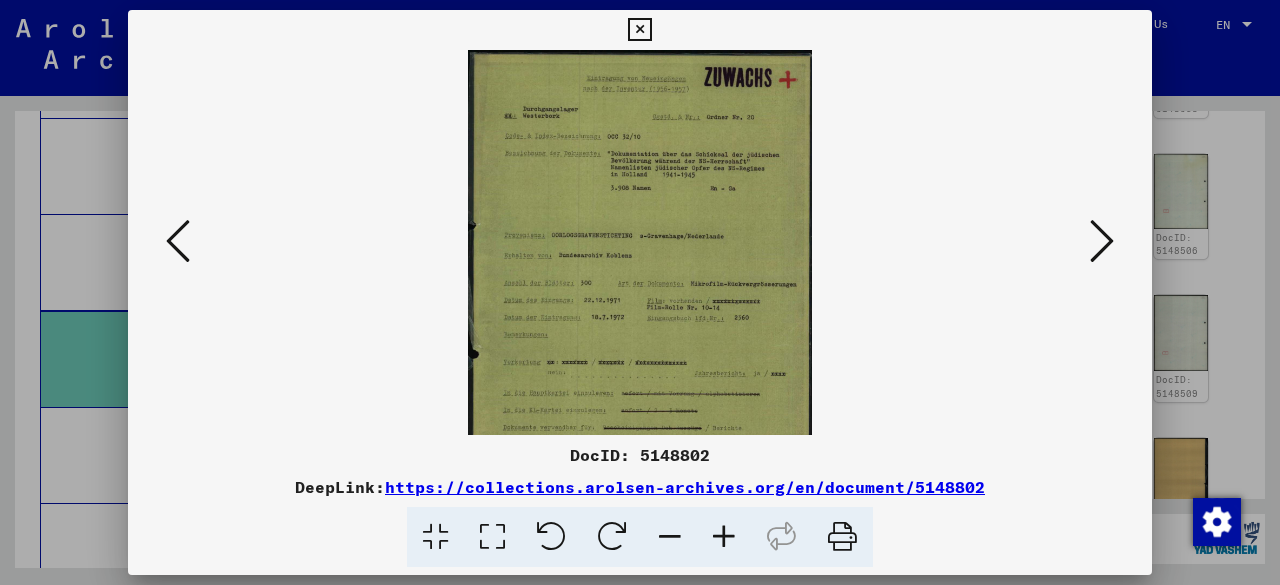 click at bounding box center (724, 537) 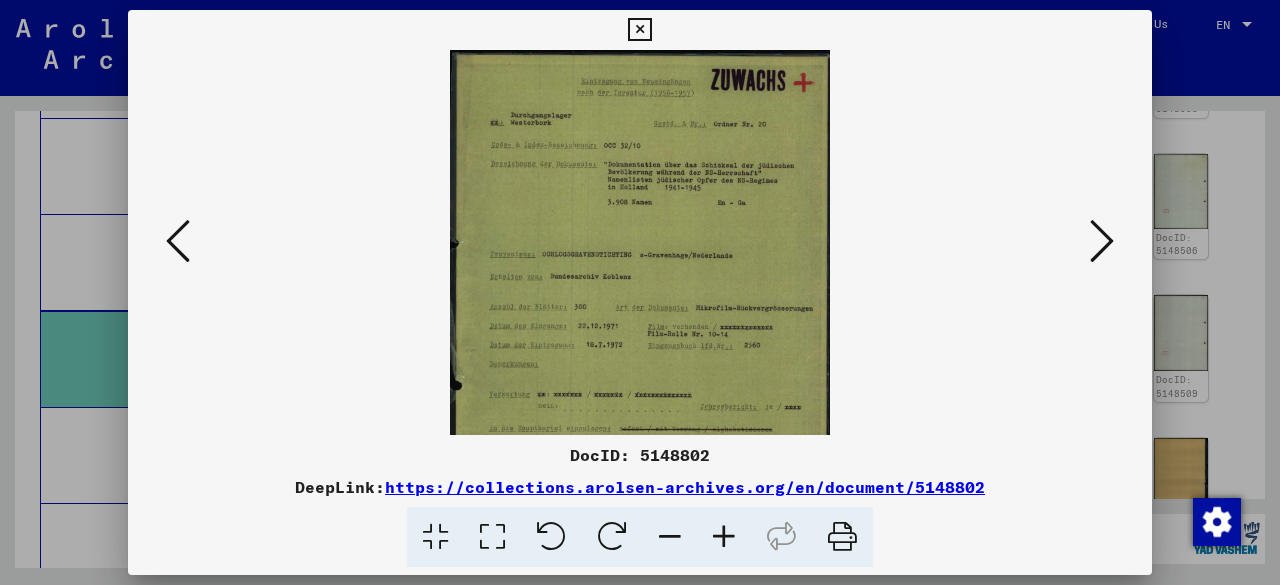 click at bounding box center [724, 537] 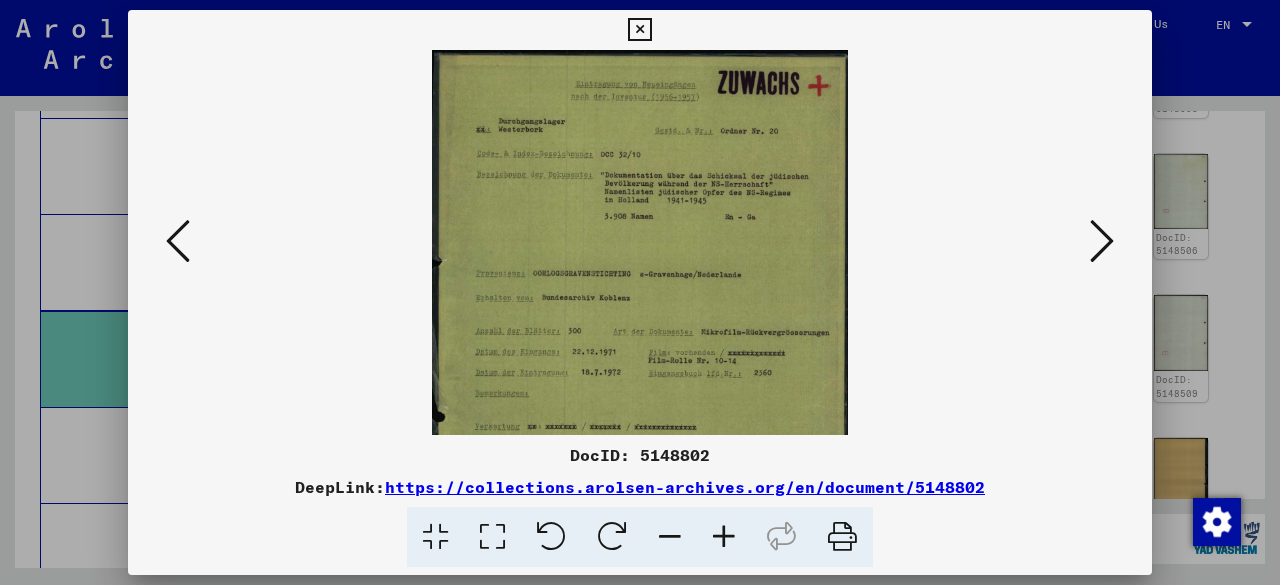 click at bounding box center (724, 537) 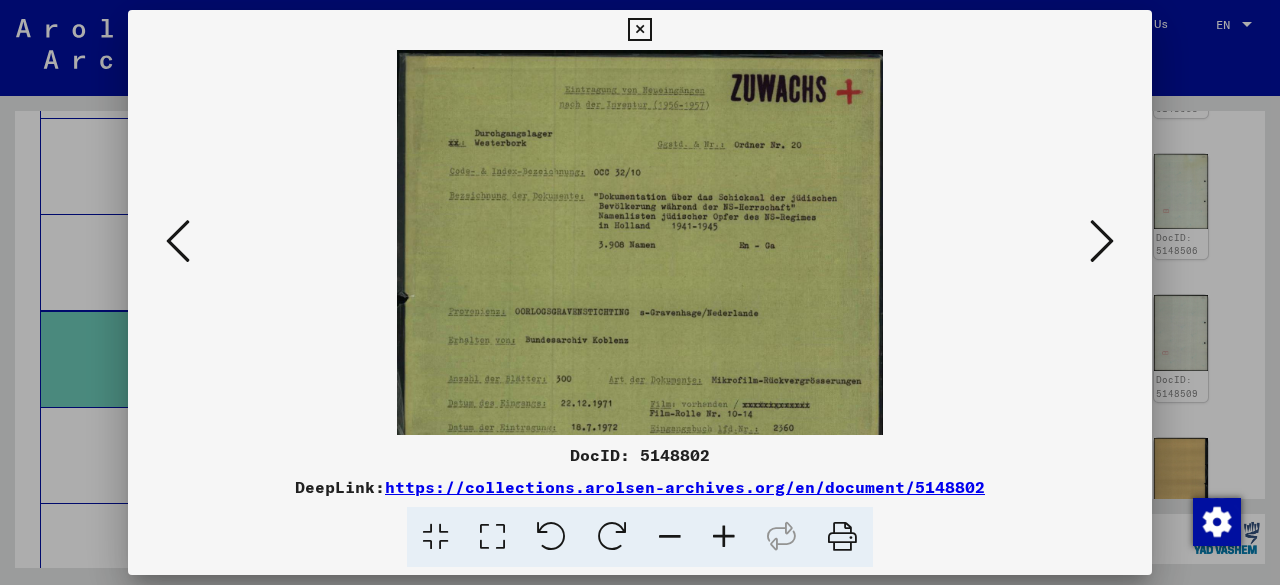 click at bounding box center (724, 537) 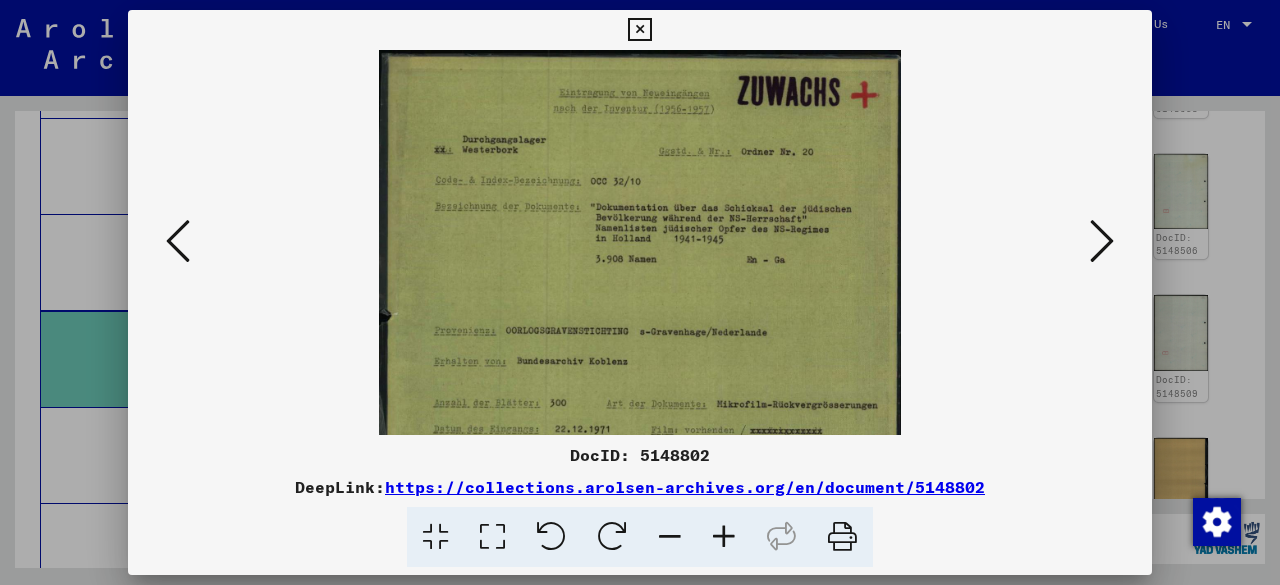 click at bounding box center (724, 537) 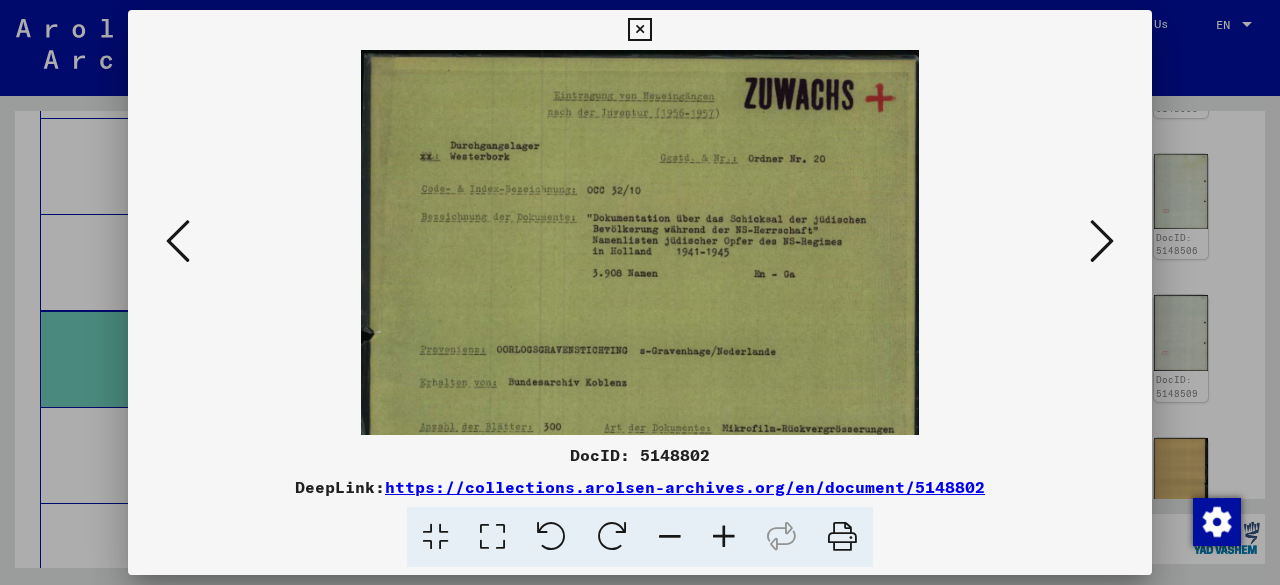 click at bounding box center (724, 537) 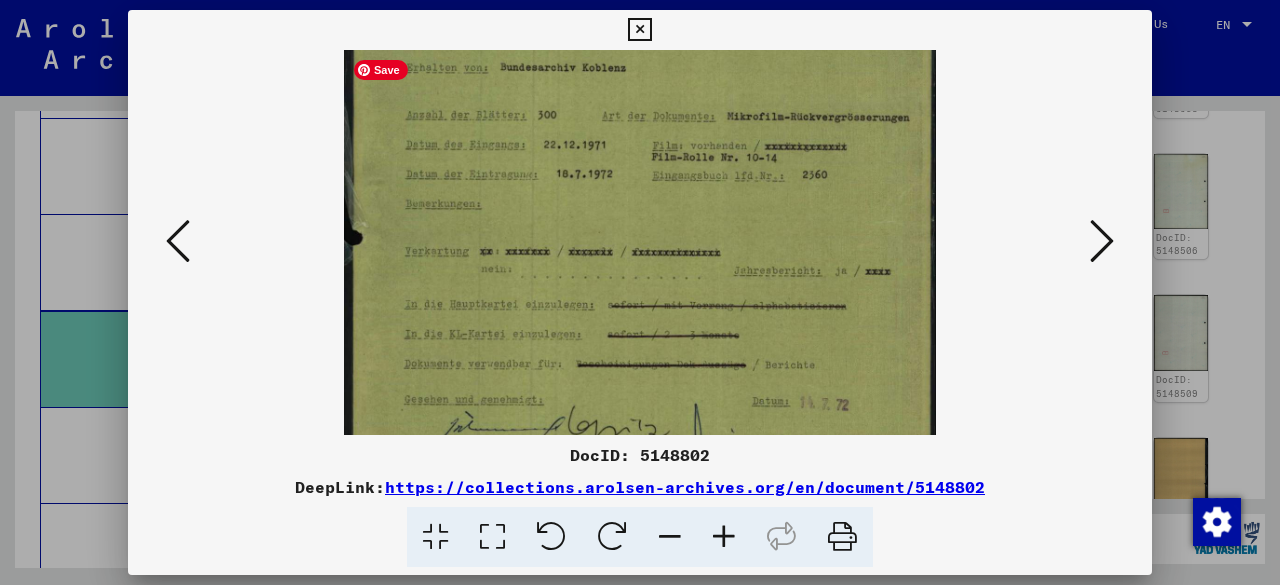 drag, startPoint x: 774, startPoint y: 404, endPoint x: 782, endPoint y: 72, distance: 332.09637 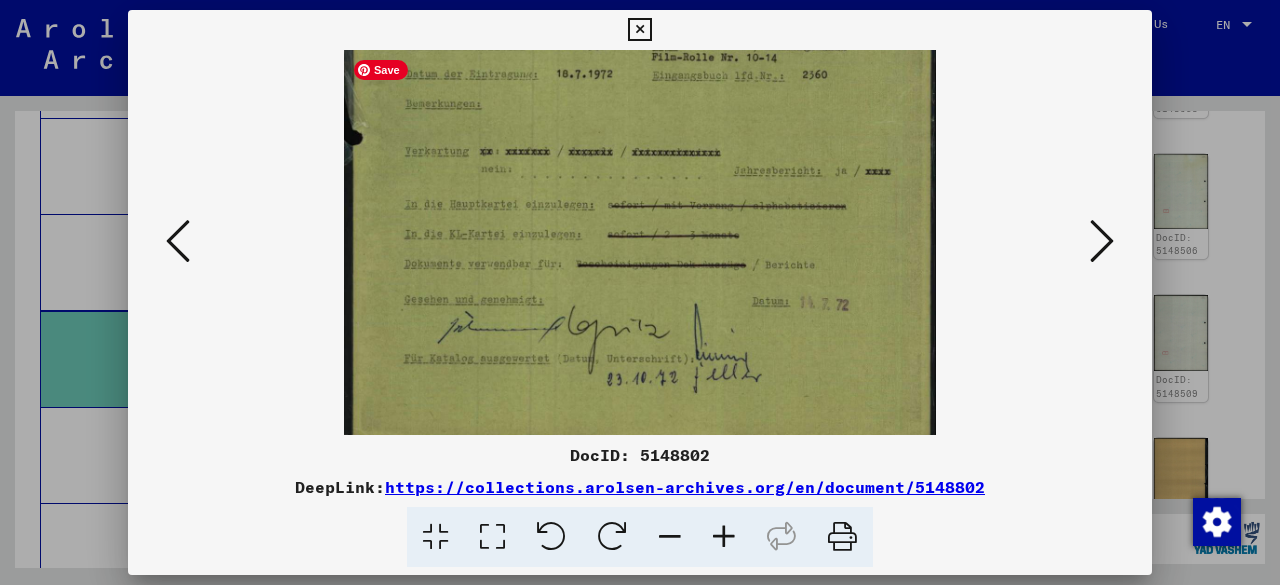 scroll, scrollTop: 450, scrollLeft: 0, axis: vertical 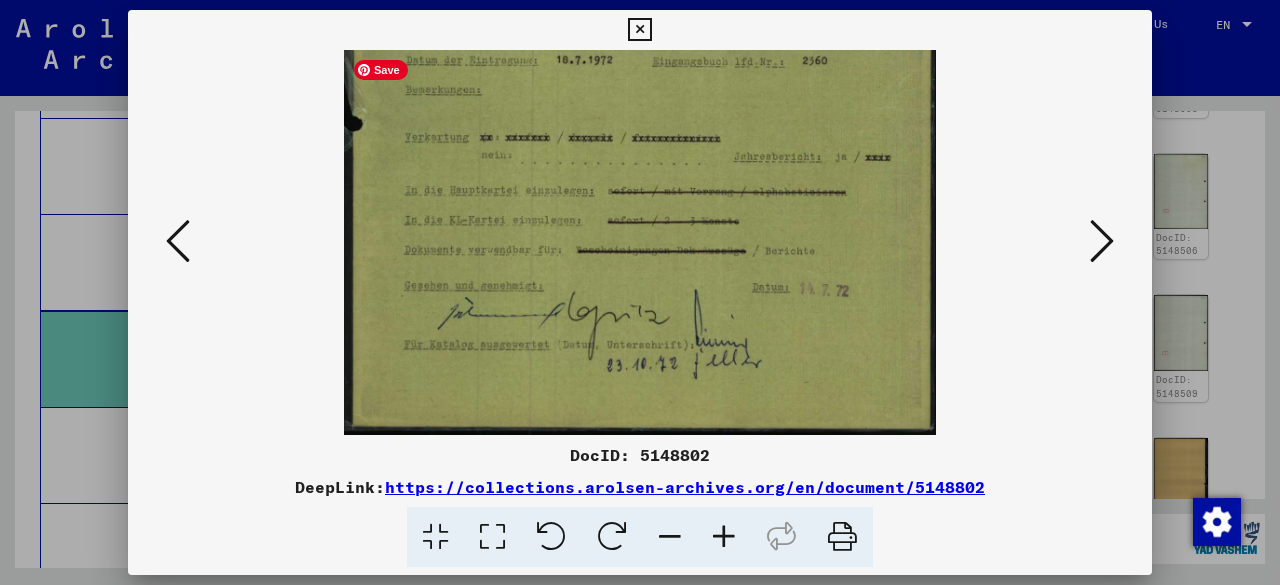 drag, startPoint x: 788, startPoint y: 367, endPoint x: 796, endPoint y: 202, distance: 165.19383 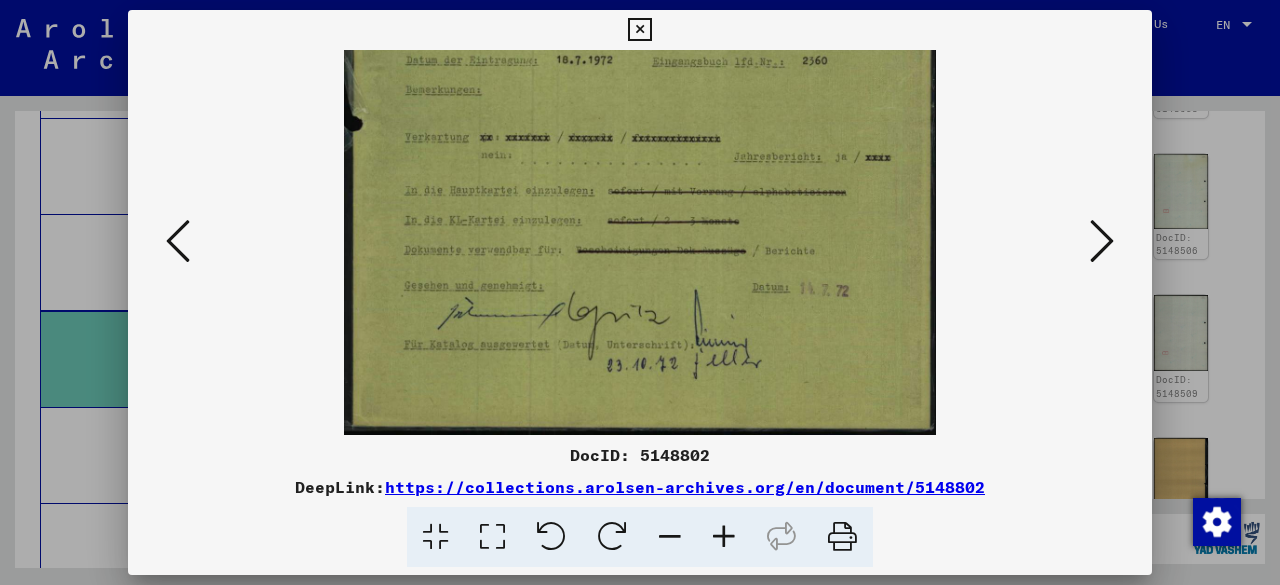 click at bounding box center (1102, 241) 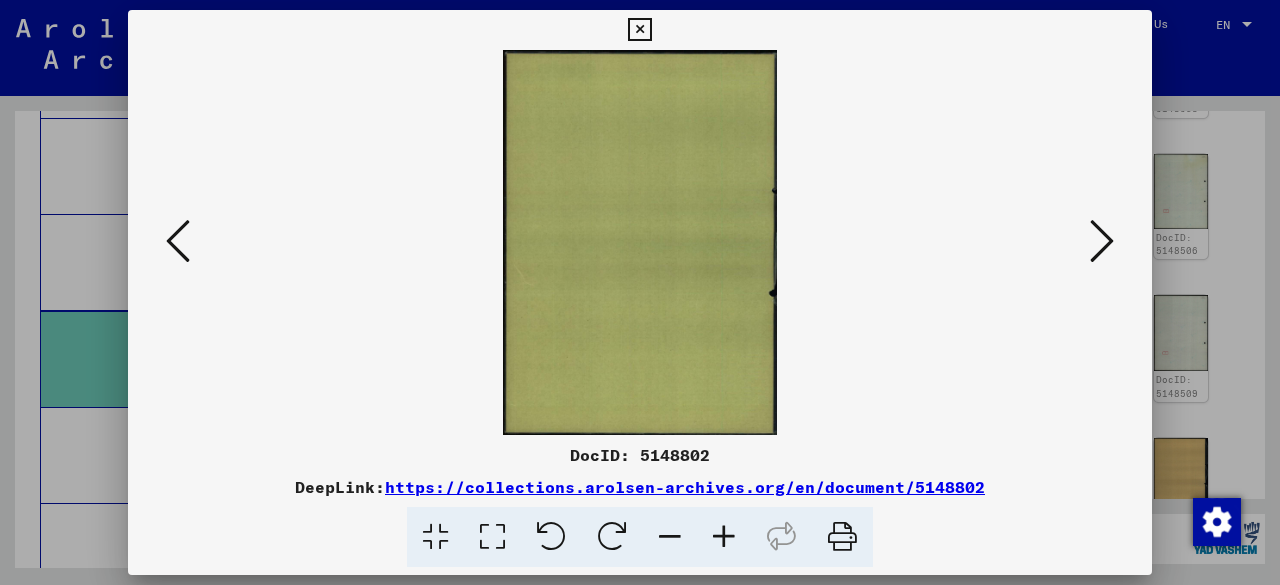 scroll, scrollTop: 0, scrollLeft: 0, axis: both 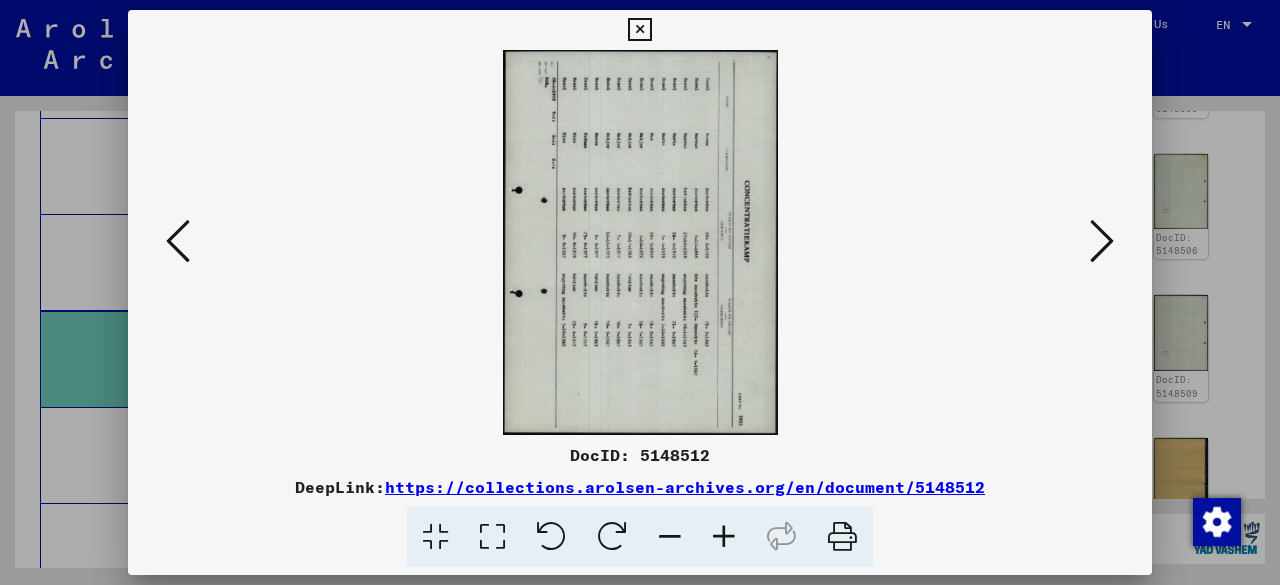 click at bounding box center [639, 30] 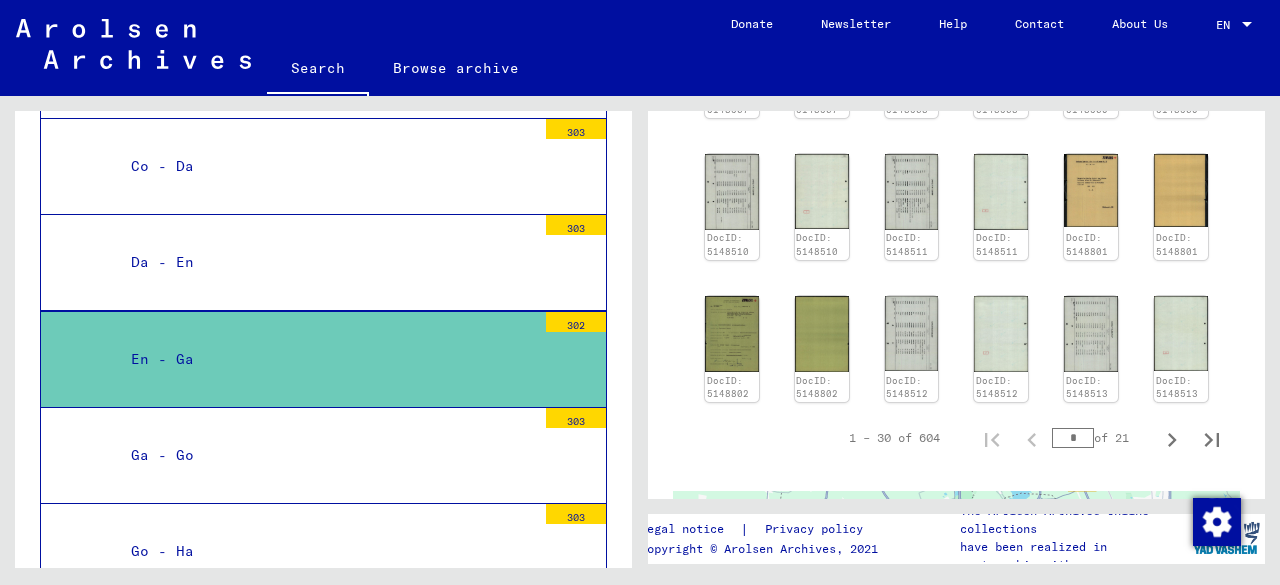 scroll, scrollTop: 772, scrollLeft: 0, axis: vertical 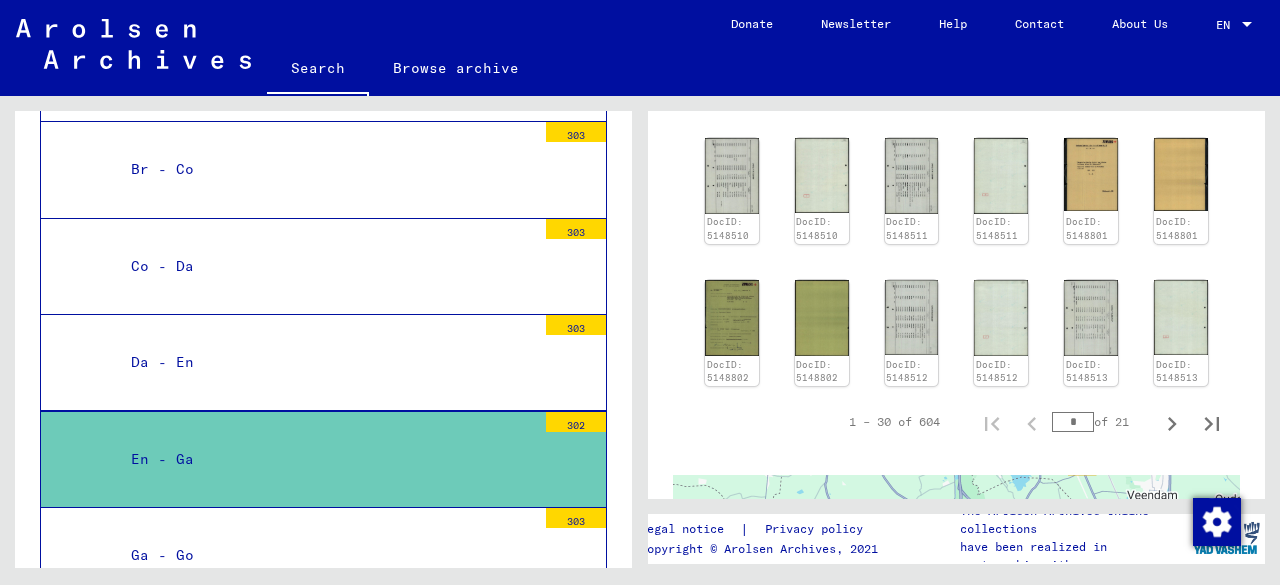 click on "Da - En" at bounding box center [326, 362] 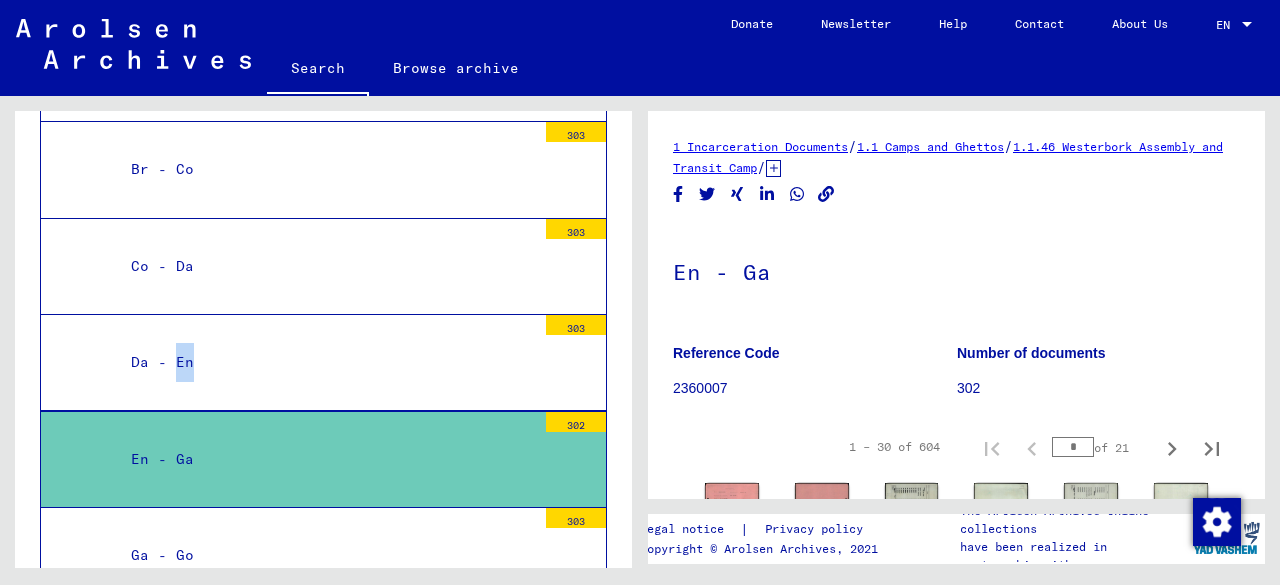 click on "Da - En" at bounding box center [326, 362] 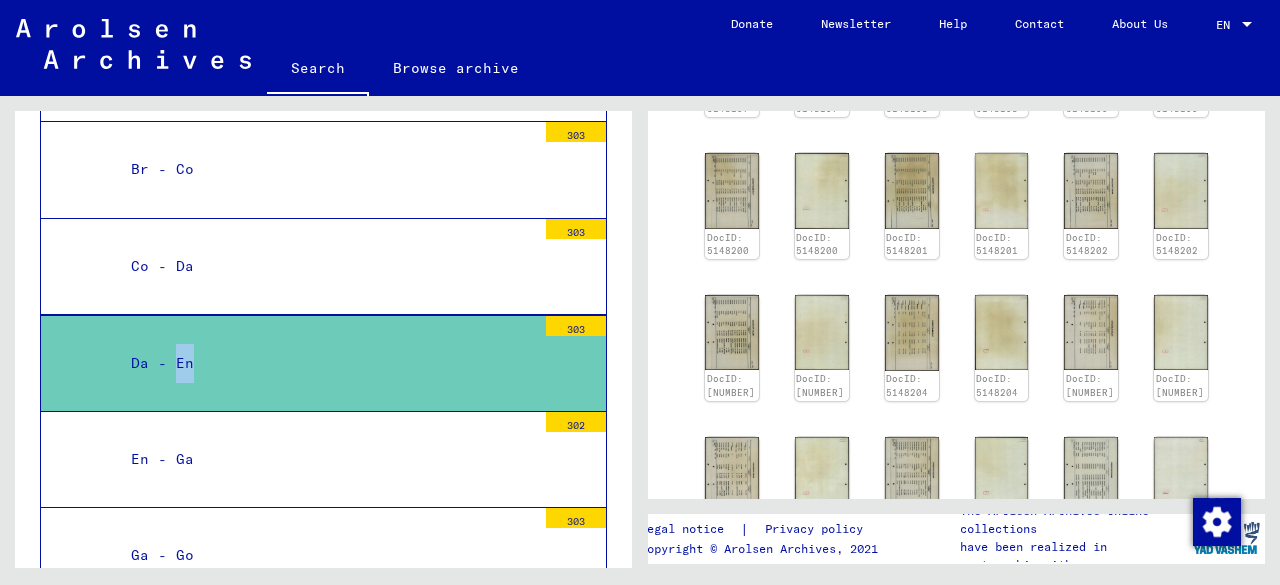scroll, scrollTop: 600, scrollLeft: 0, axis: vertical 